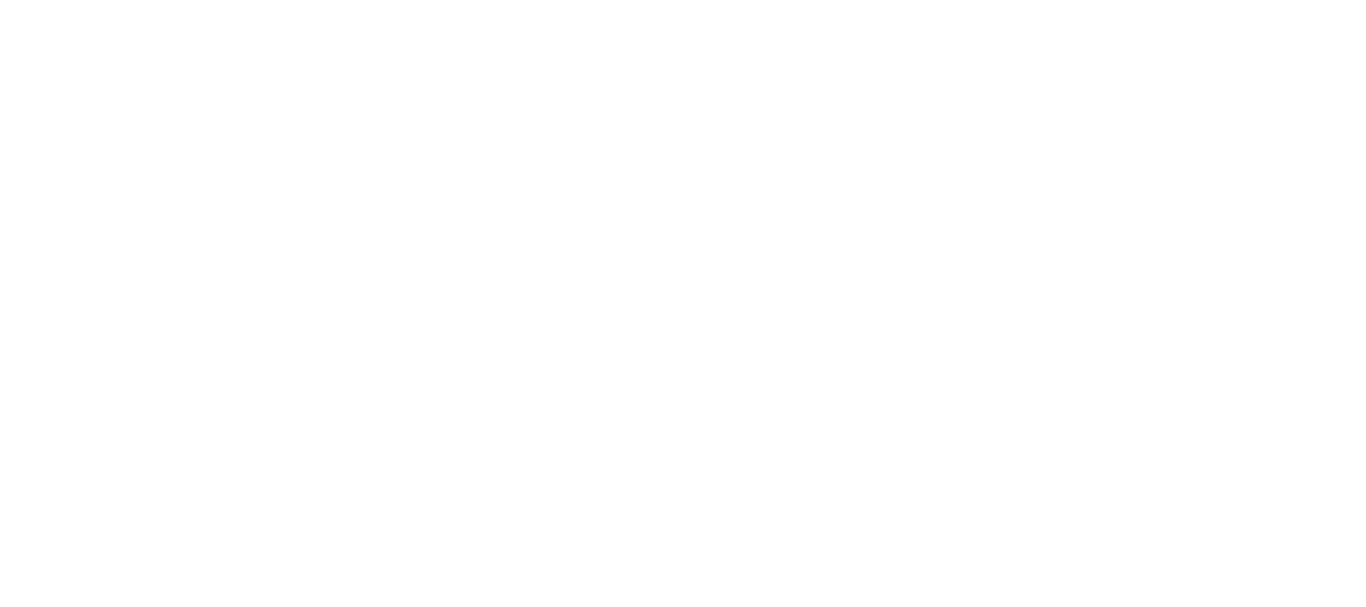 scroll, scrollTop: 0, scrollLeft: 0, axis: both 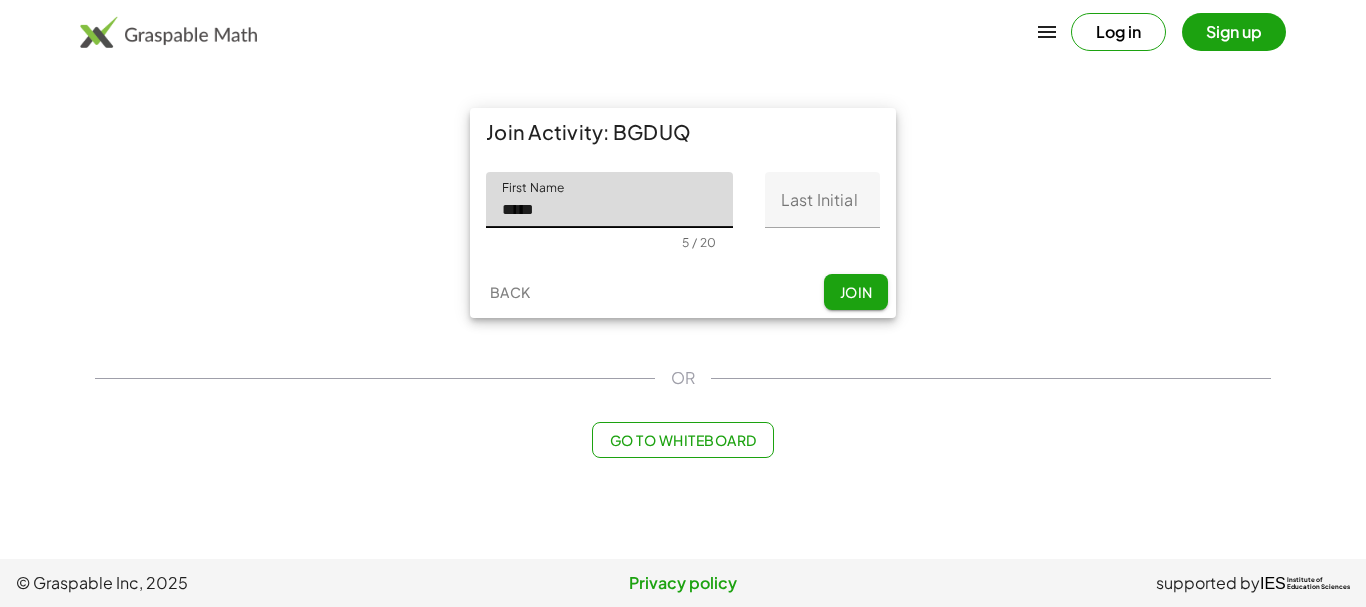type on "*****" 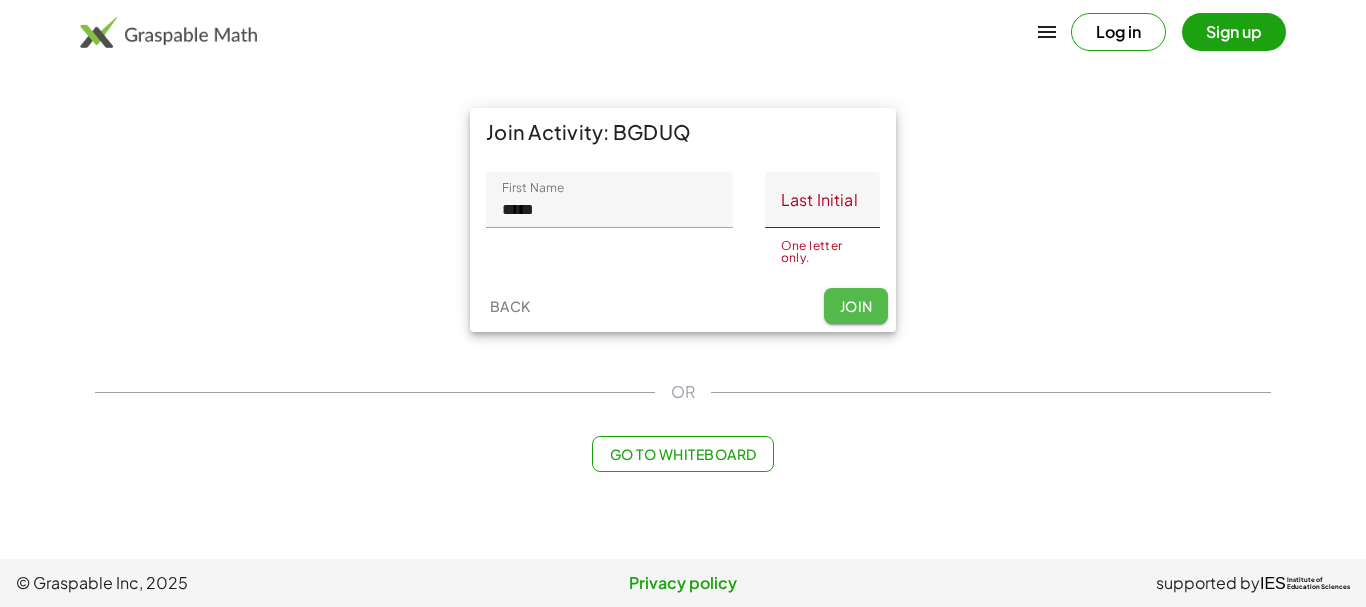 click on "Join" 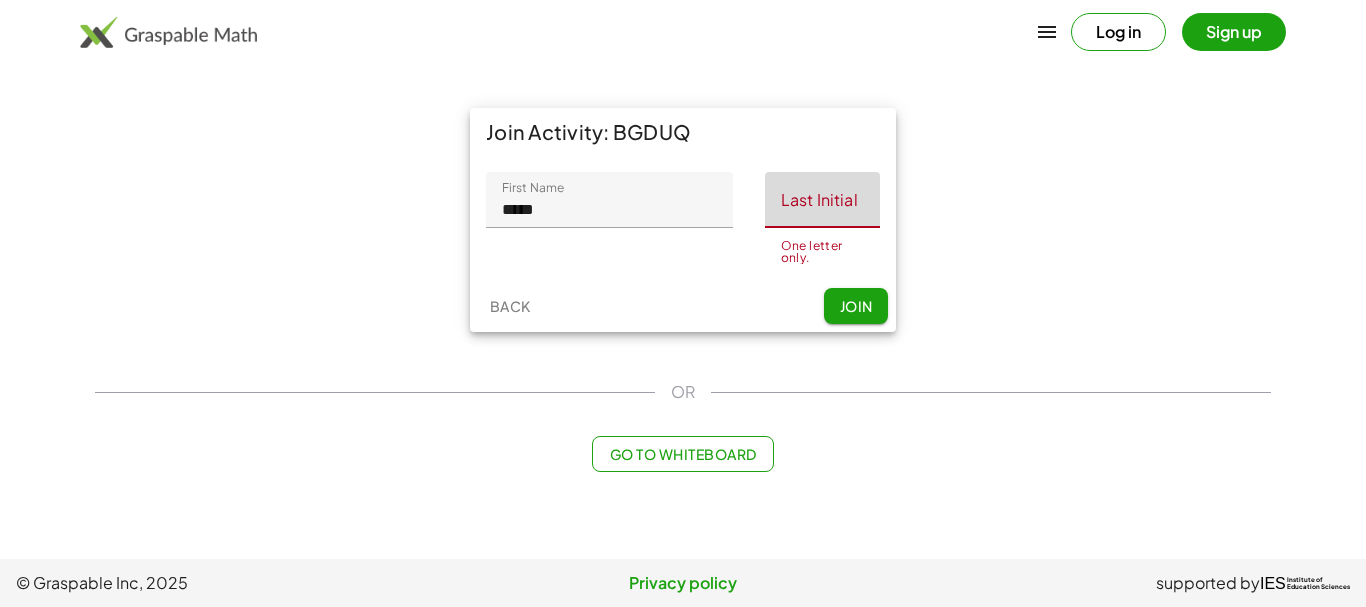 click on "Last Initial" 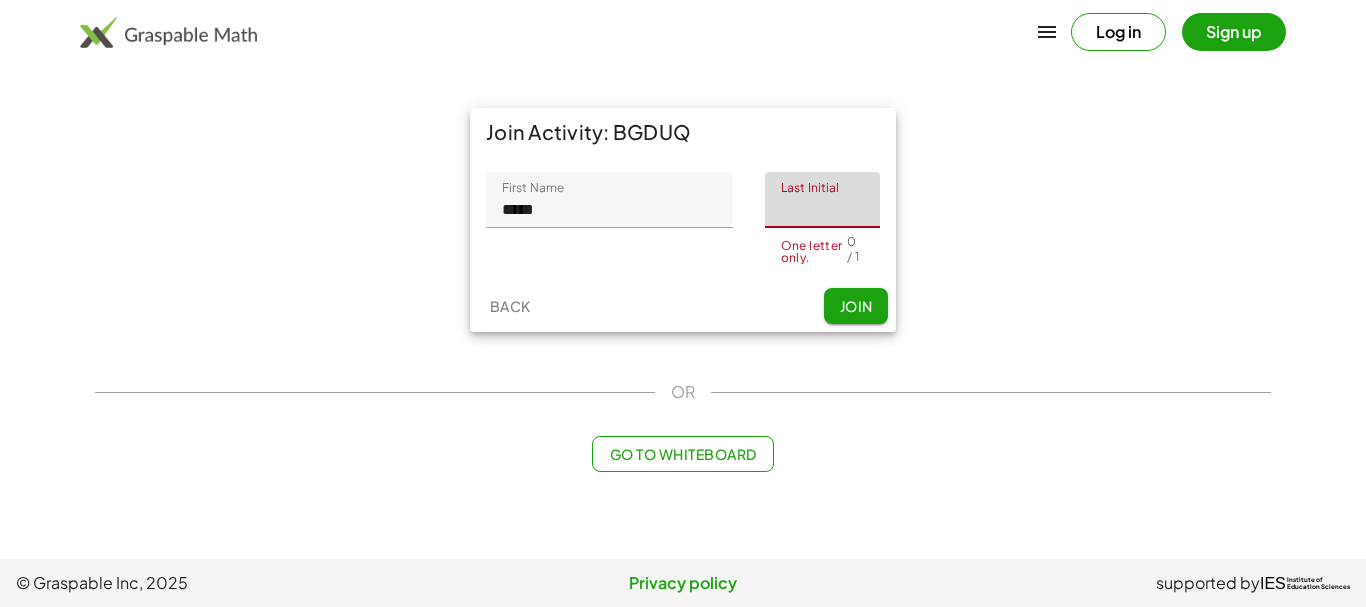 type on "*" 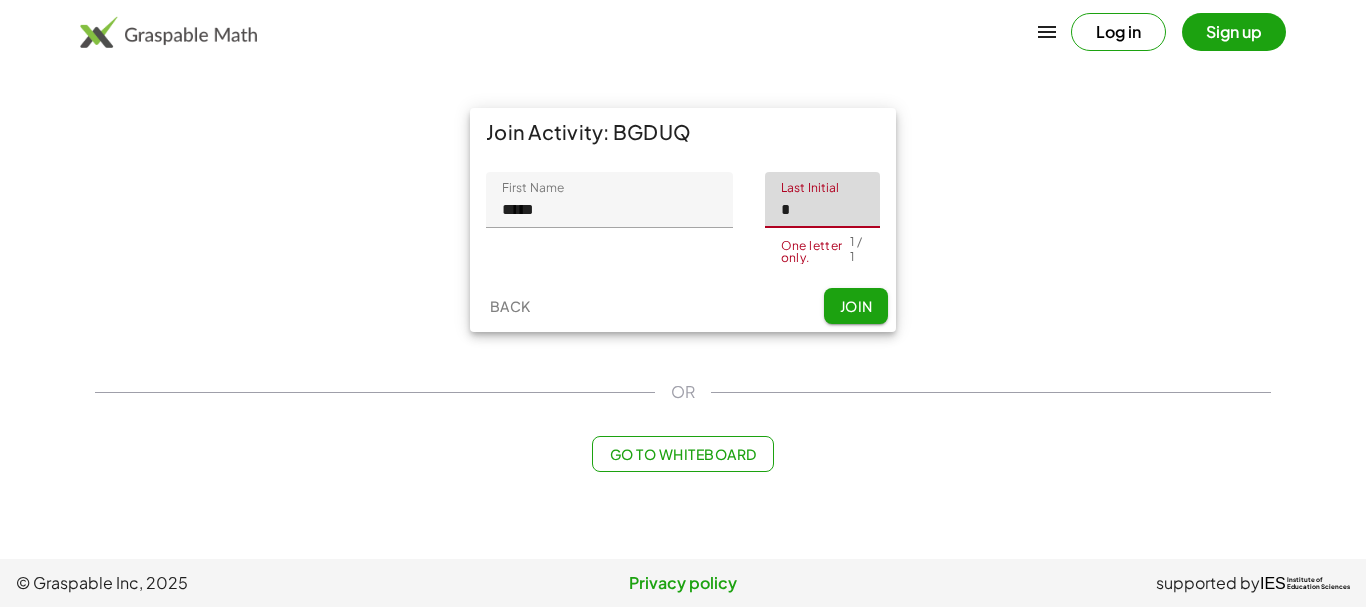 type on "*" 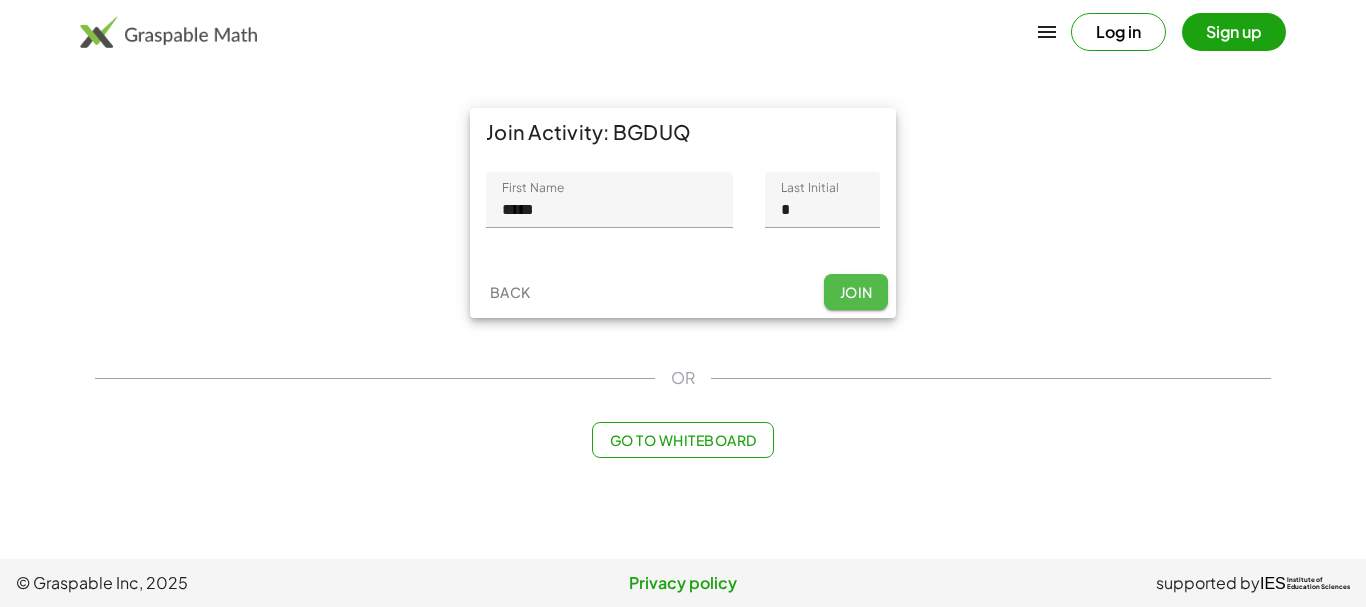 click on "Back  Join" 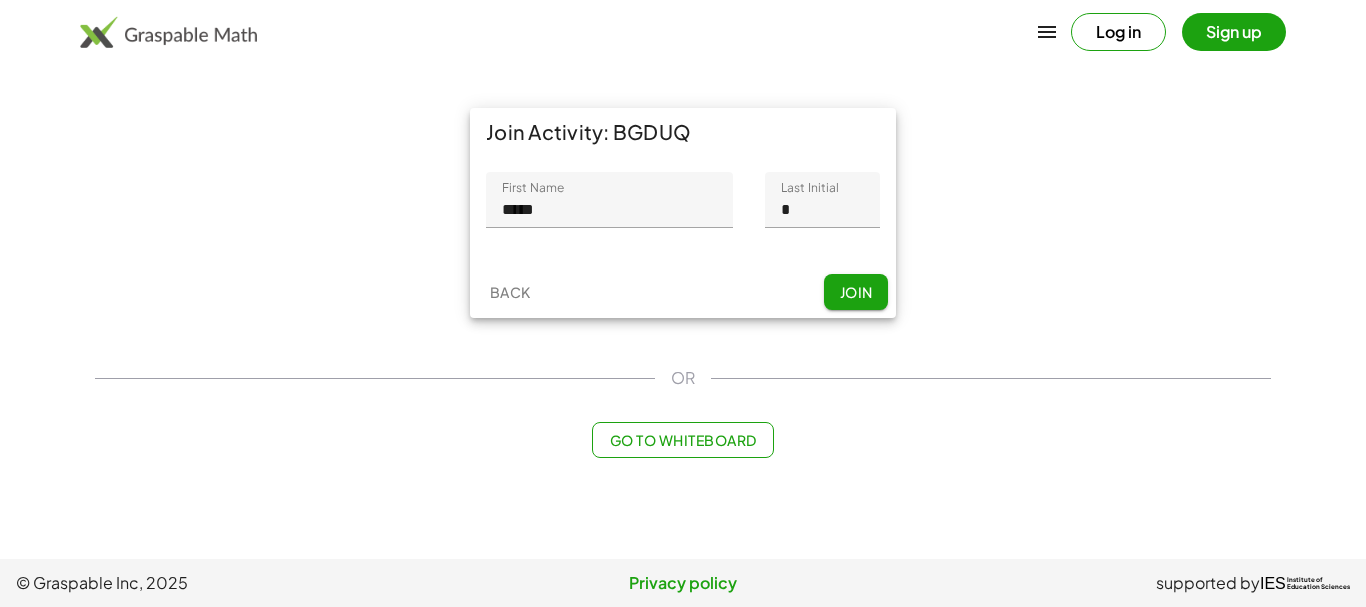click on "Join" 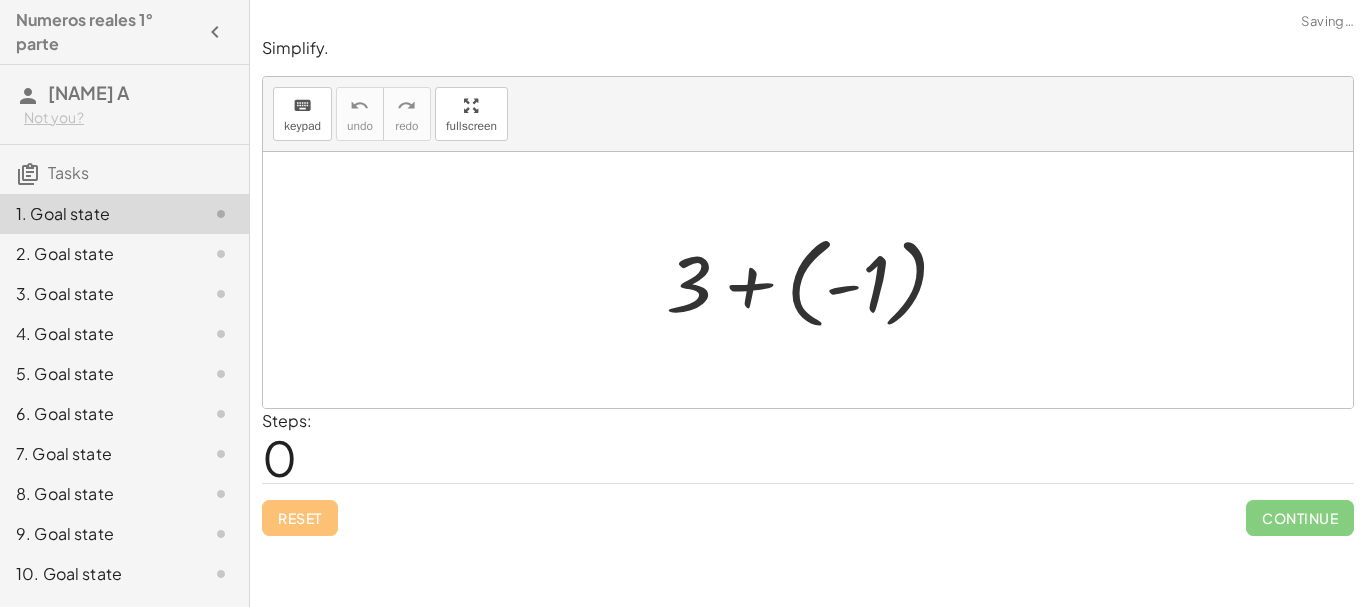 click at bounding box center [815, 280] 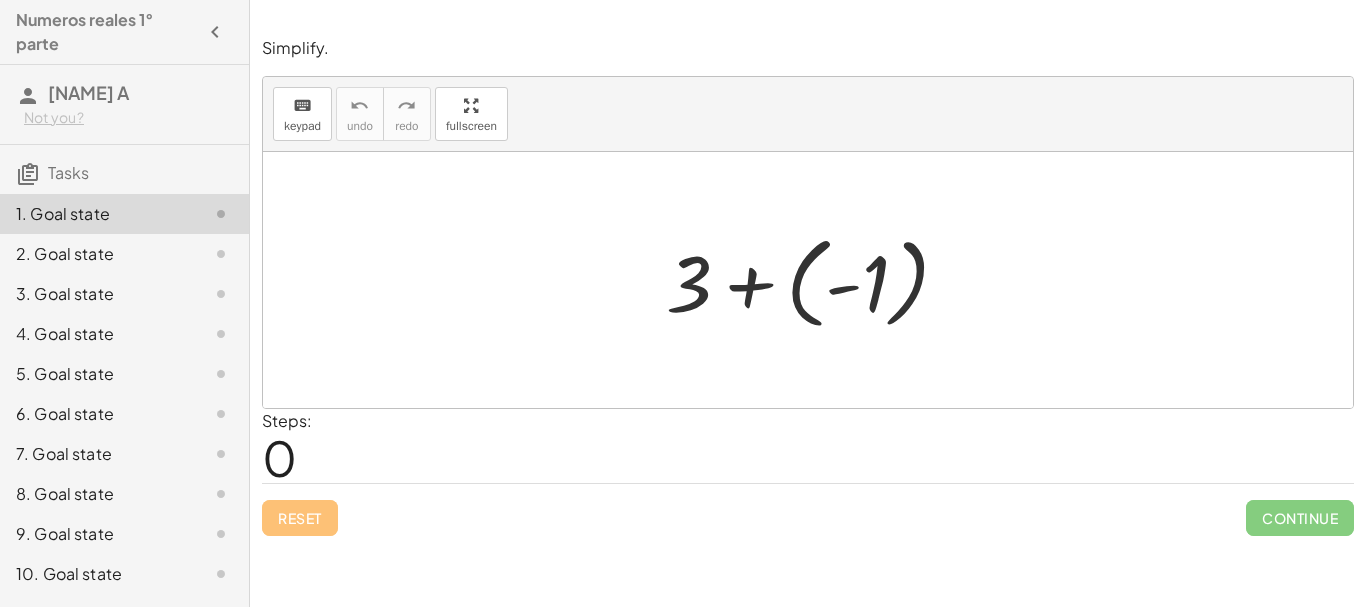 click at bounding box center (815, 280) 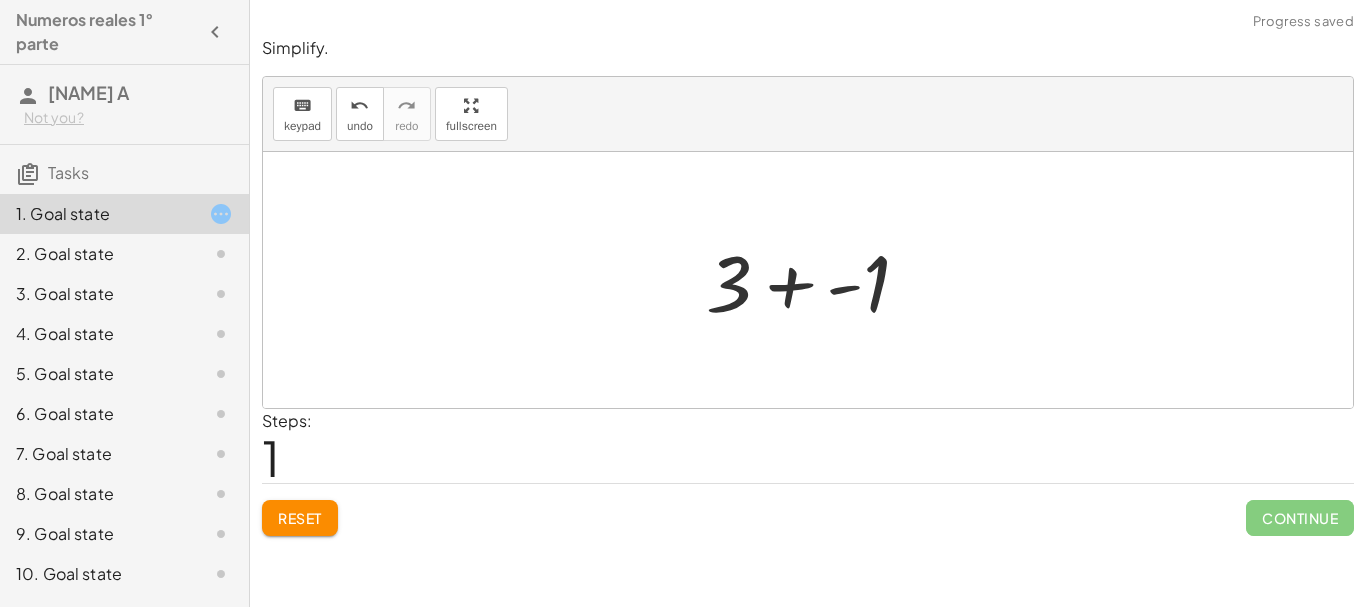 click at bounding box center [816, 280] 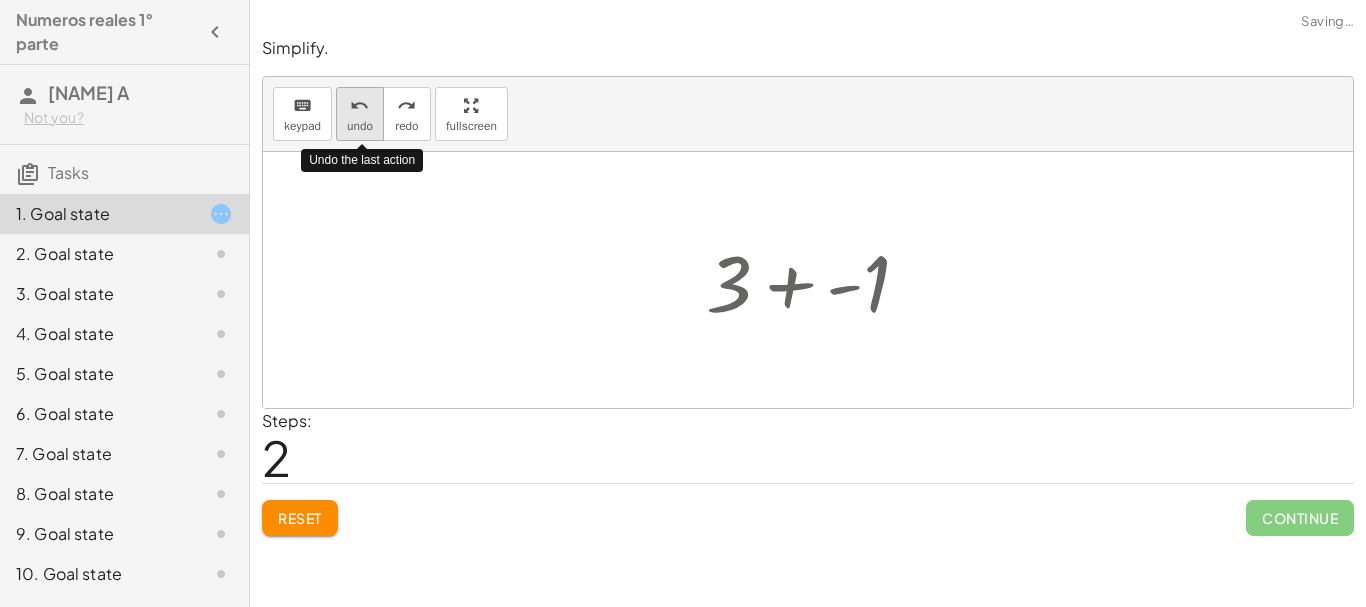 click on "undo" at bounding box center [360, 126] 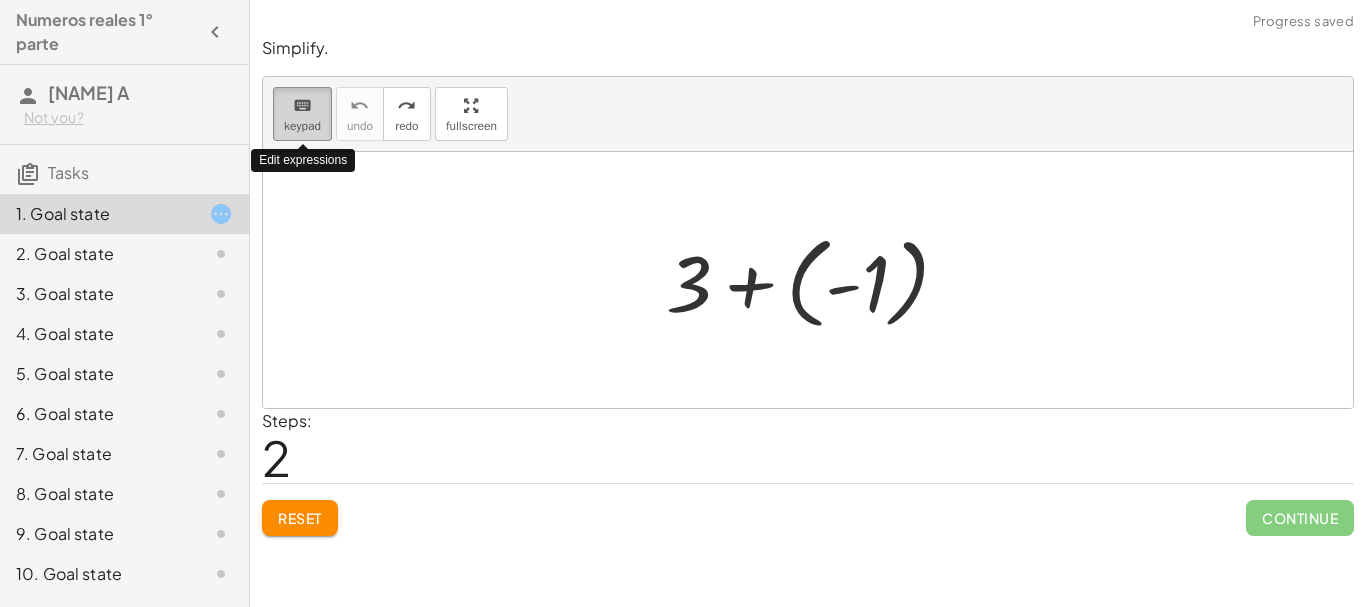 click on "keypad" at bounding box center [302, 126] 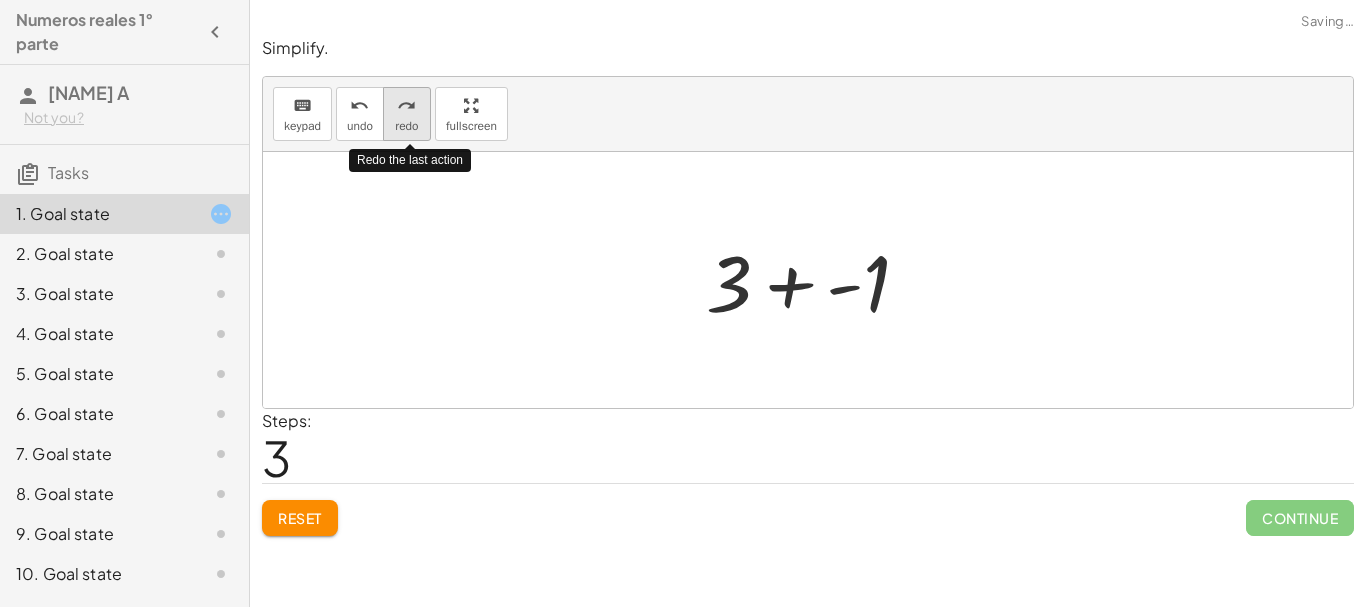 click on "redo" at bounding box center [406, 126] 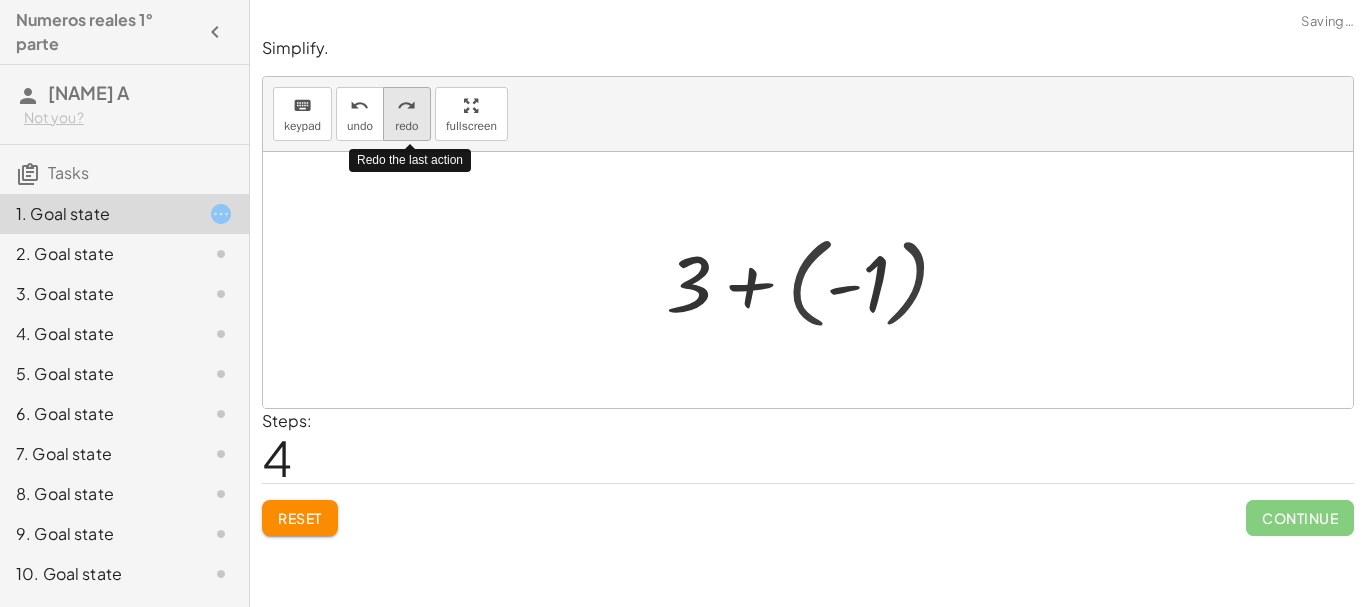 click on "redo" at bounding box center (406, 126) 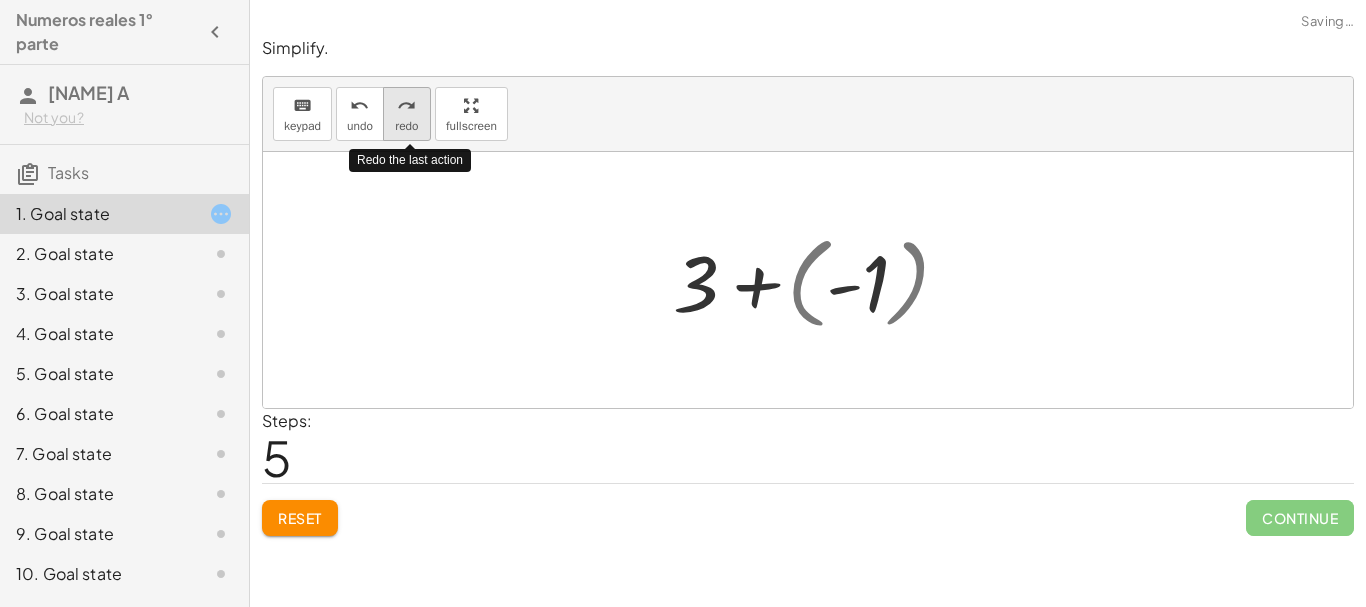 click on "redo" at bounding box center (407, 105) 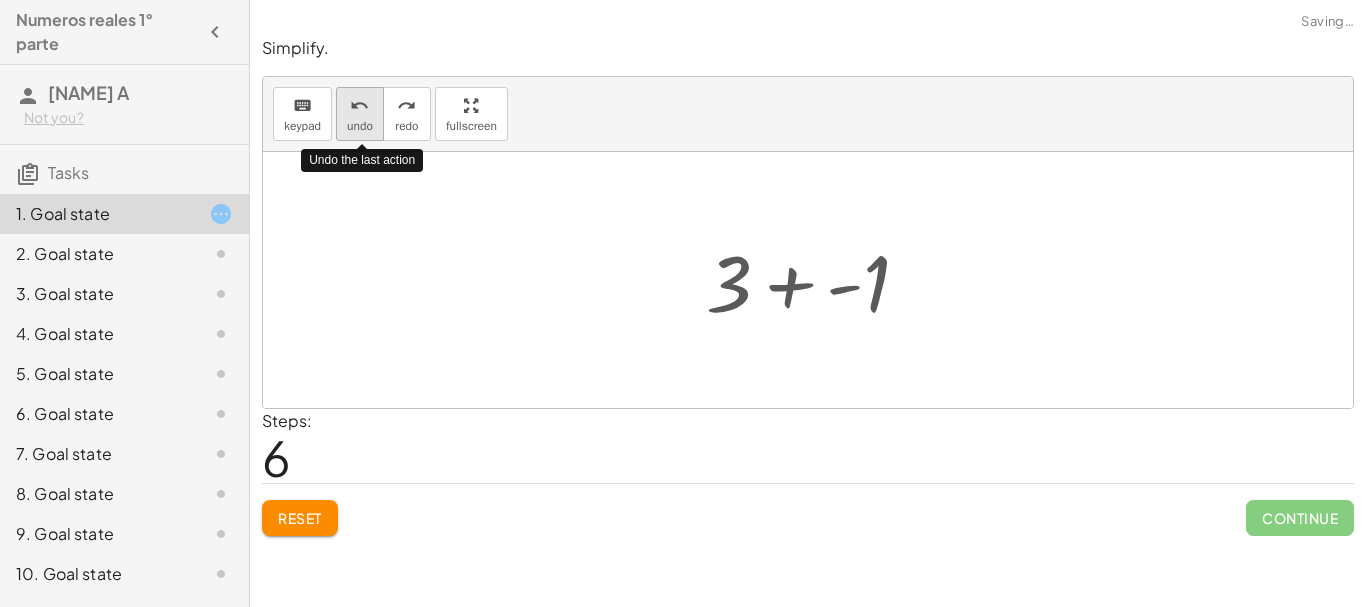 click on "undo" at bounding box center (359, 106) 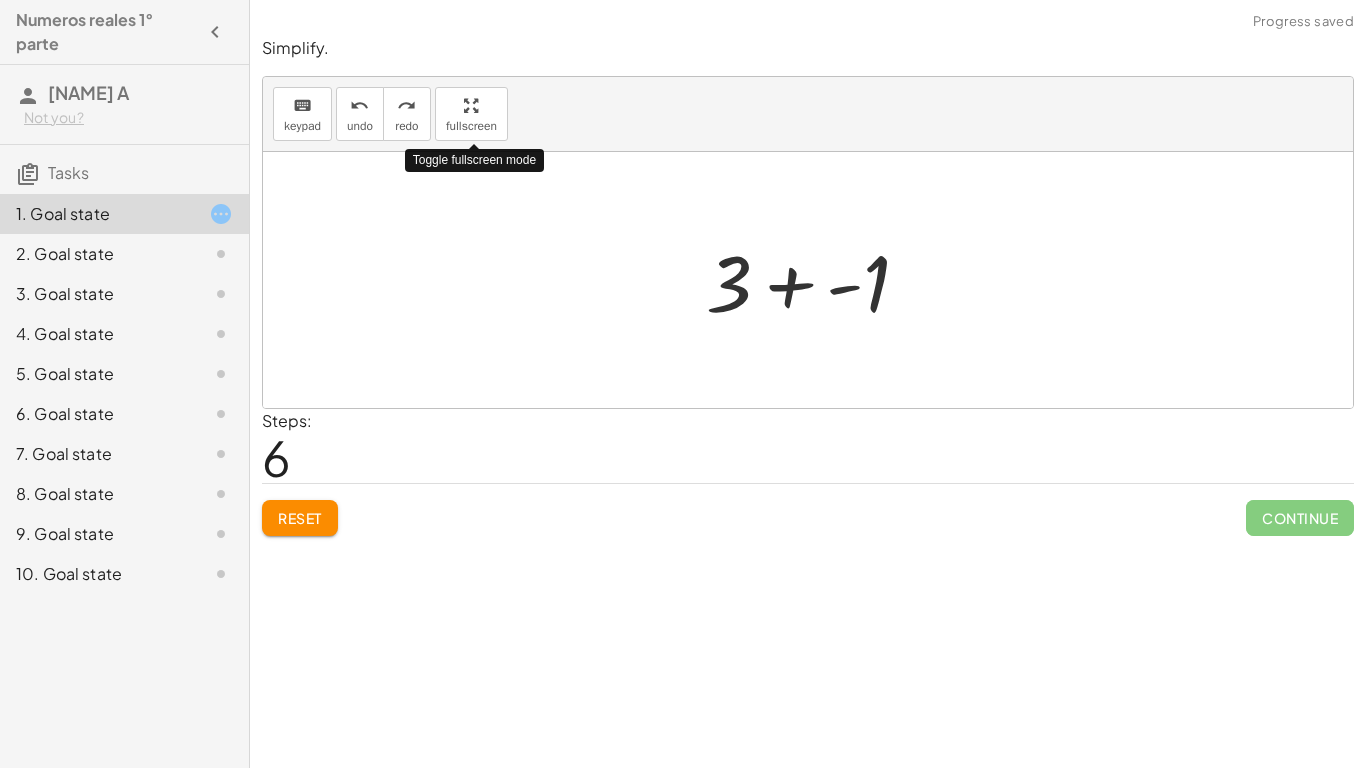 drag, startPoint x: 495, startPoint y: 103, endPoint x: 495, endPoint y: 224, distance: 121 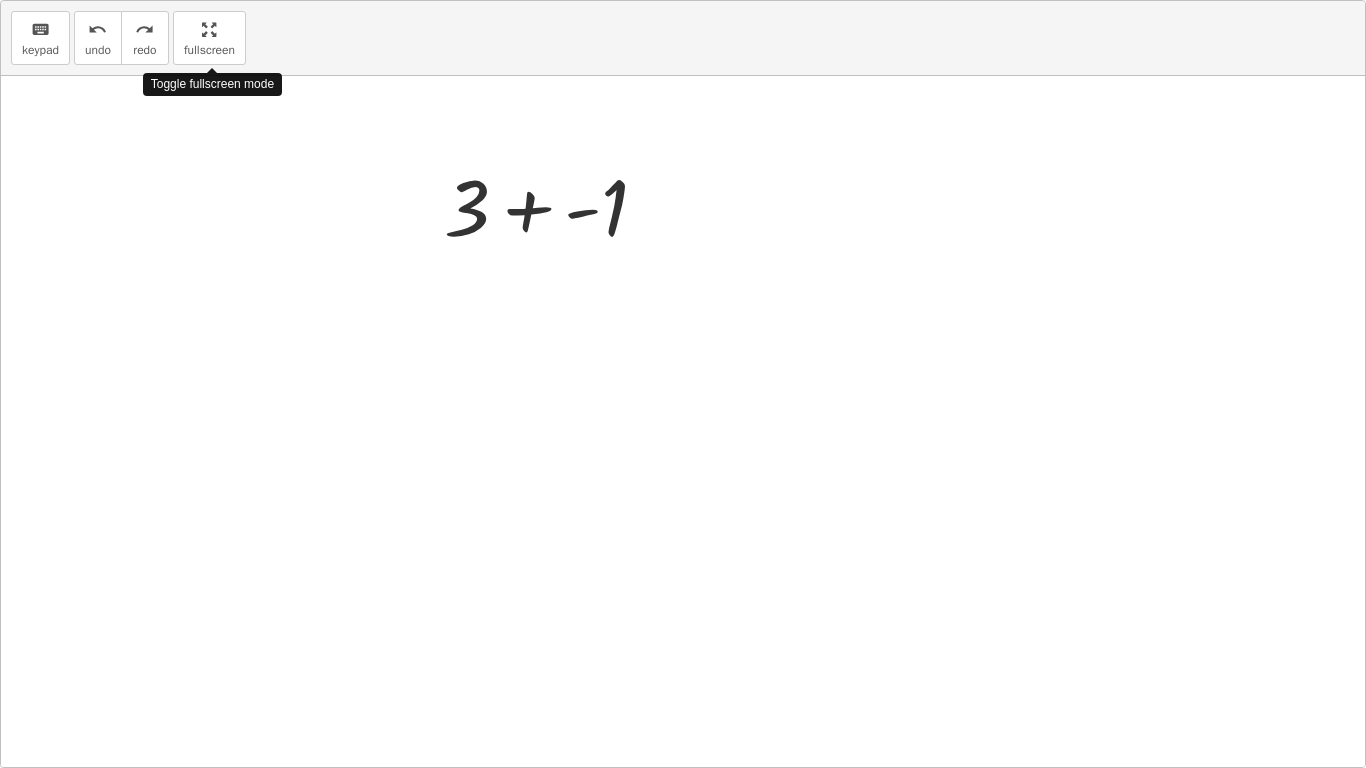 click on "keyboard keypad undo undo redo redo fullscreen Toggle fullscreen mode + 3 + ( - 1 ) + 3 + - 1 ×" at bounding box center [683, 384] 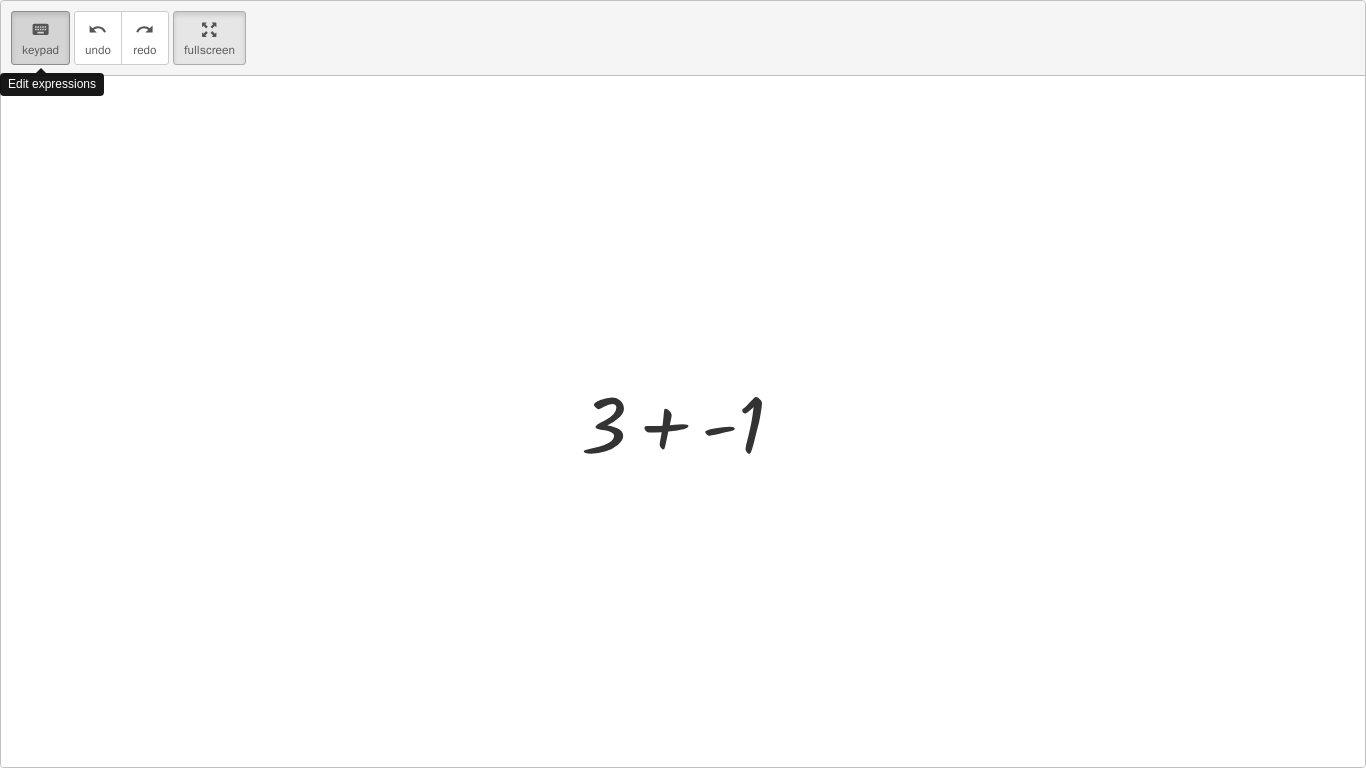 click on "keyboard" at bounding box center [40, 30] 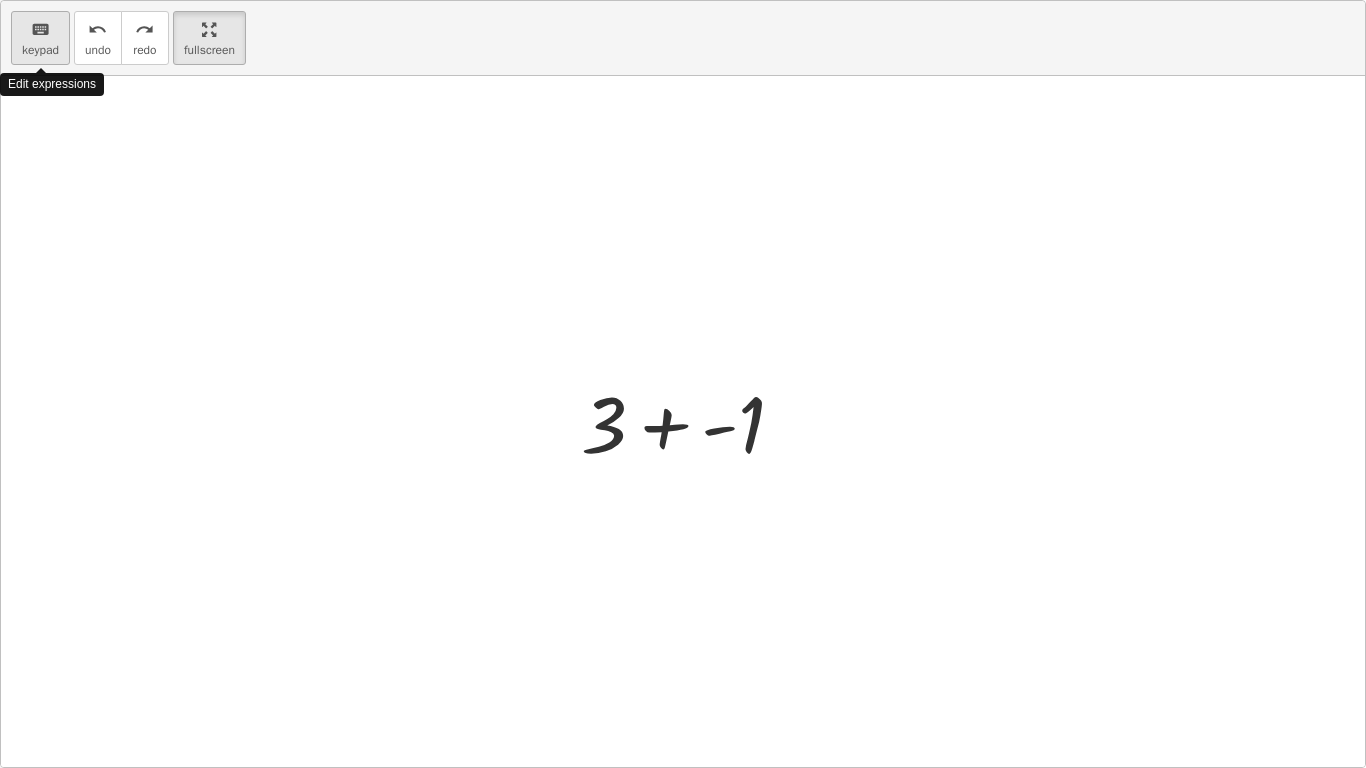 click on "keyboard" at bounding box center [40, 30] 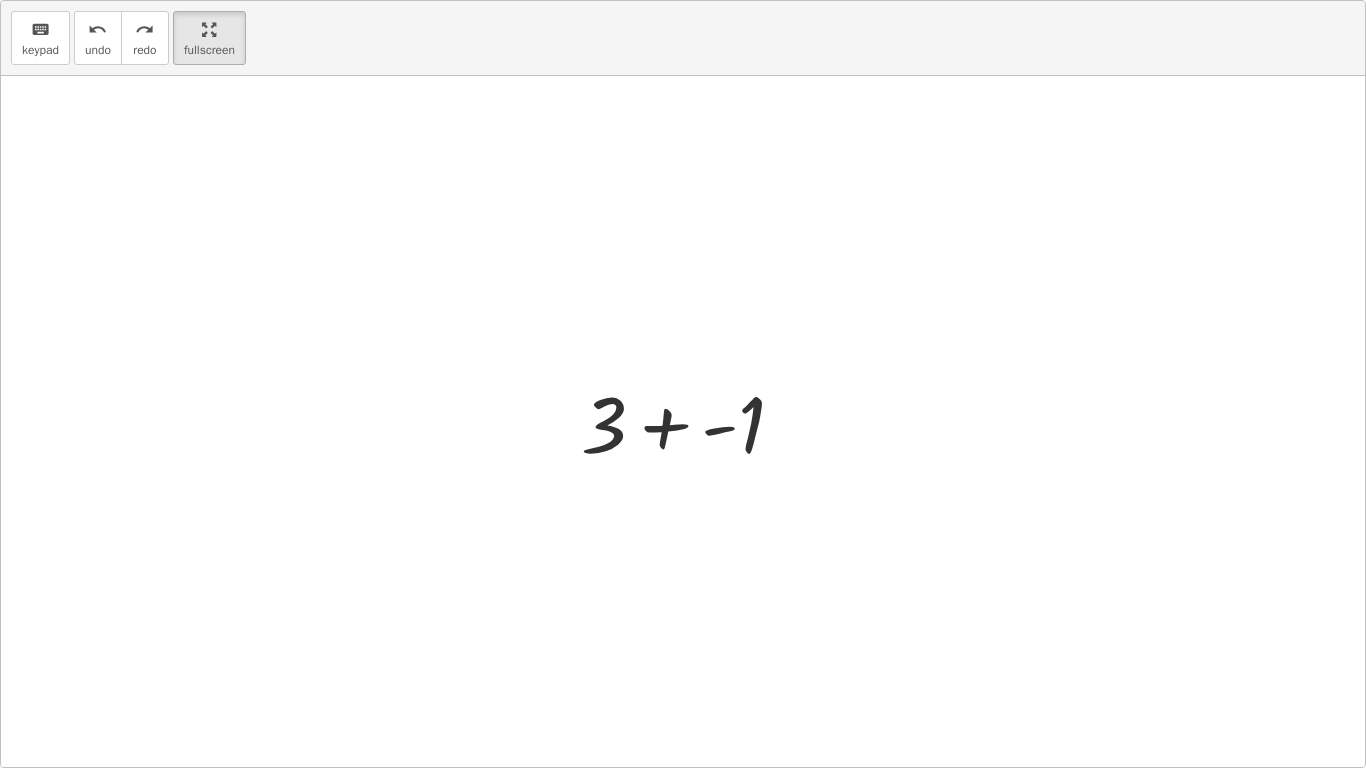 click on "keyboard keypad undo undo redo redo fullscreen" at bounding box center [683, 38] 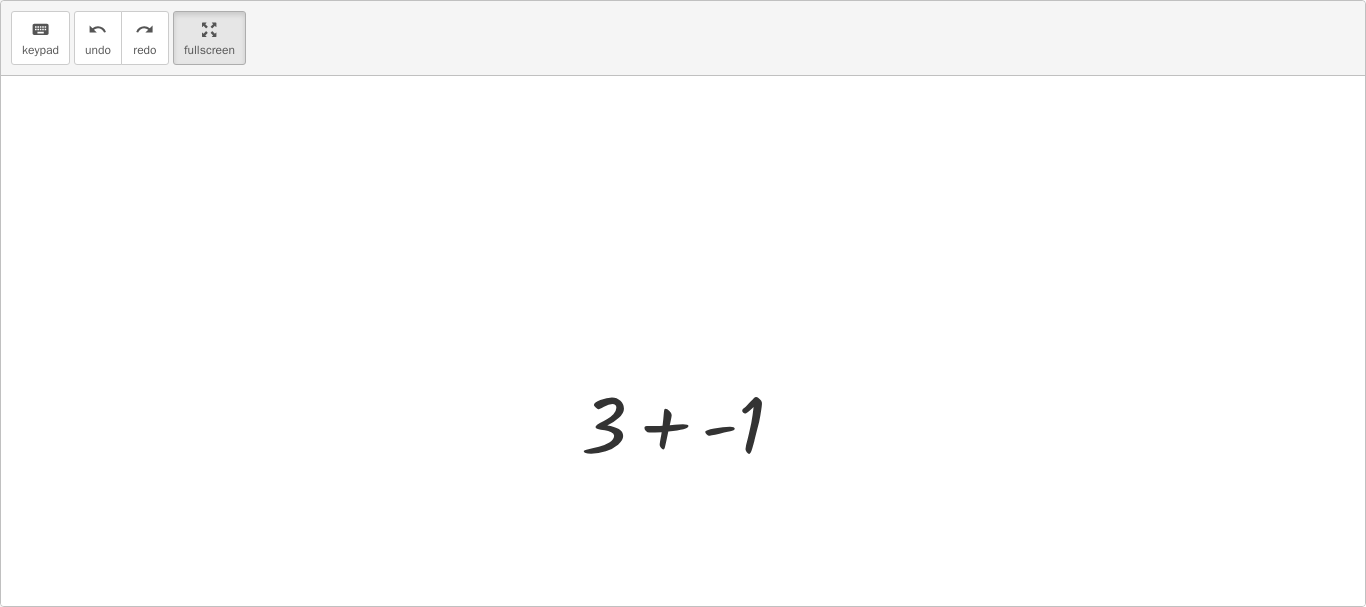 scroll, scrollTop: 117, scrollLeft: 0, axis: vertical 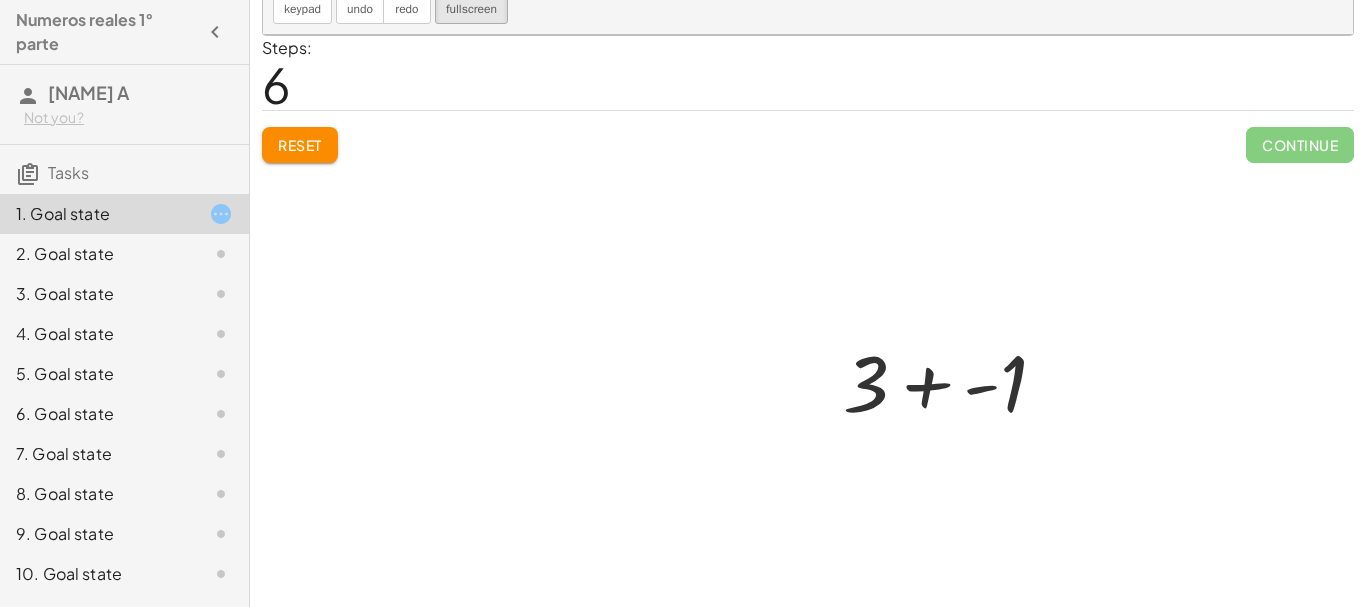 click at bounding box center [808, 321] 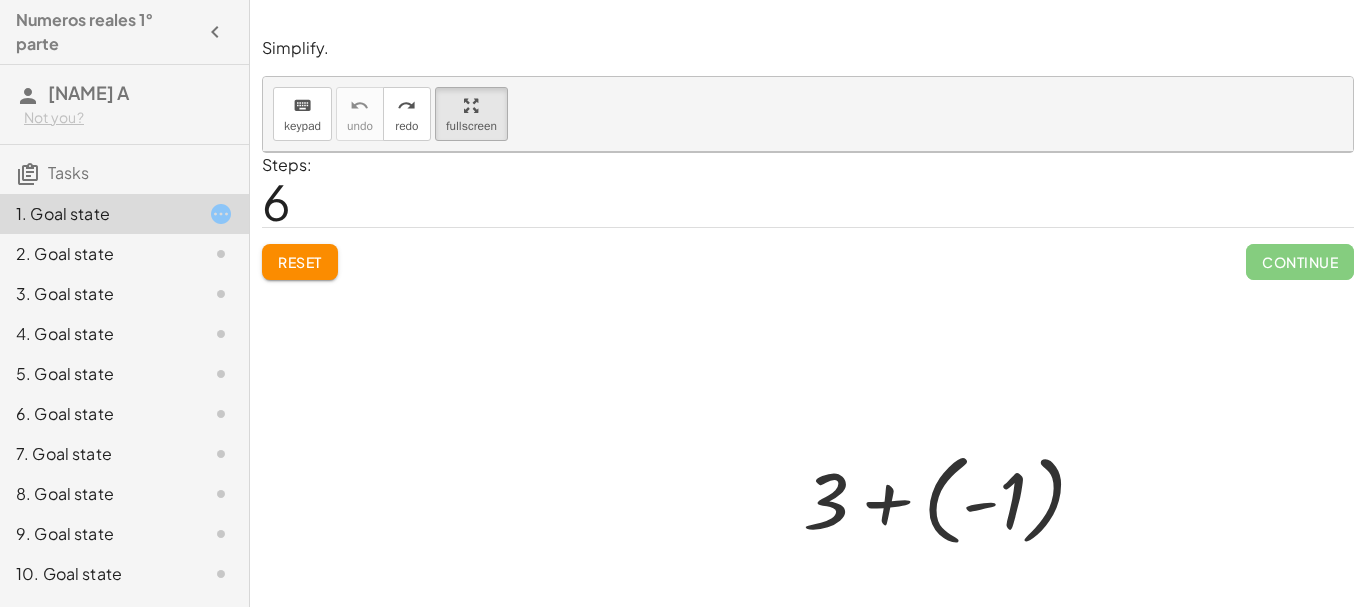 scroll, scrollTop: 117, scrollLeft: 0, axis: vertical 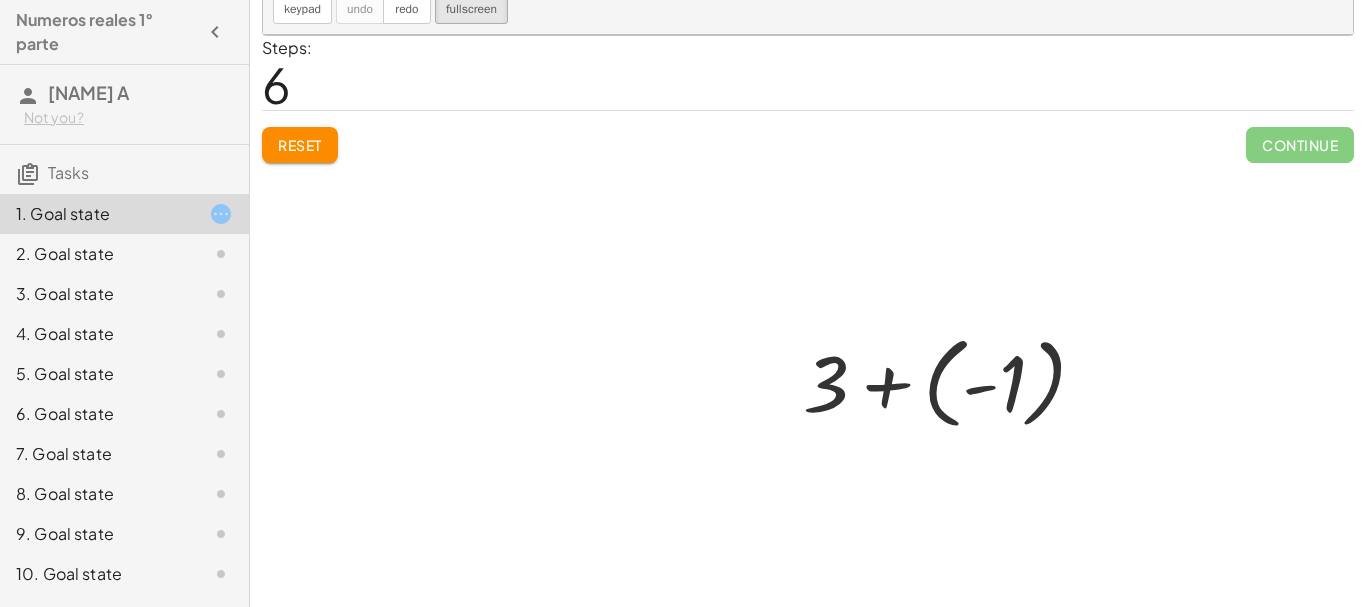 click at bounding box center [808, 321] 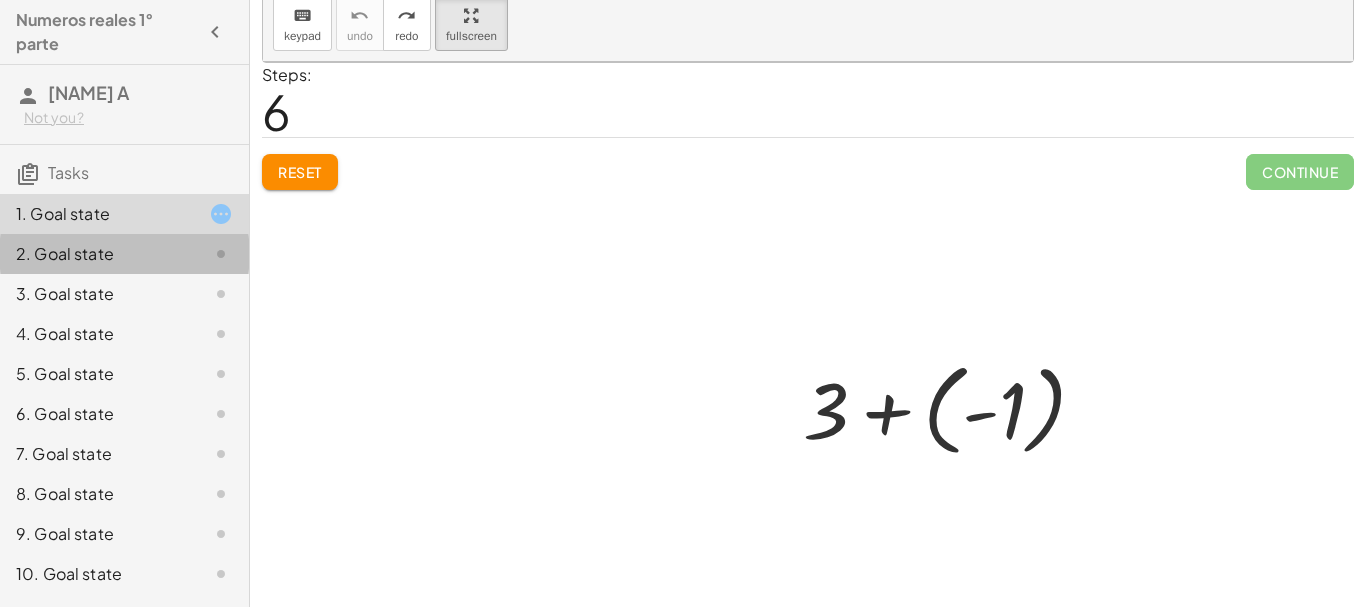 click on "2. Goal state" 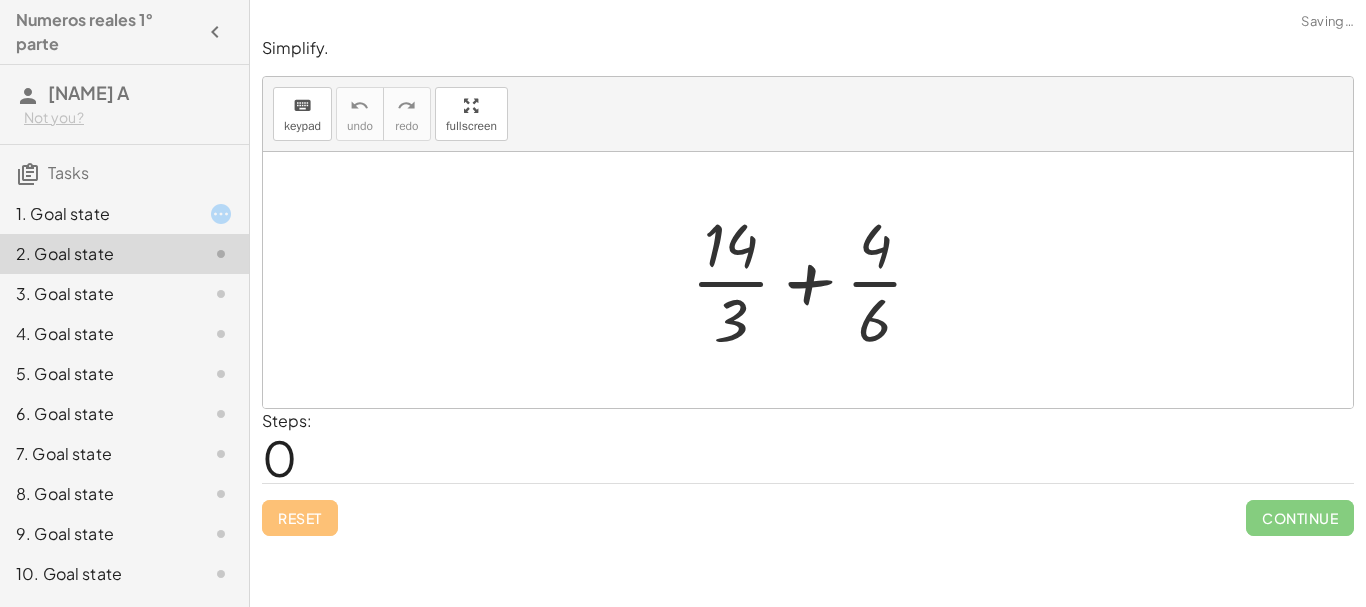 scroll, scrollTop: 0, scrollLeft: 0, axis: both 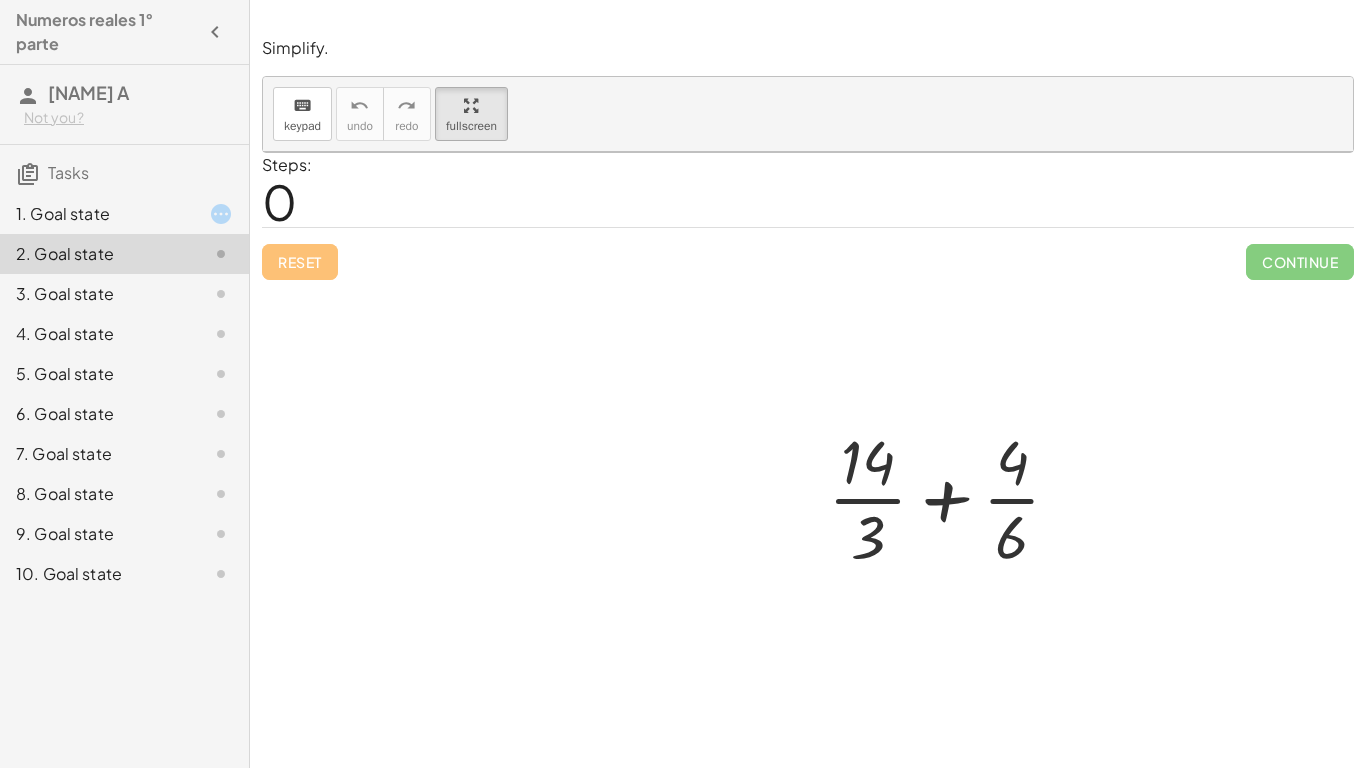 drag, startPoint x: 474, startPoint y: 102, endPoint x: 474, endPoint y: 223, distance: 121 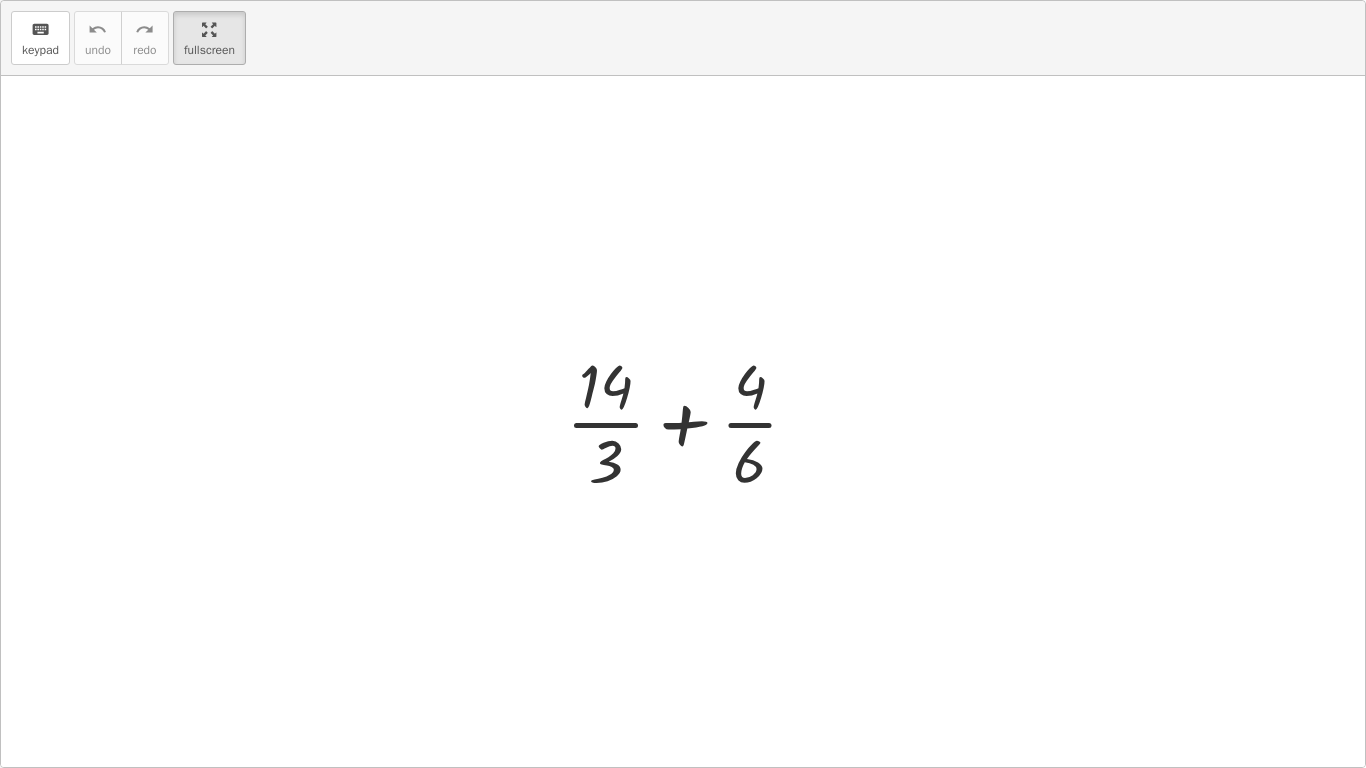 click on "keyboard keypad undo undo redo redo fullscreen Toggle fullscreen mode + · 14 · 3 + · 4 · 6 ×" at bounding box center [683, 384] 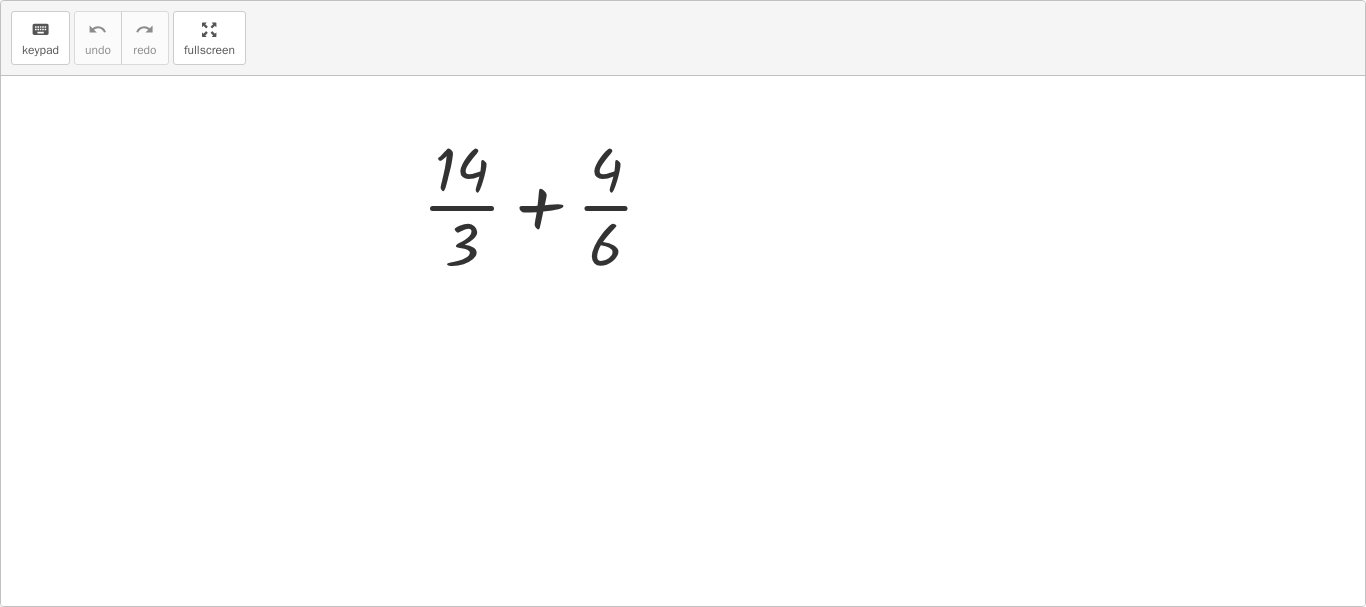 drag, startPoint x: 202, startPoint y: 33, endPoint x: 202, endPoint y: -88, distance: 121 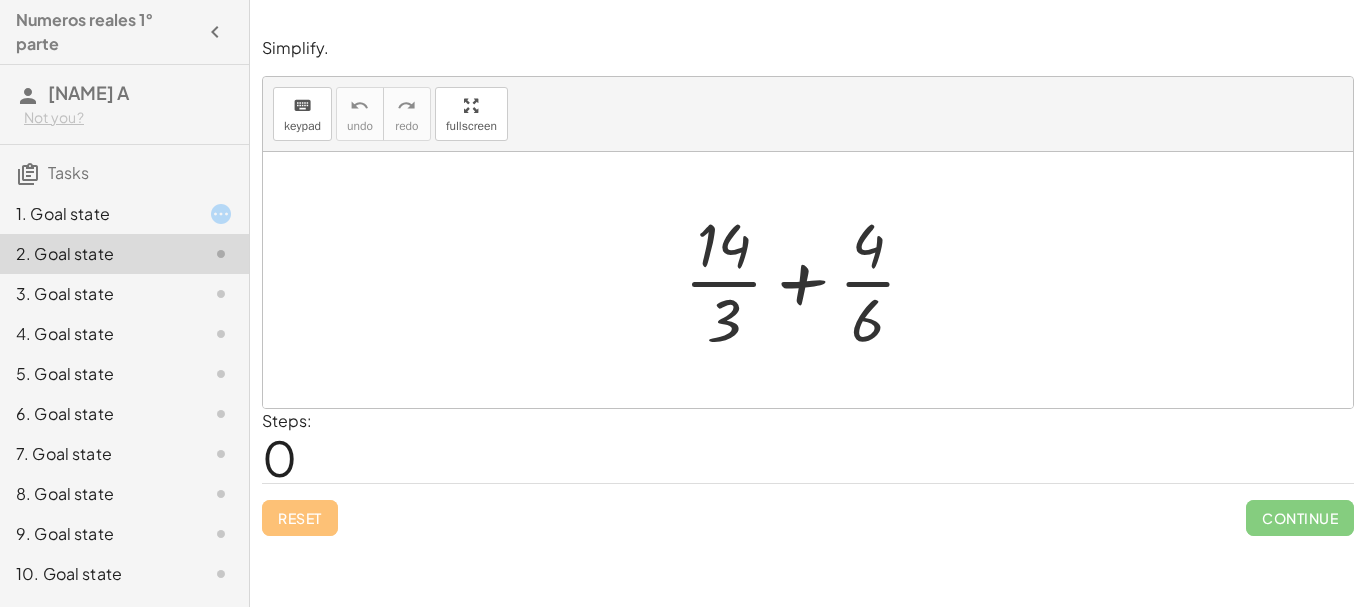 click on "Numeros reales 1° parte [NAME] A Not you? Tasks 1. Goal state 2. Goal state 3. Goal state 4. Goal state 5. Goal state 6. Goal state 7. Goal state 8. Goal state 9. Goal state 10. Goal state Simplify. keyboard keypad undo undo redo redo fullscreen + 3 + ( - 1 ) × Steps: 6 Reset Continue Simplify. keyboard keypad undo undo redo redo fullscreen + · 14 · 3 + · 4 · 6 × Steps: 0 Reset Continue Simplify. keyboard keypad undo undo redo redo fullscreen × Steps: 0 Reset Continue Simplify. keyboard keypad undo undo redo redo fullscreen × Steps: 0 Reset Continue Simplify. keyboard keypad undo undo redo redo fullscreen × Steps: 0 Reset Continue Simplify. keyboard keypad undo undo redo redo fullscreen × Steps: 0 Reset Continue Simplify. keyboard keypad undo undo redo redo fullscreen × Steps: 0 Reset Continue Simplify. keyboard keypad undo undo redo redo ×" at bounding box center (683, 303) 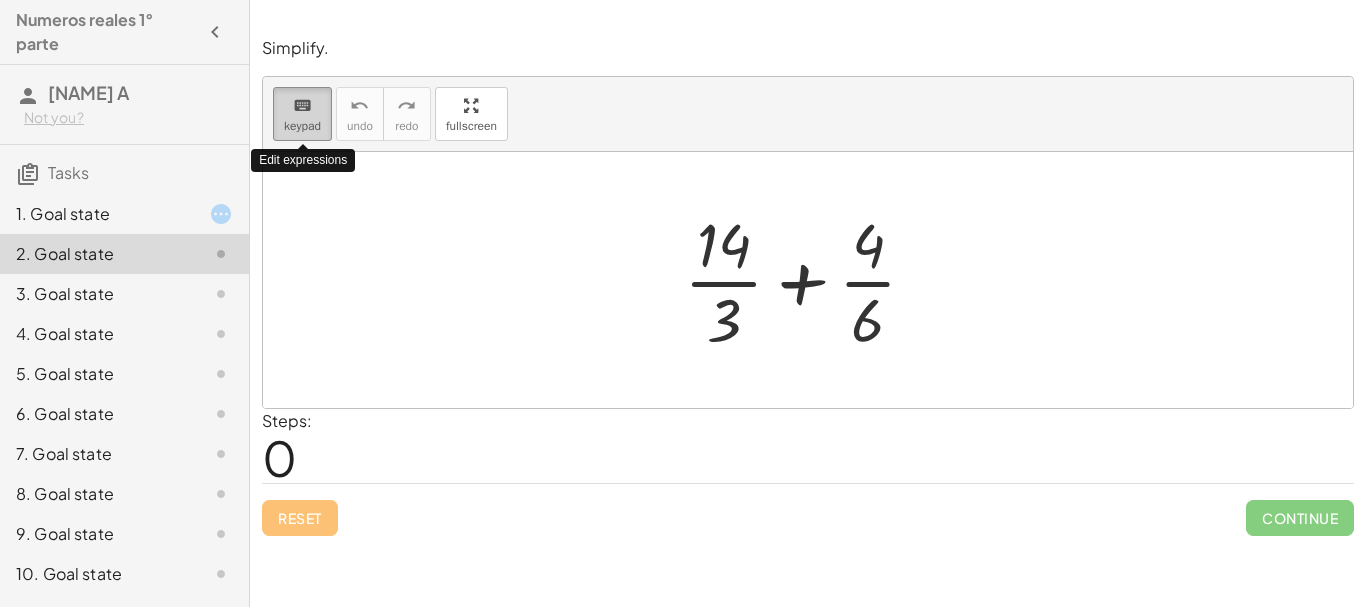 click on "keypad" at bounding box center (302, 126) 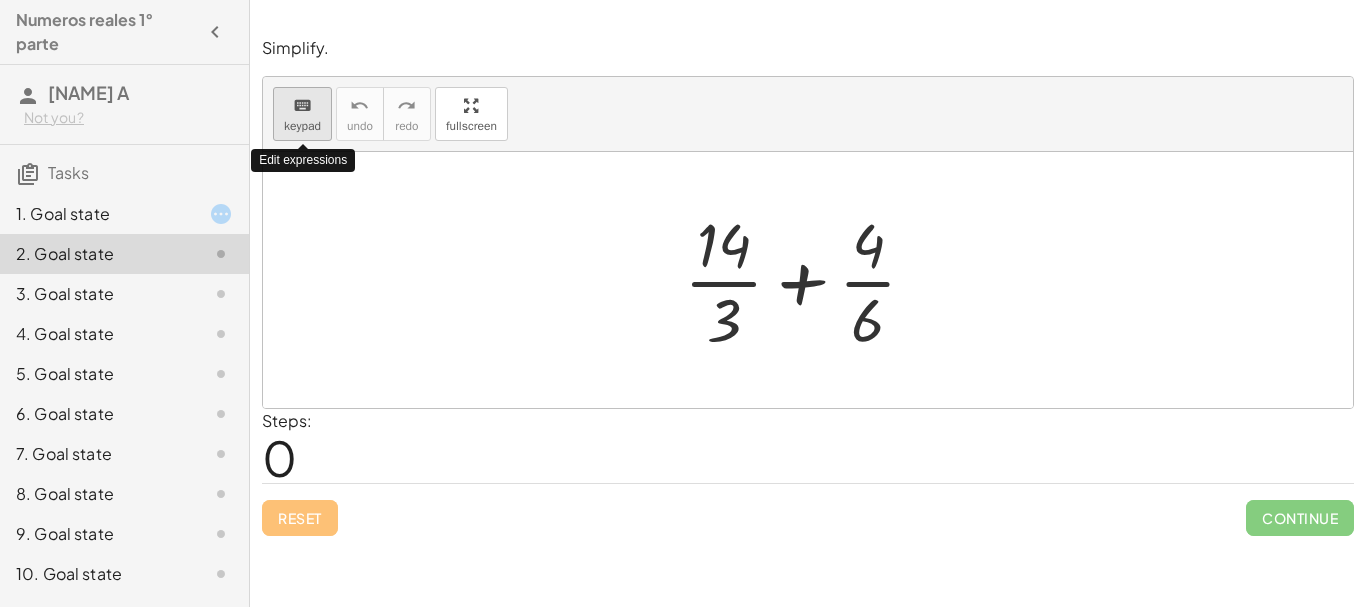 click on "keypad" at bounding box center [302, 126] 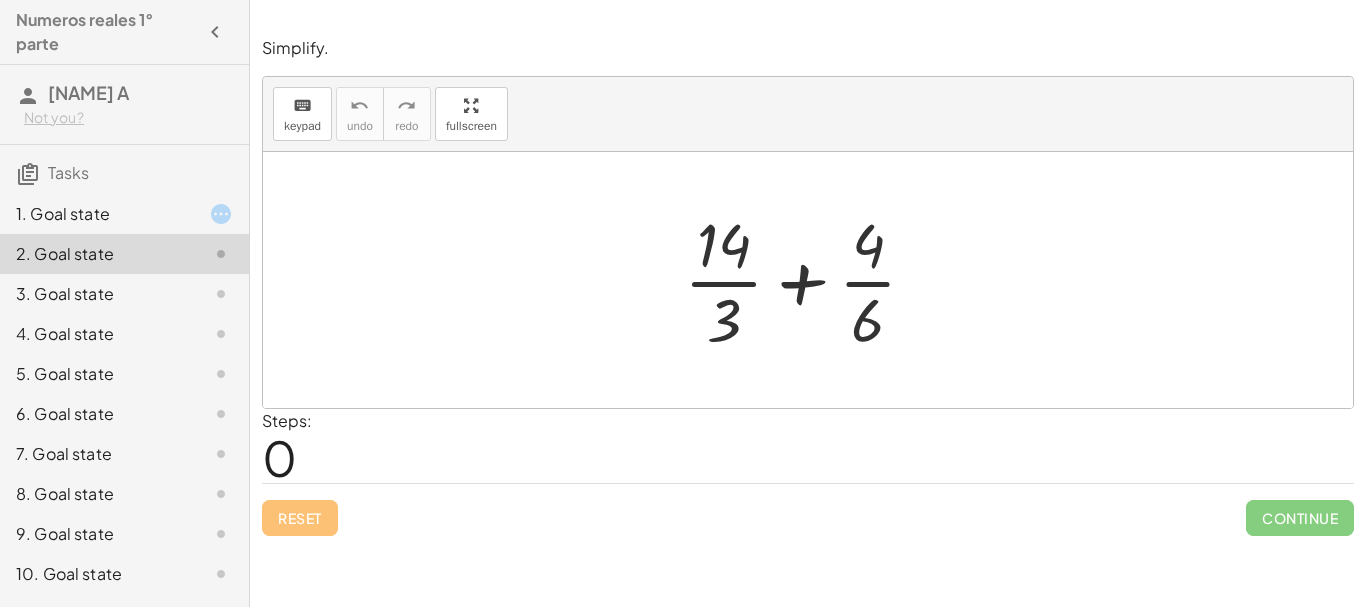 click at bounding box center (808, 280) 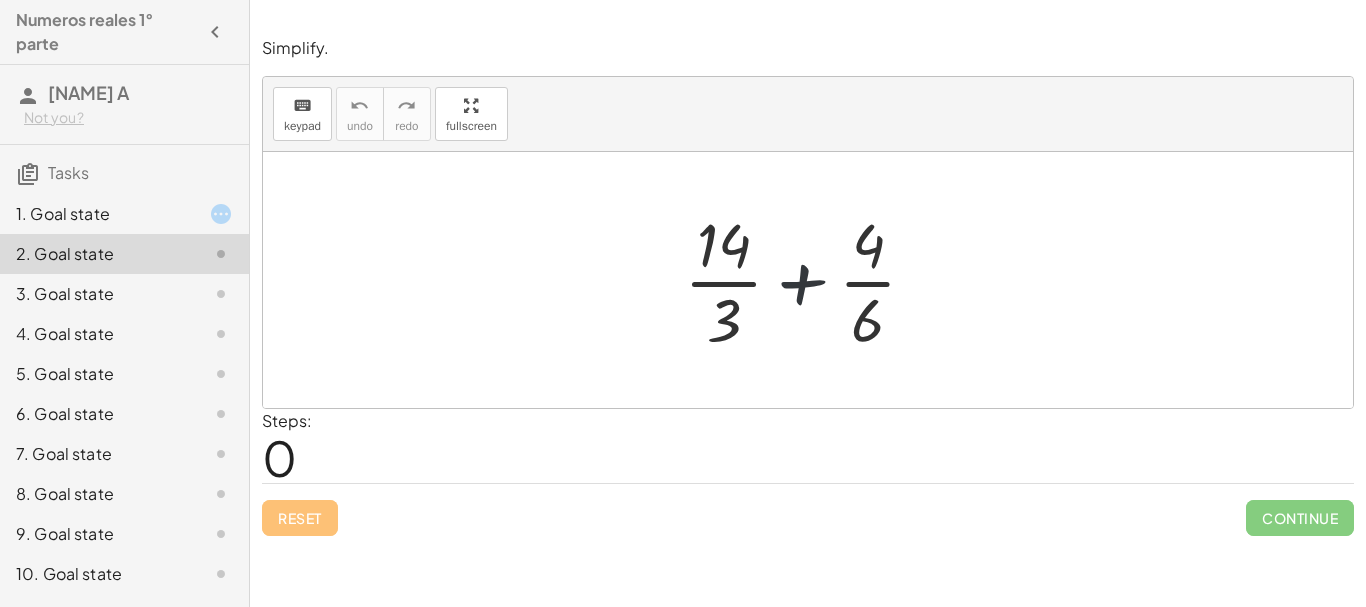 click at bounding box center (808, 280) 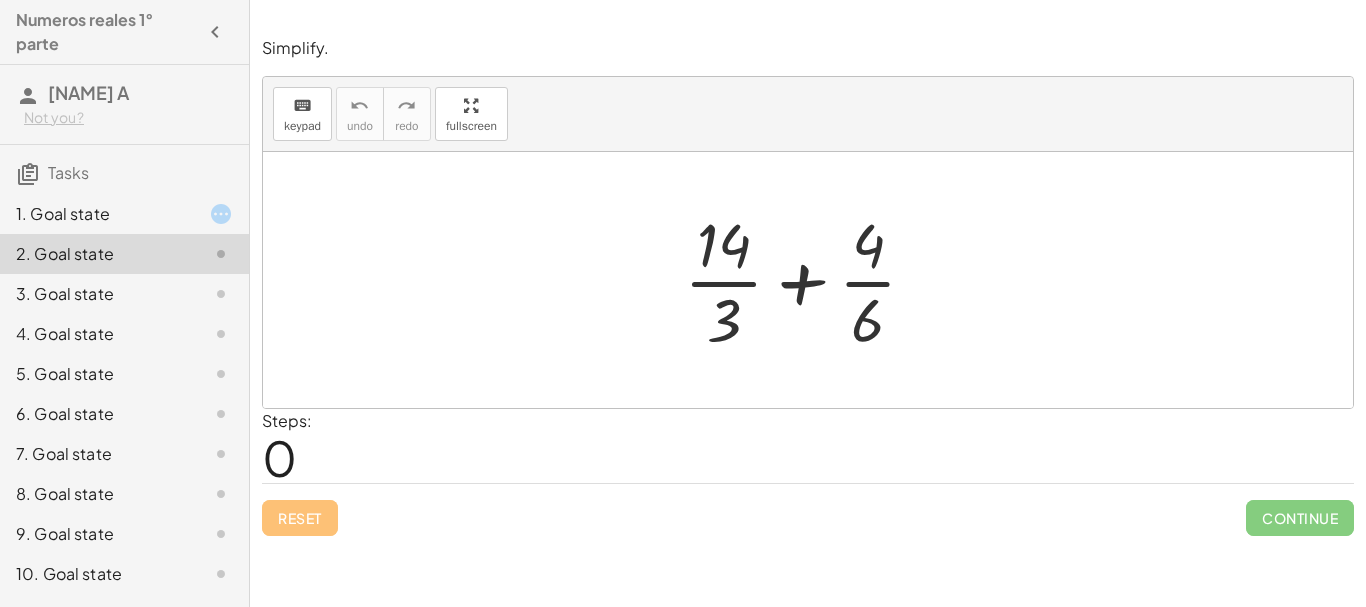 click on "Reset   Continue" at bounding box center [808, 509] 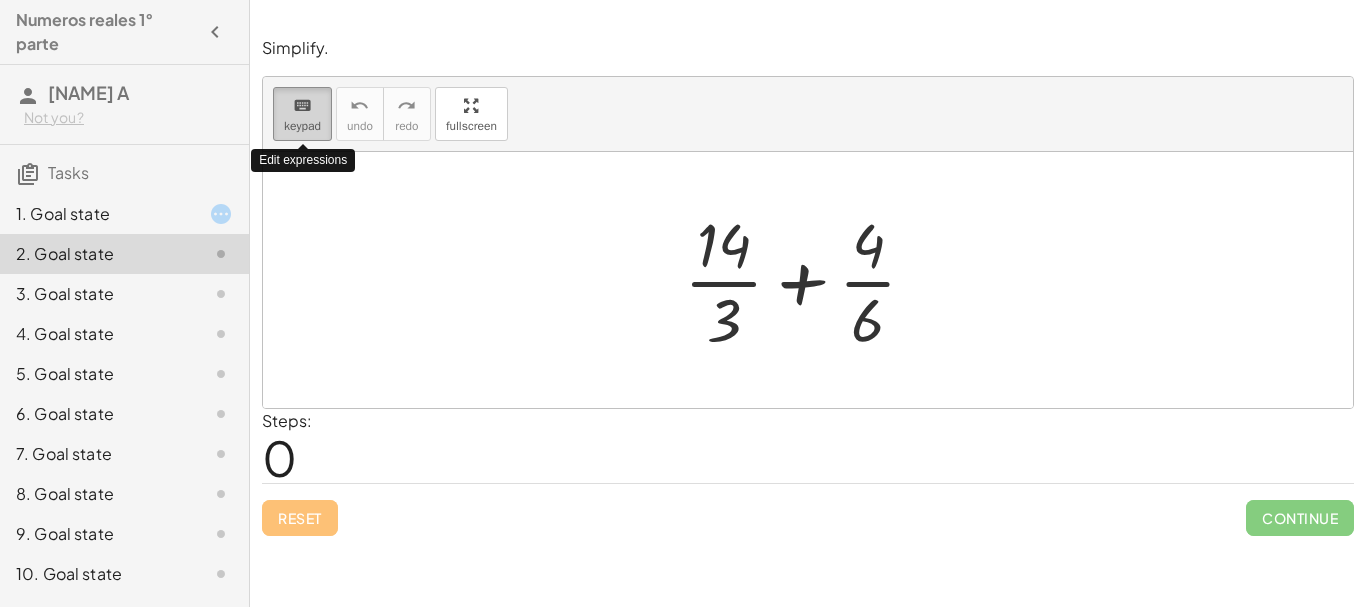 click on "keyboard" at bounding box center (302, 106) 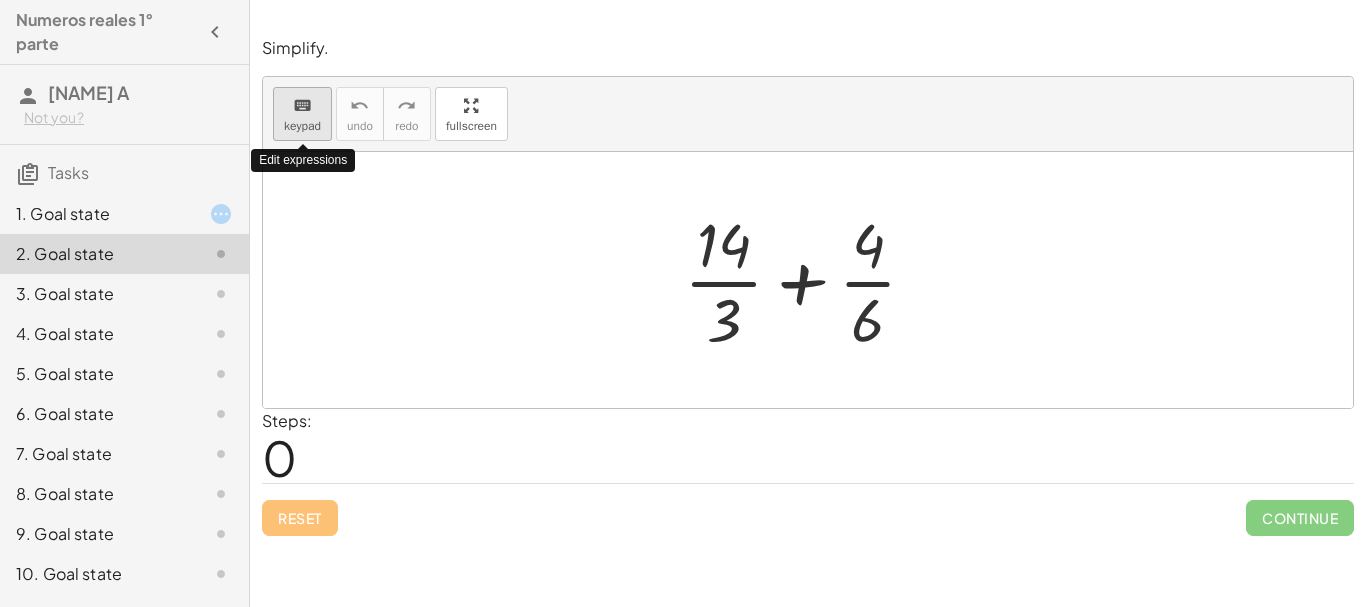 click on "keyboard" at bounding box center (302, 106) 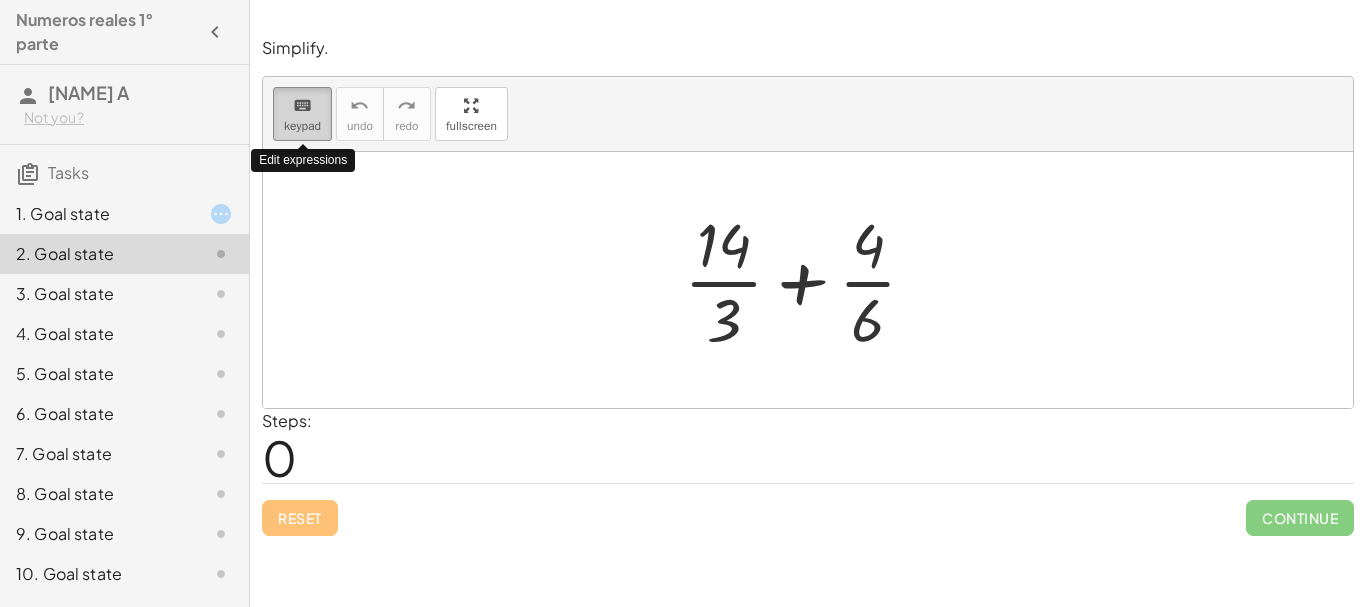 click on "keyboard" at bounding box center (302, 106) 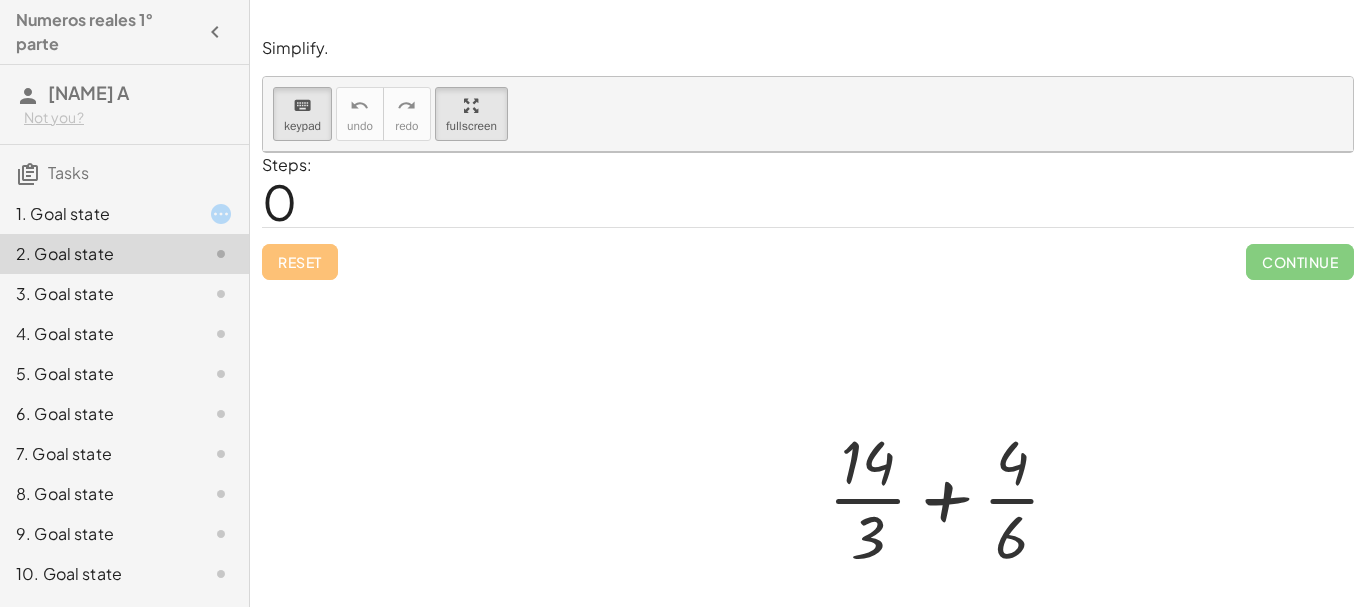 drag, startPoint x: 487, startPoint y: 112, endPoint x: 487, endPoint y: 233, distance: 121 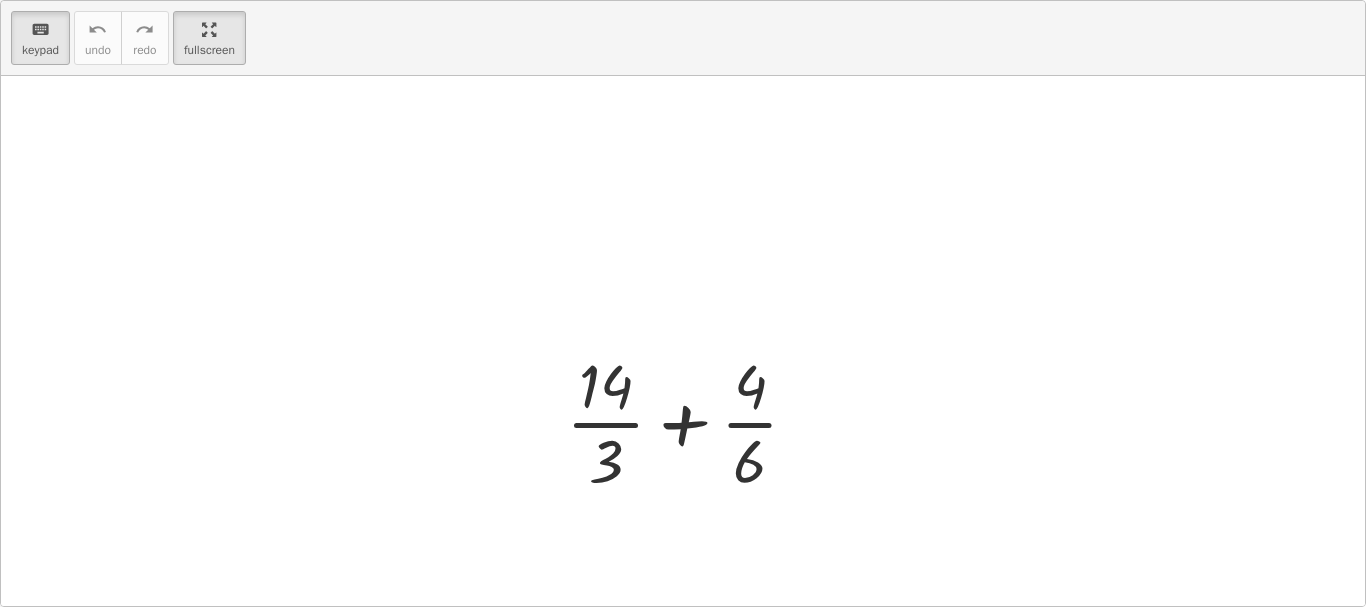 click on "keyboard keypad undo undo redo redo fullscreen + · 14 · 3 + · 4 · 6 ×" at bounding box center [683, 303] 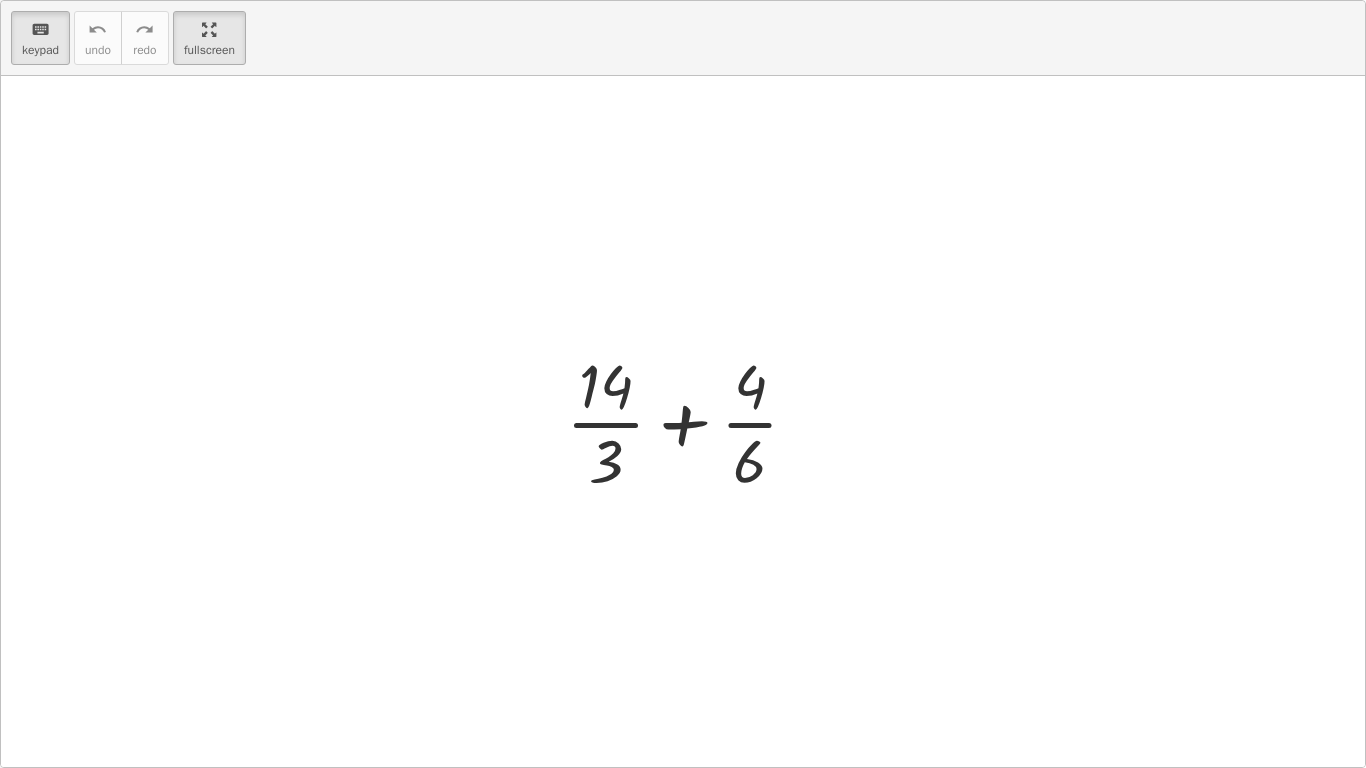 click at bounding box center [683, 421] 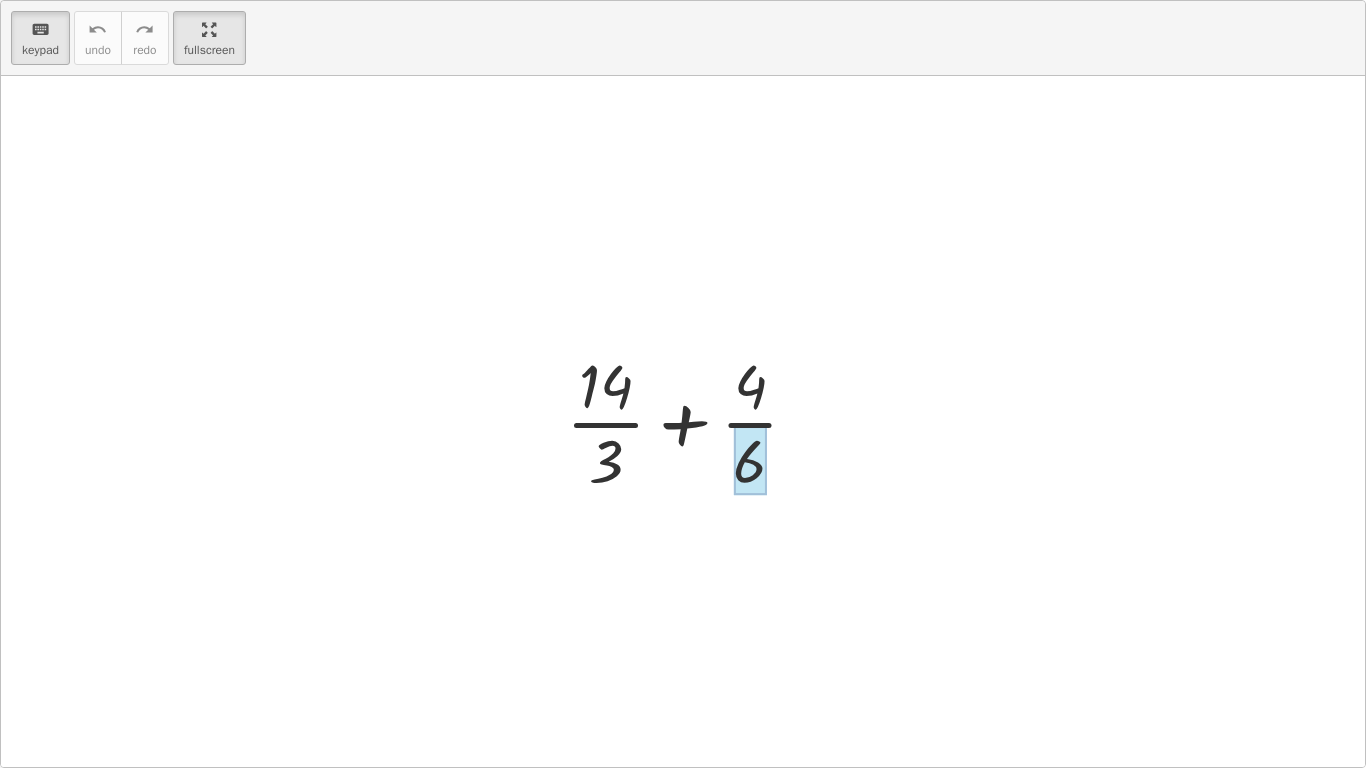 click at bounding box center (749, 461) 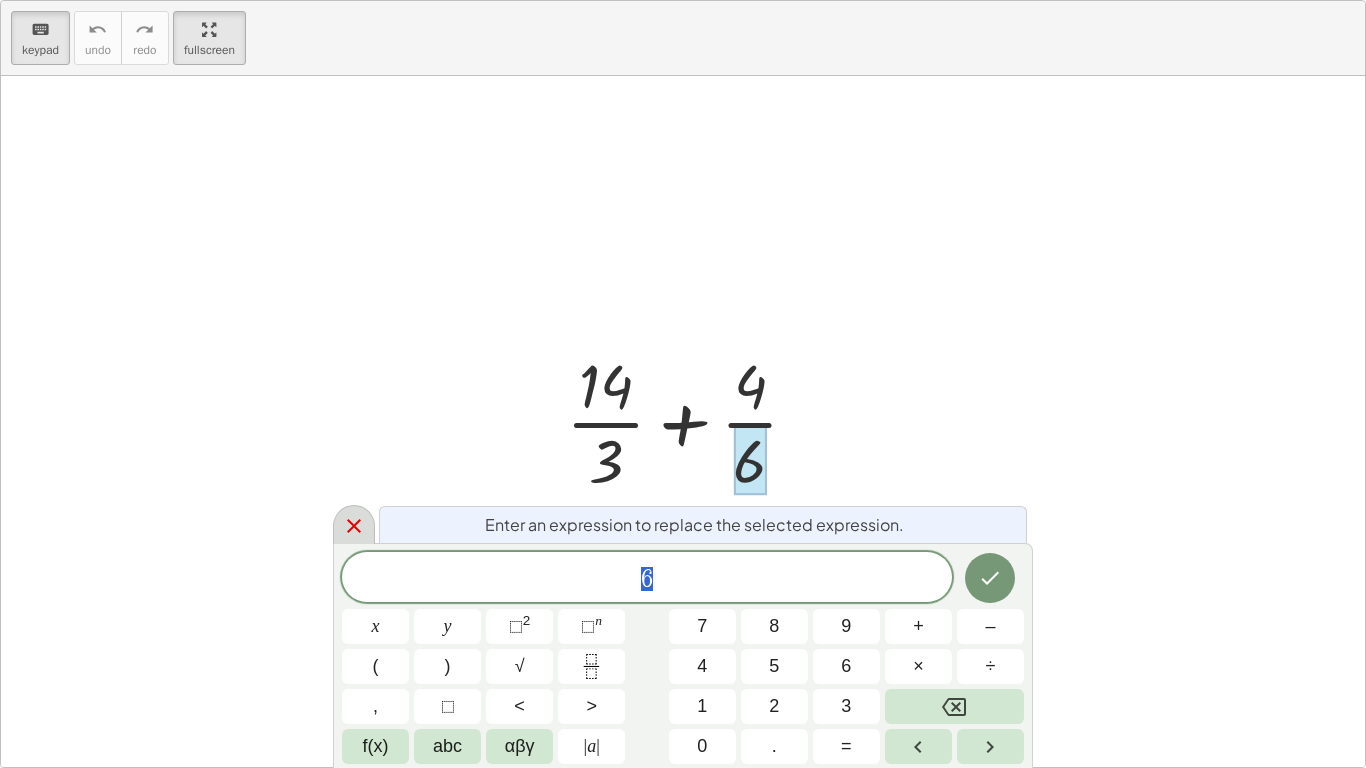 click 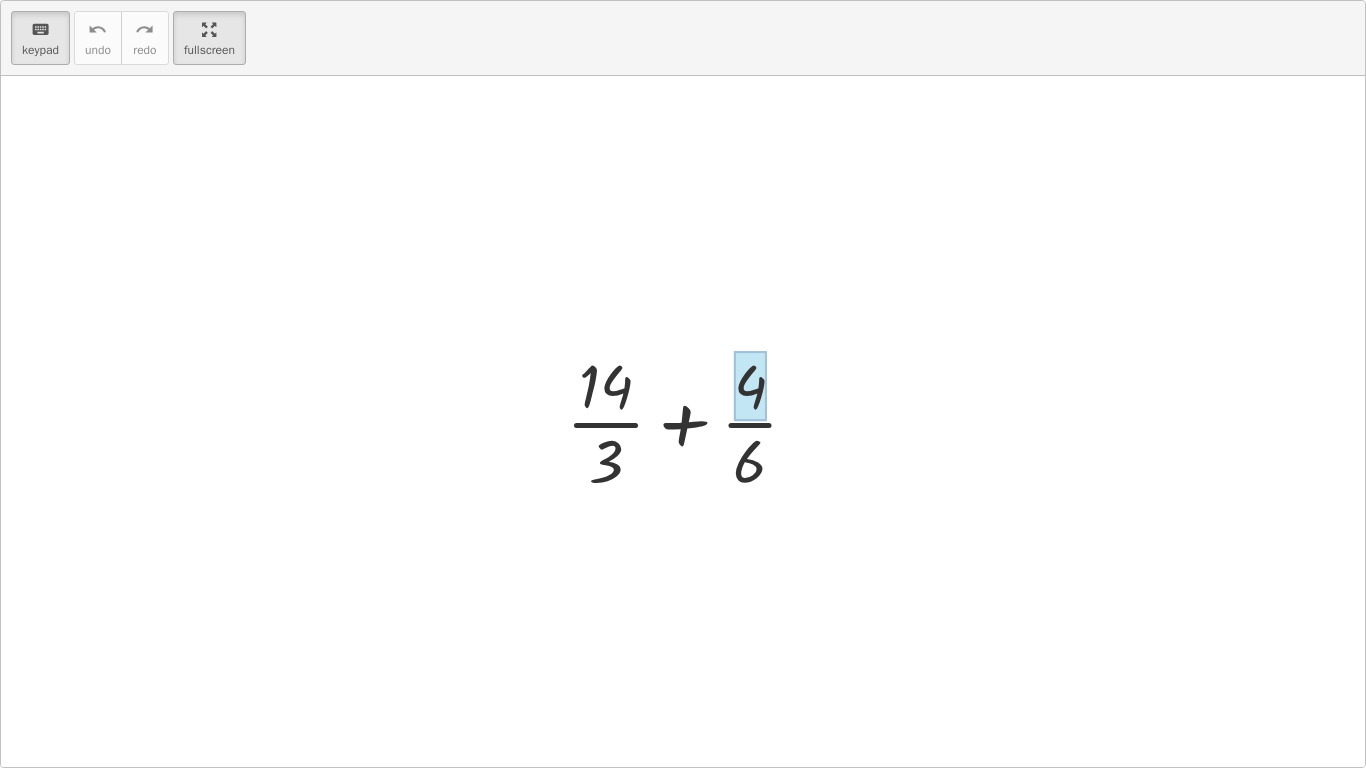 click at bounding box center (750, 386) 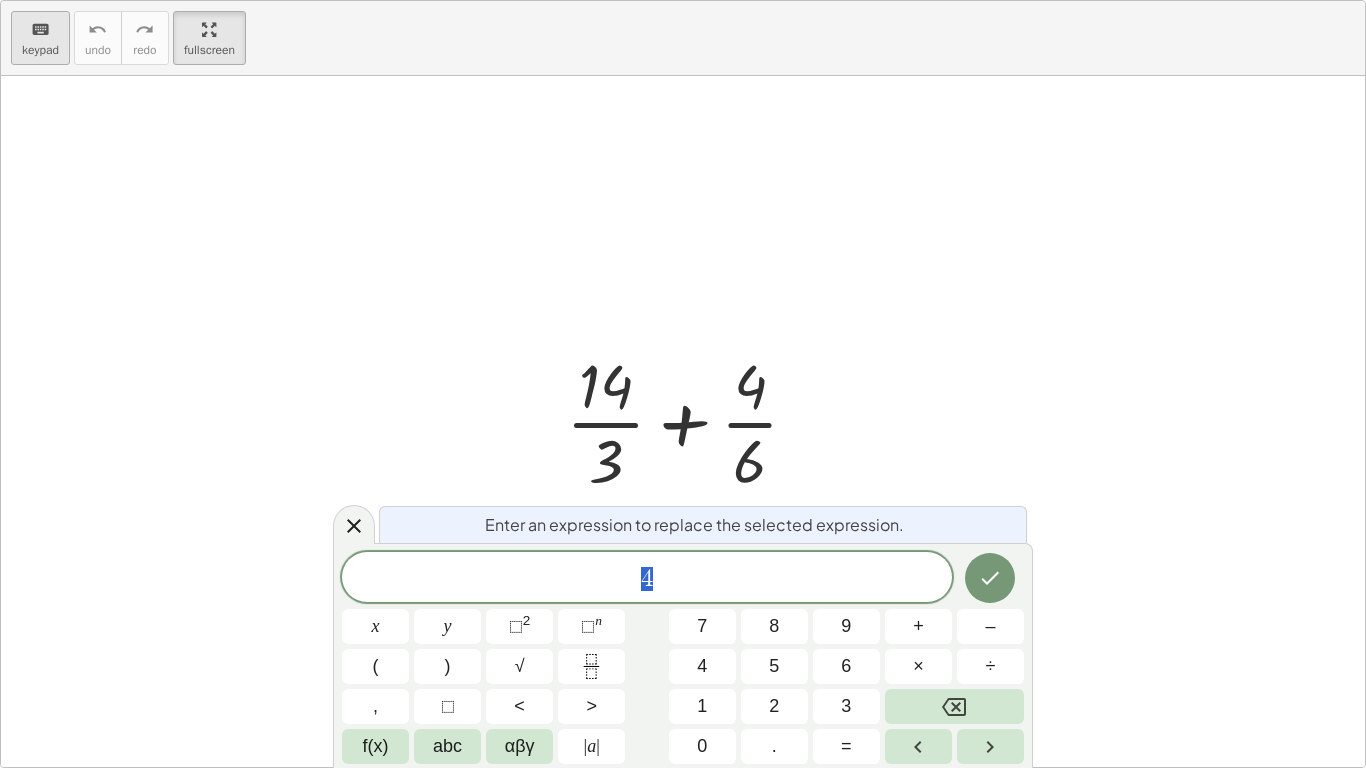 click on "keyboard" at bounding box center (40, 30) 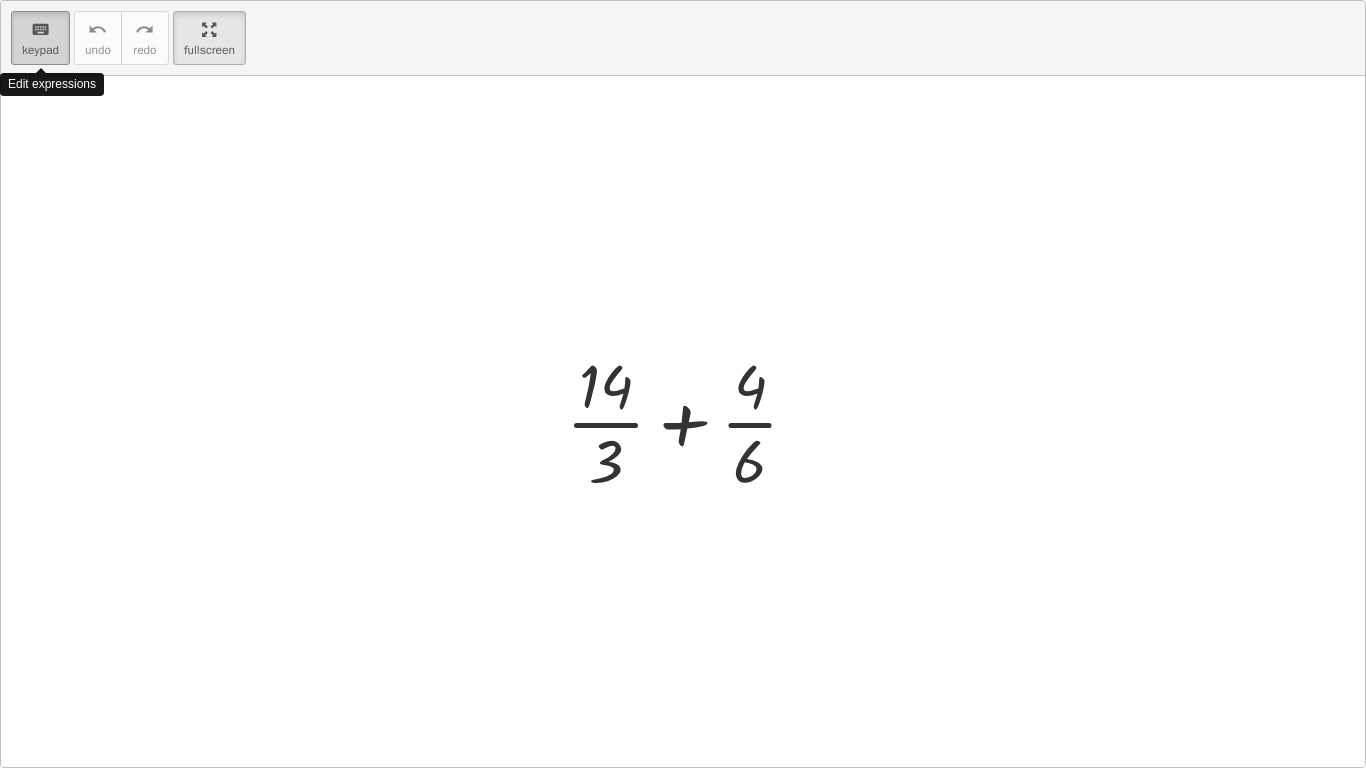 click on "keyboard" at bounding box center [40, 30] 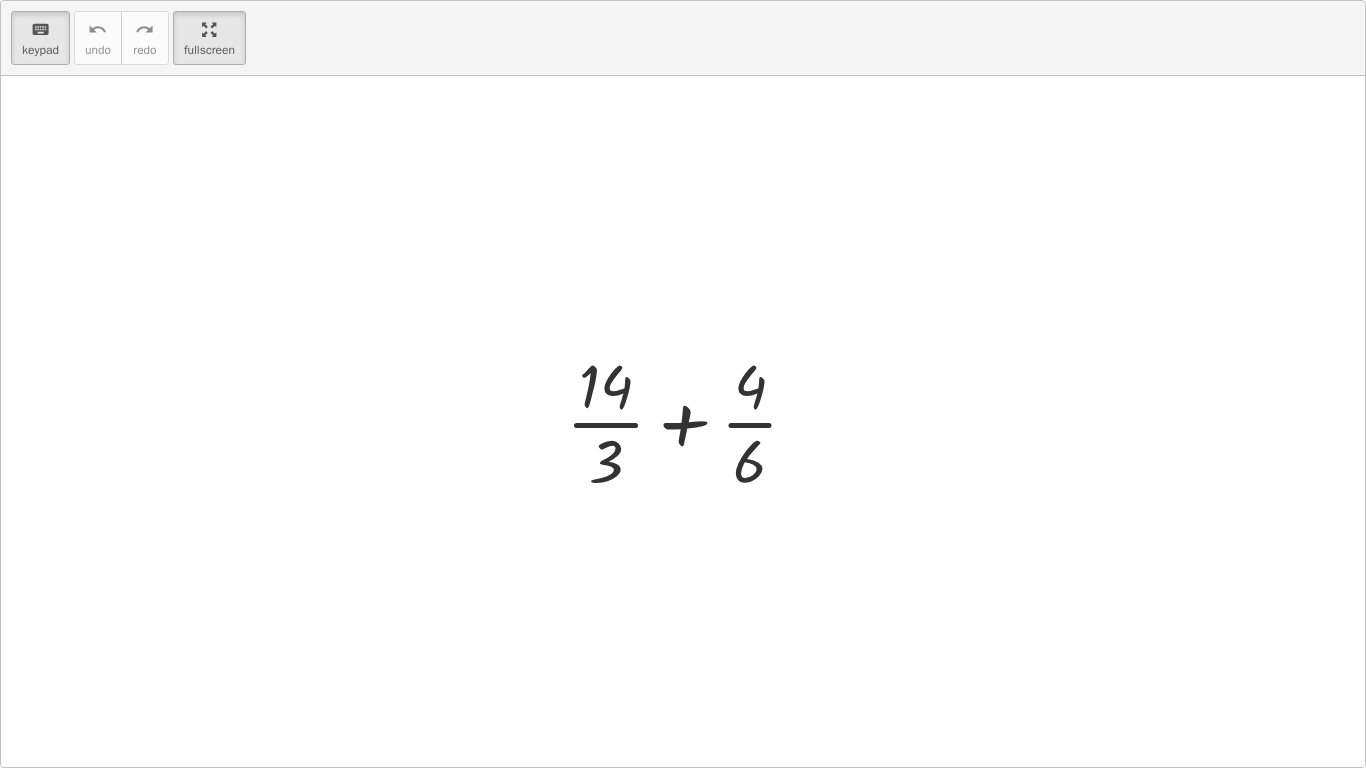 click on "keyboard keypad undo undo redo redo fullscreen" at bounding box center [683, 38] 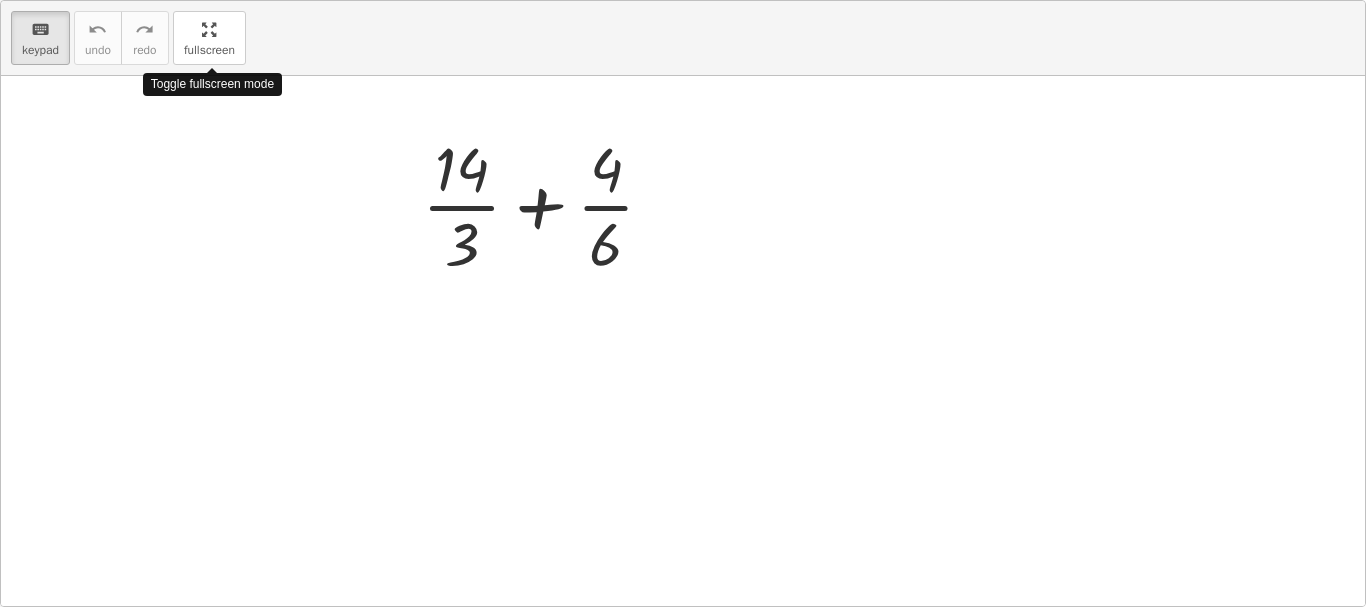 drag, startPoint x: 219, startPoint y: 26, endPoint x: 219, endPoint y: -95, distance: 121 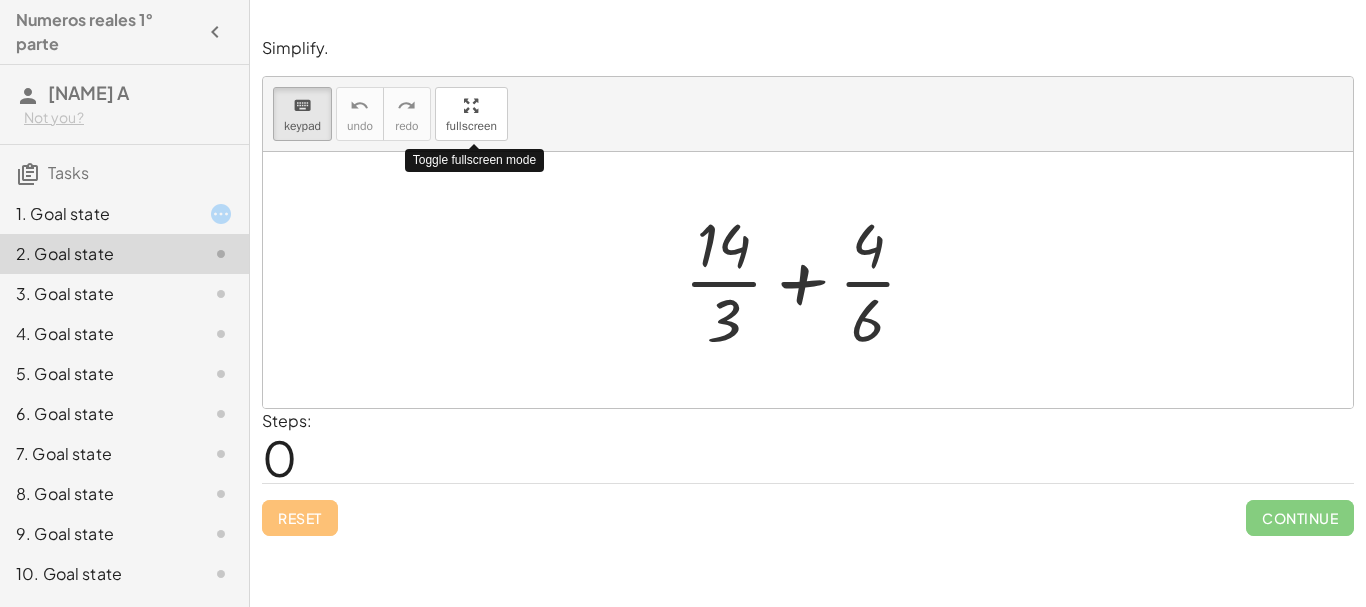 click on "Numeros reales 1° parte [NAME] A Not you? Tasks 1. Goal state 2. Goal state 3. Goal state 4. Goal state 5. Goal state 6. Goal state 7. Goal state 8. Goal state 9. Goal state 10. Goal state Simplify. keyboard keypad undo undo redo redo fullscreen + 3 + ( - 1 ) × Steps: 6 Reset Continue Simplify. keyboard keypad undo undo redo redo fullscreen Toggle fullscreen mode + · 14 · 3 + · 4 · 6 × Steps: 0 Reset Continue Simplify. keyboard keypad undo undo redo redo fullscreen × Steps: 0 Reset Continue Simplify. keyboard keypad undo undo redo redo fullscreen × Steps: 0 Reset Continue Simplify. keyboard keypad undo undo redo redo fullscreen × Steps: 0 Reset Continue Simplify. keyboard keypad undo undo redo redo fullscreen × Steps: 0 Reset Continue Simplify. keyboard keypad undo undo redo redo ×" at bounding box center [683, 303] 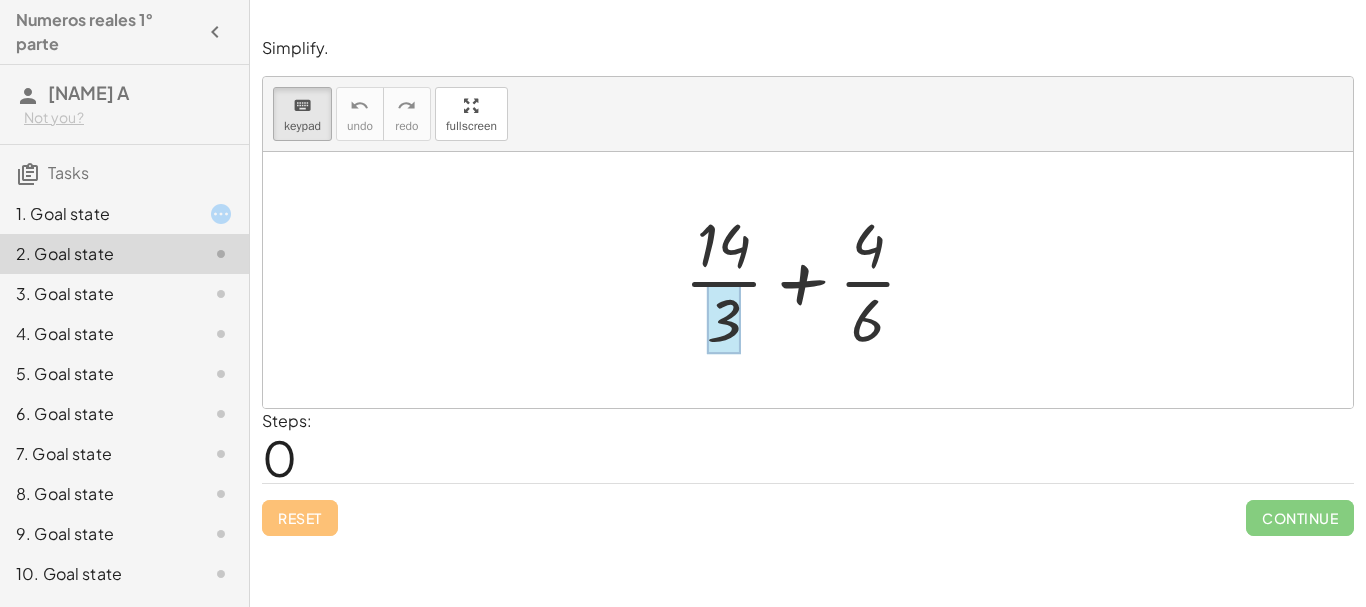 click at bounding box center [724, 319] 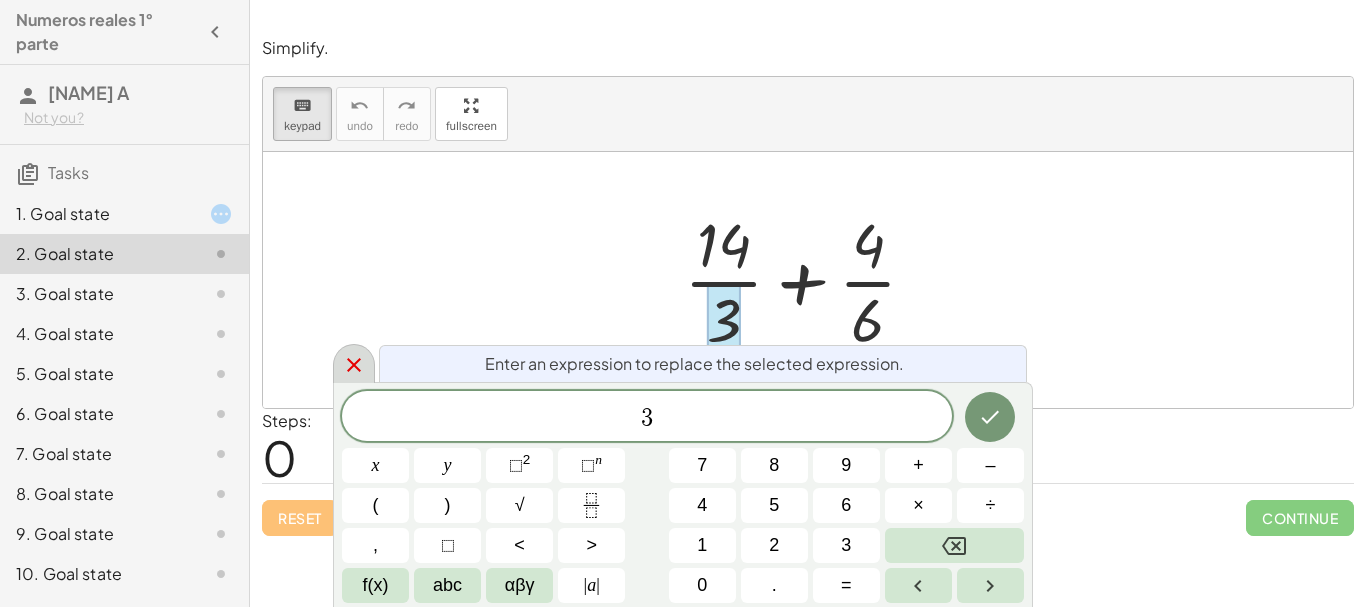 click 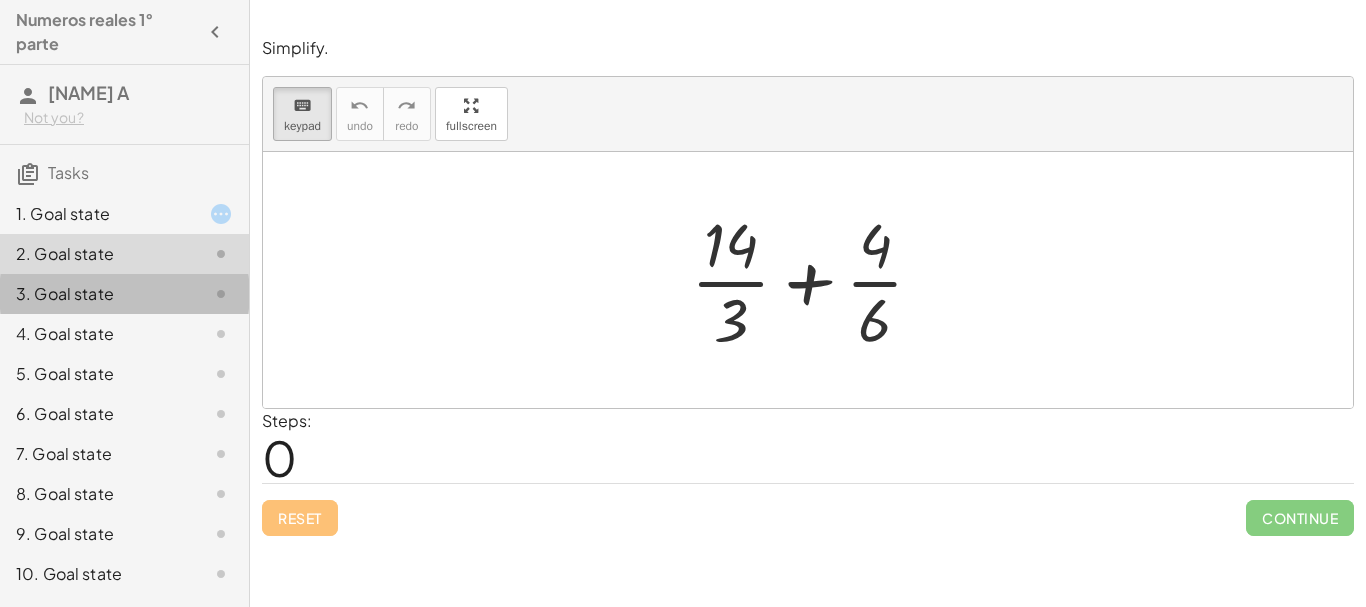 click on "3. Goal state" 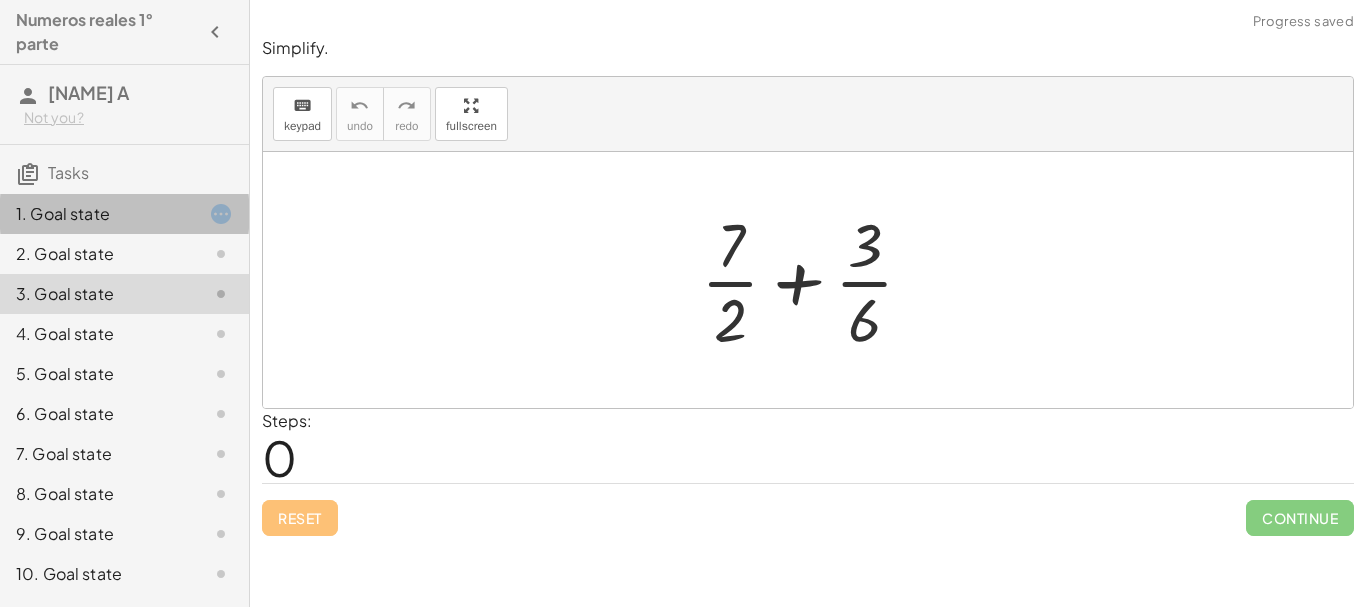 click on "1. Goal state" 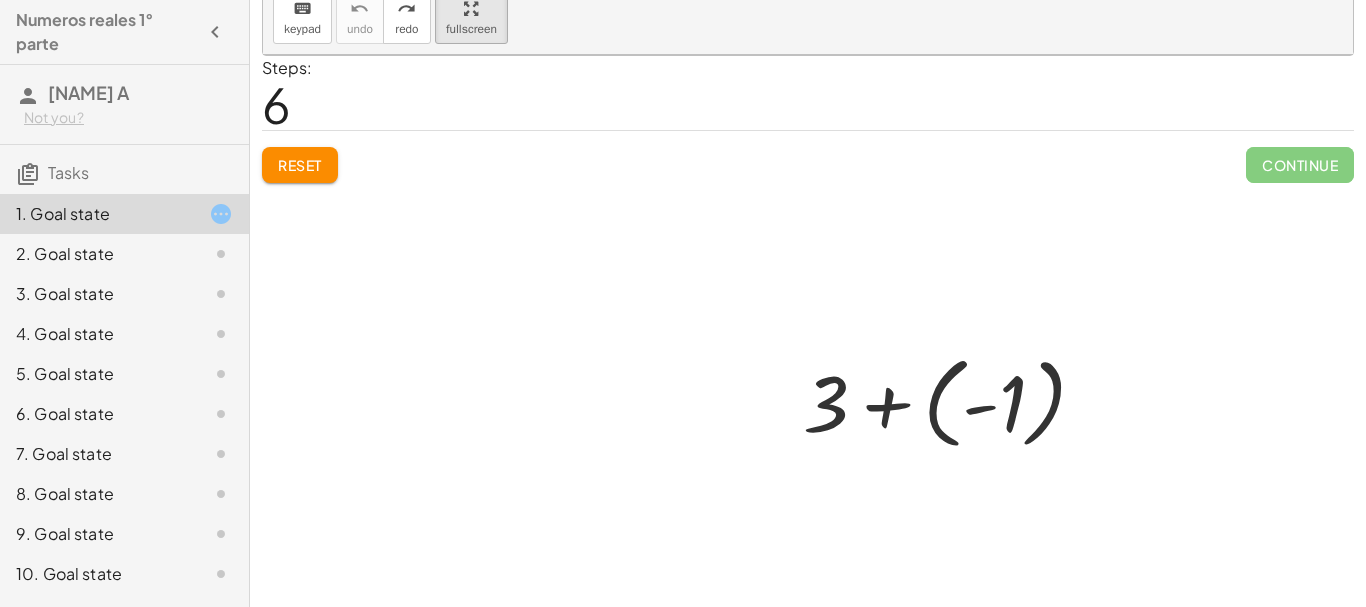 scroll, scrollTop: 117, scrollLeft: 0, axis: vertical 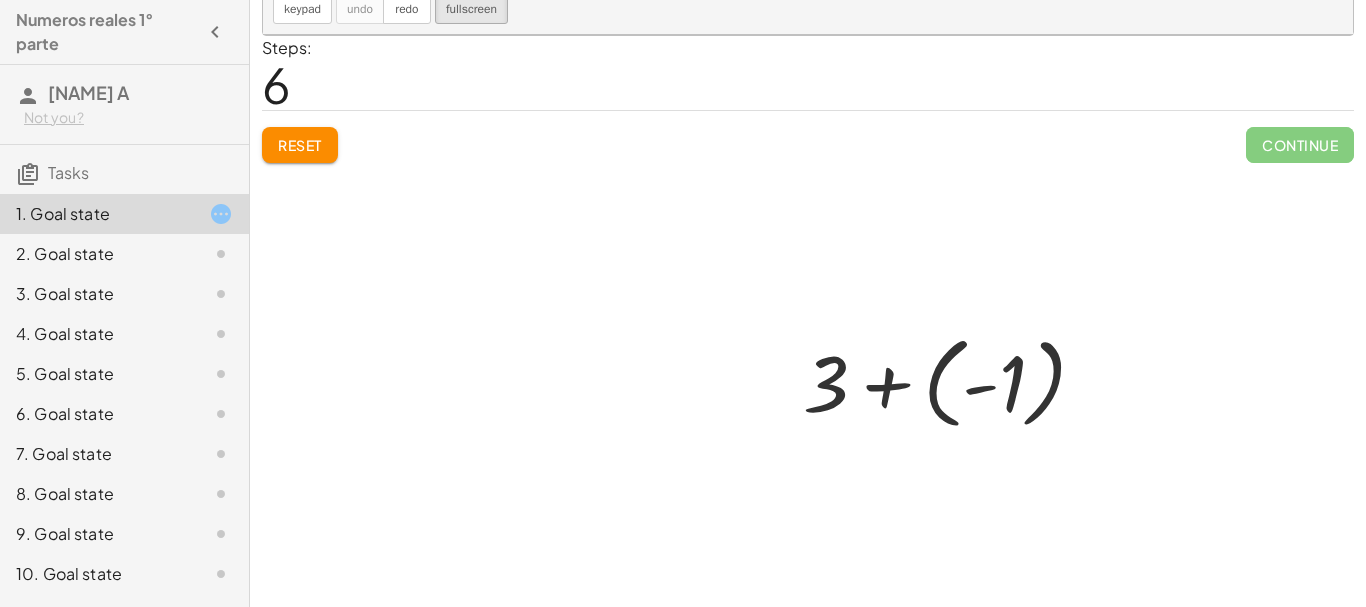 click at bounding box center [952, 380] 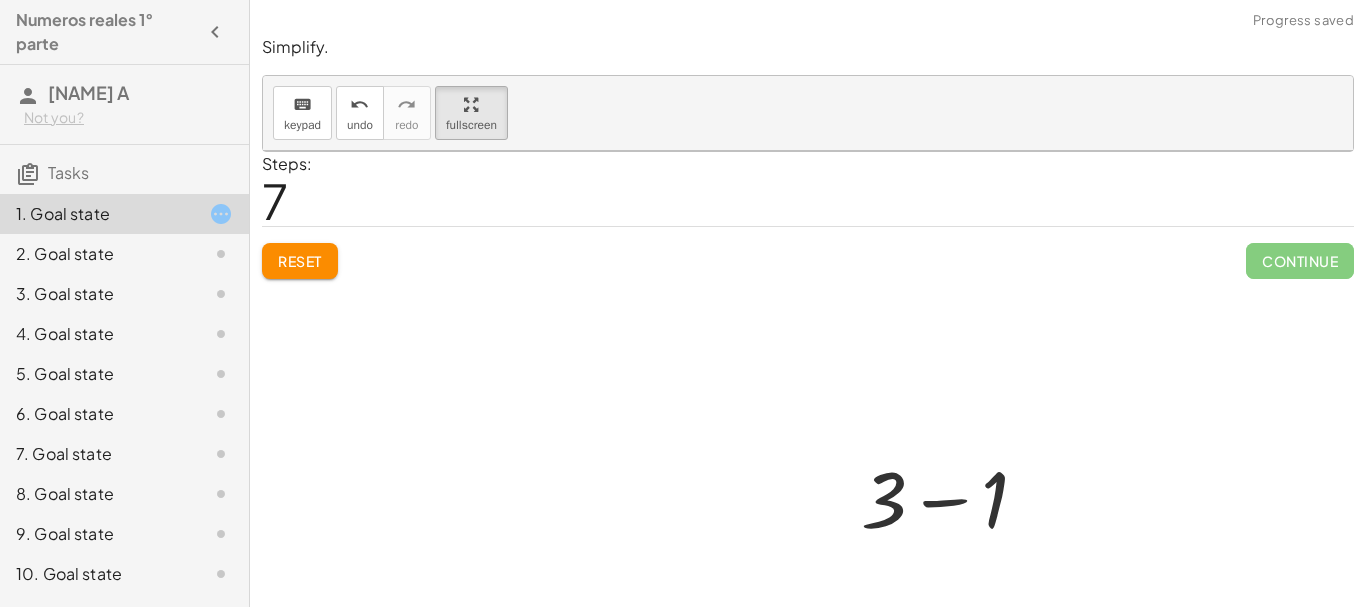 scroll, scrollTop: 0, scrollLeft: 0, axis: both 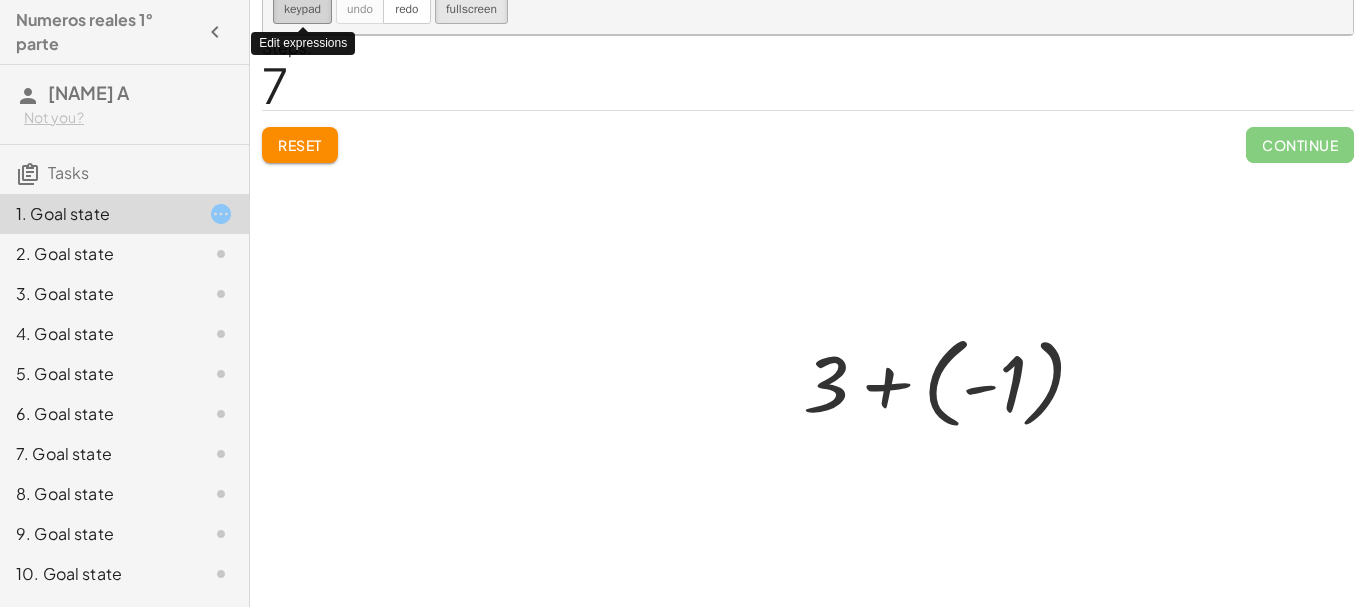 click on "keyboard keypad" at bounding box center (302, -3) 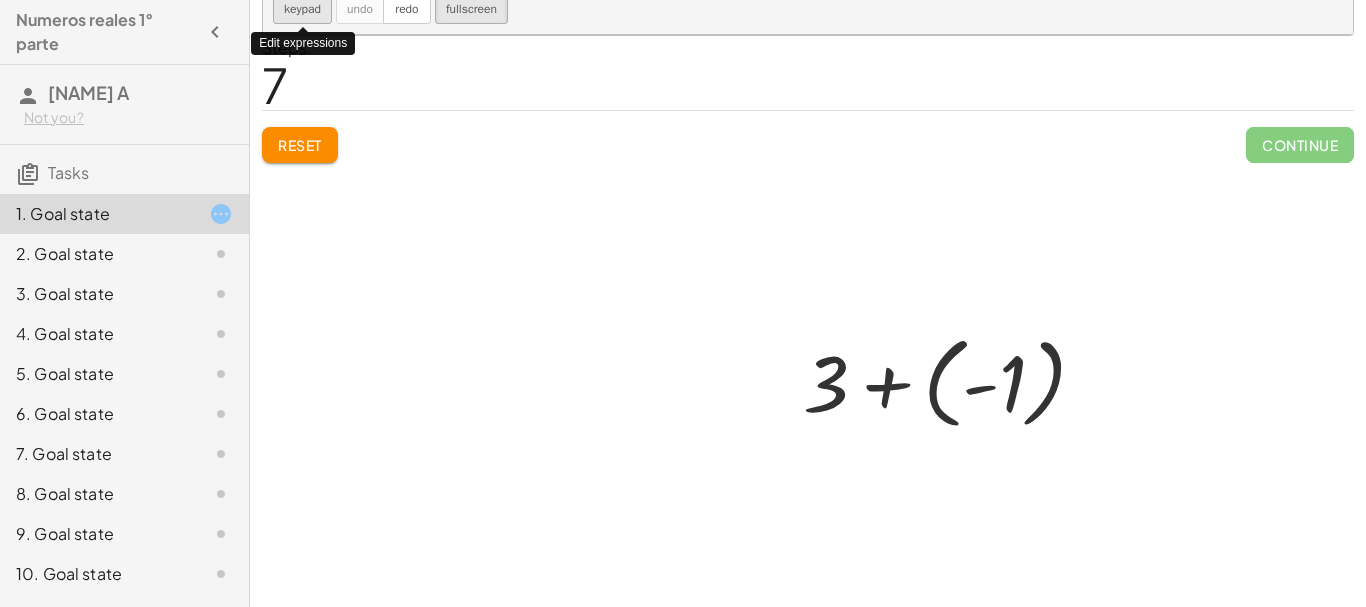 click on "keyboard keypad" at bounding box center [302, -3] 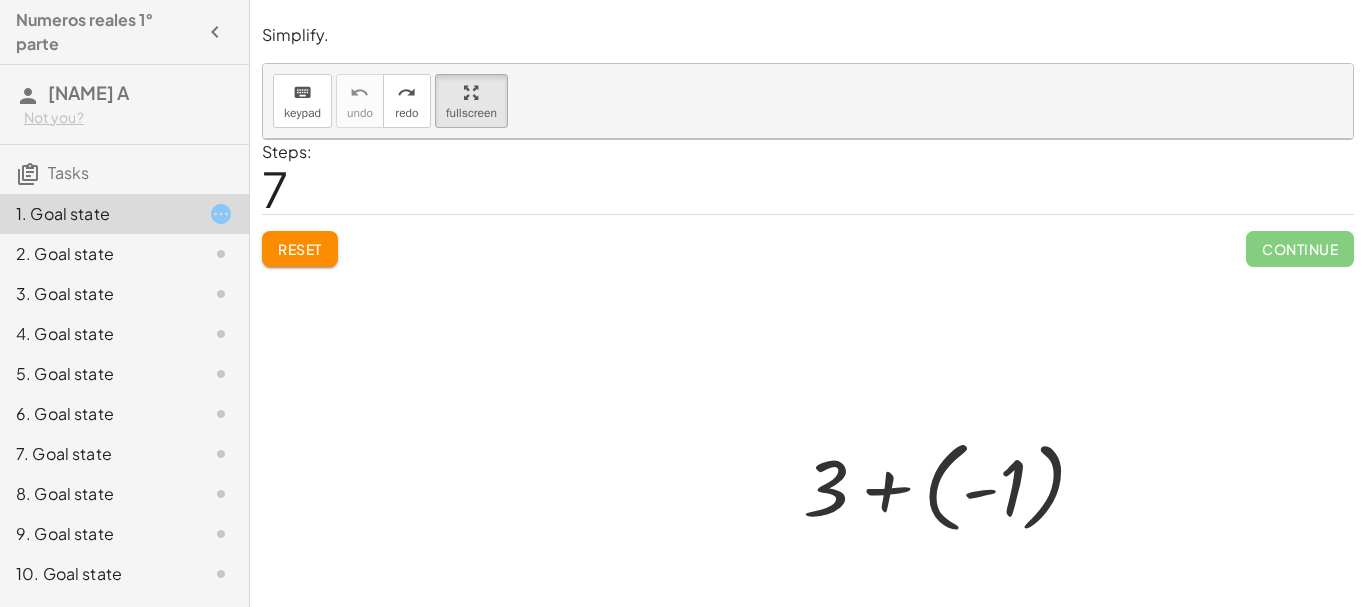 scroll, scrollTop: 0, scrollLeft: 0, axis: both 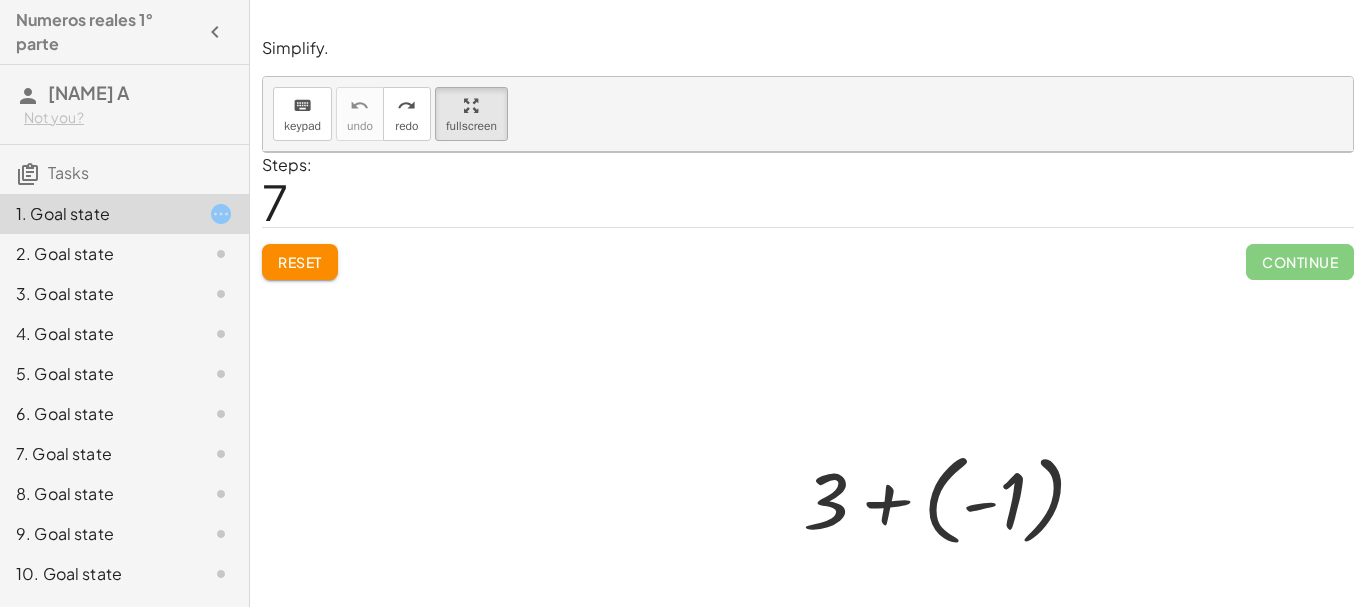 click on "3. Goal state" 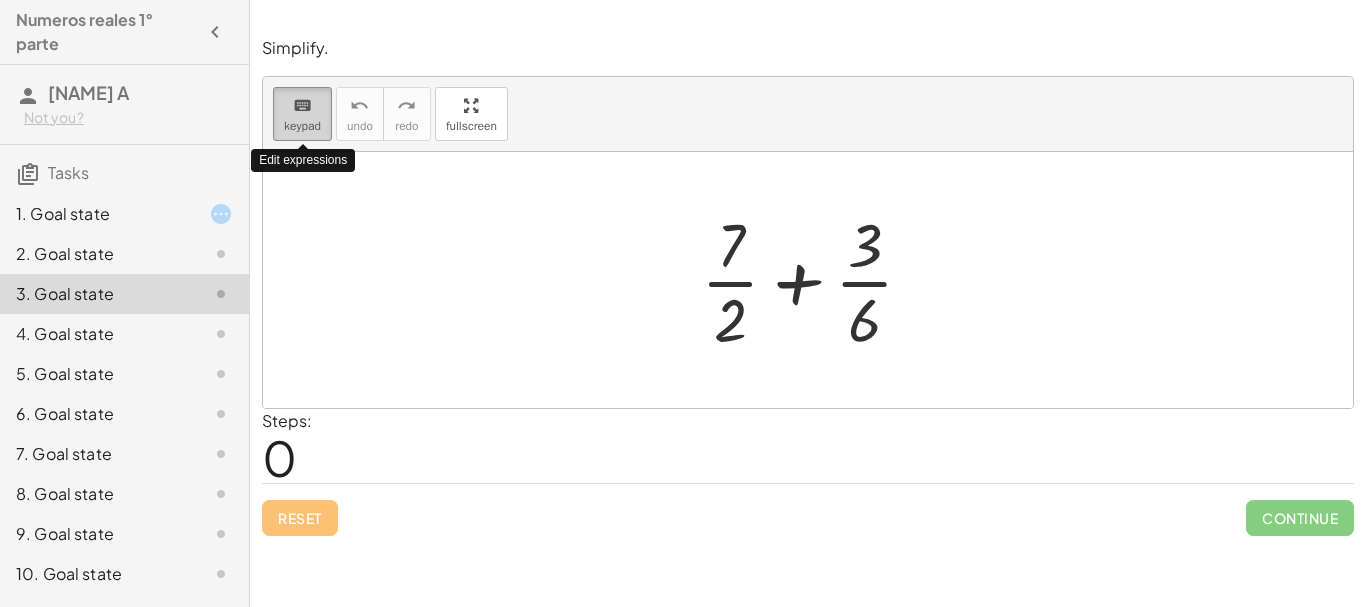 click on "keypad" at bounding box center [302, 126] 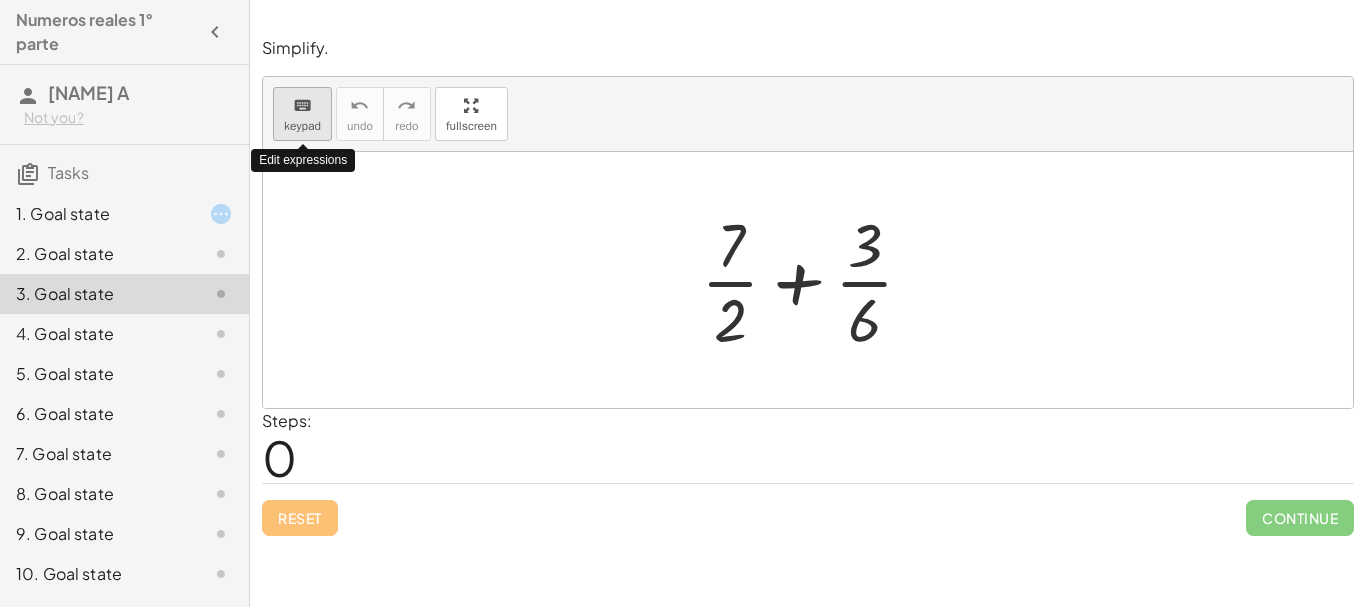 click on "keypad" at bounding box center (302, 126) 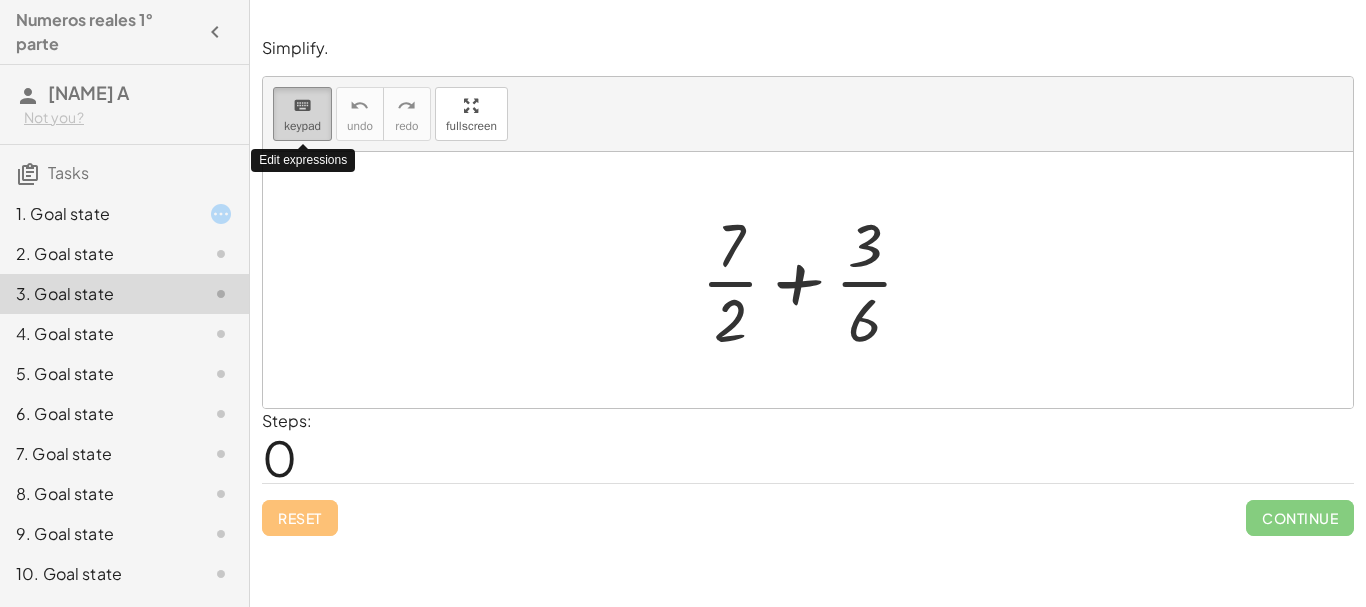 click on "keypad" at bounding box center (302, 126) 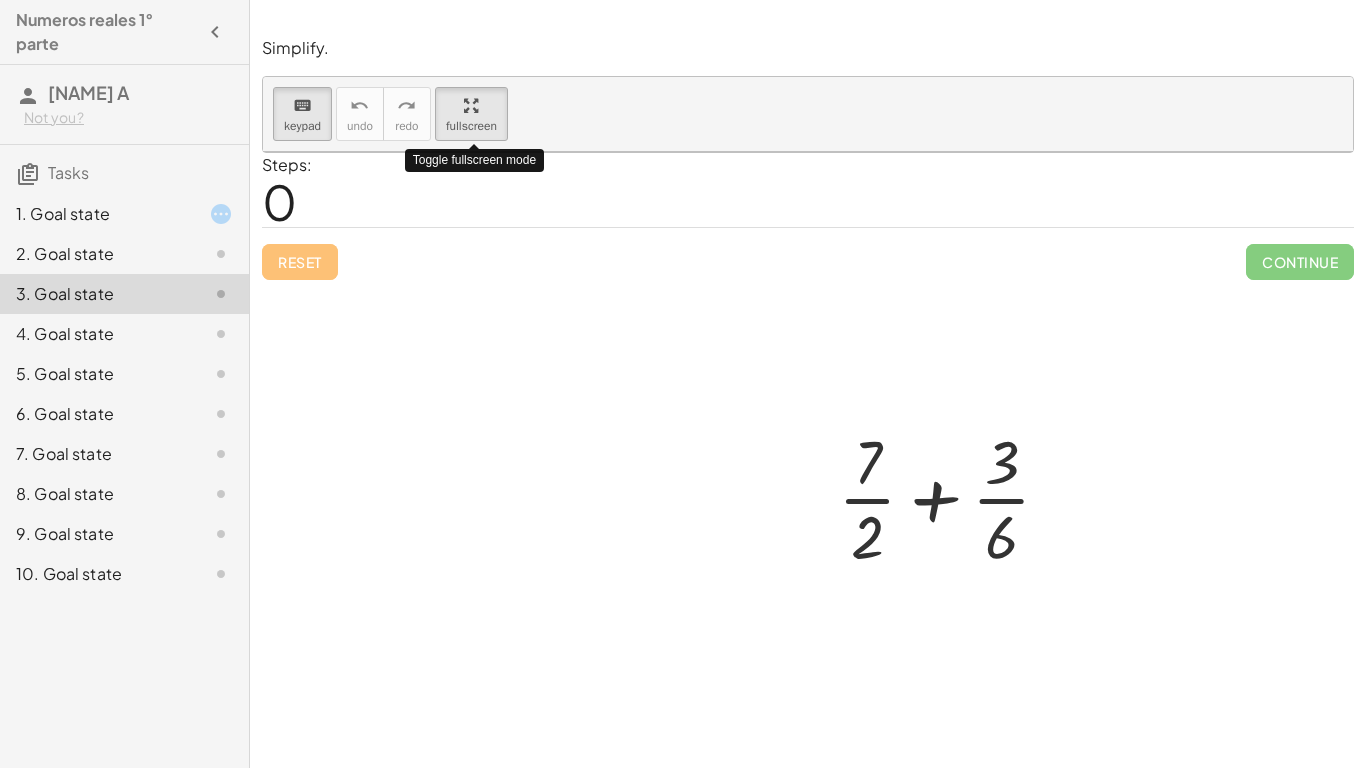 drag, startPoint x: 447, startPoint y: 119, endPoint x: 447, endPoint y: 240, distance: 121 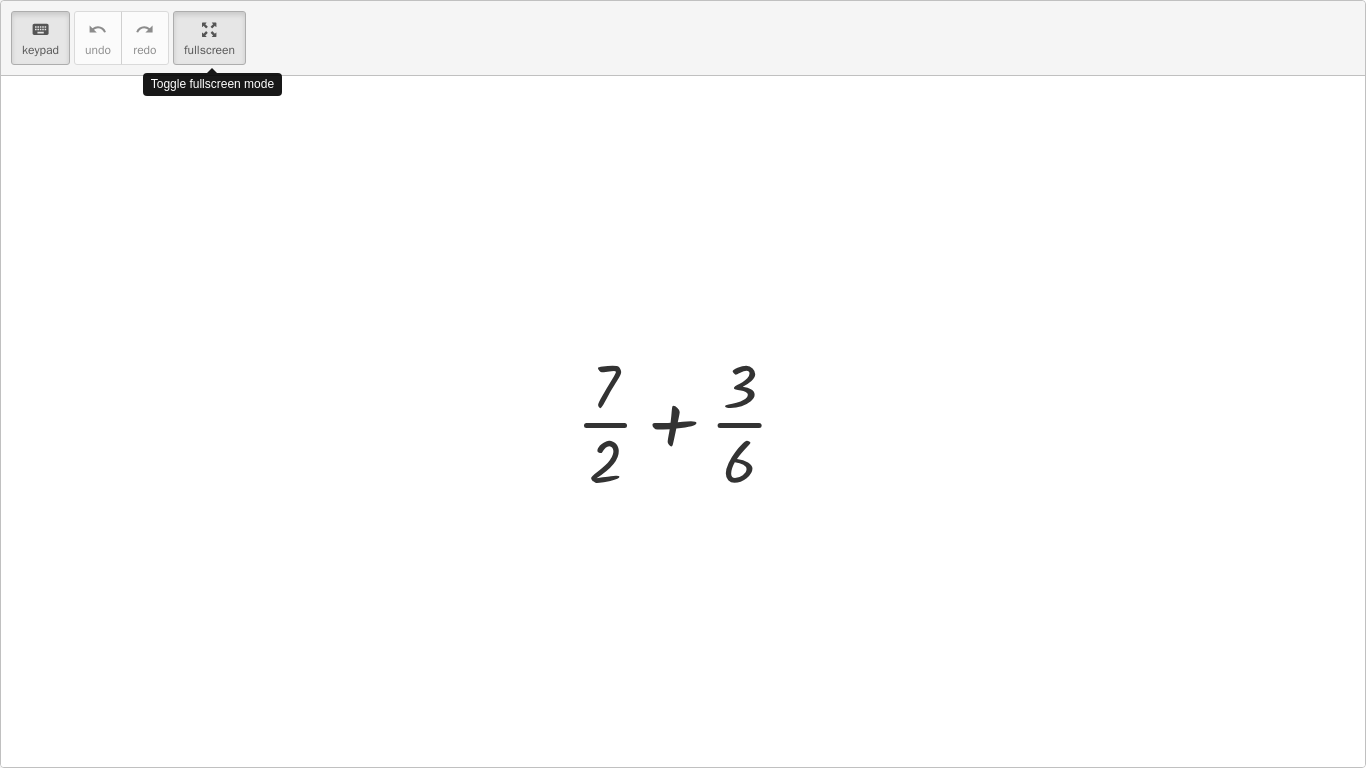 click on "keyboard keypad undo undo redo redo fullscreen Toggle fullscreen mode + · 7 · 2 + · 3 · 6 ×" at bounding box center [683, 384] 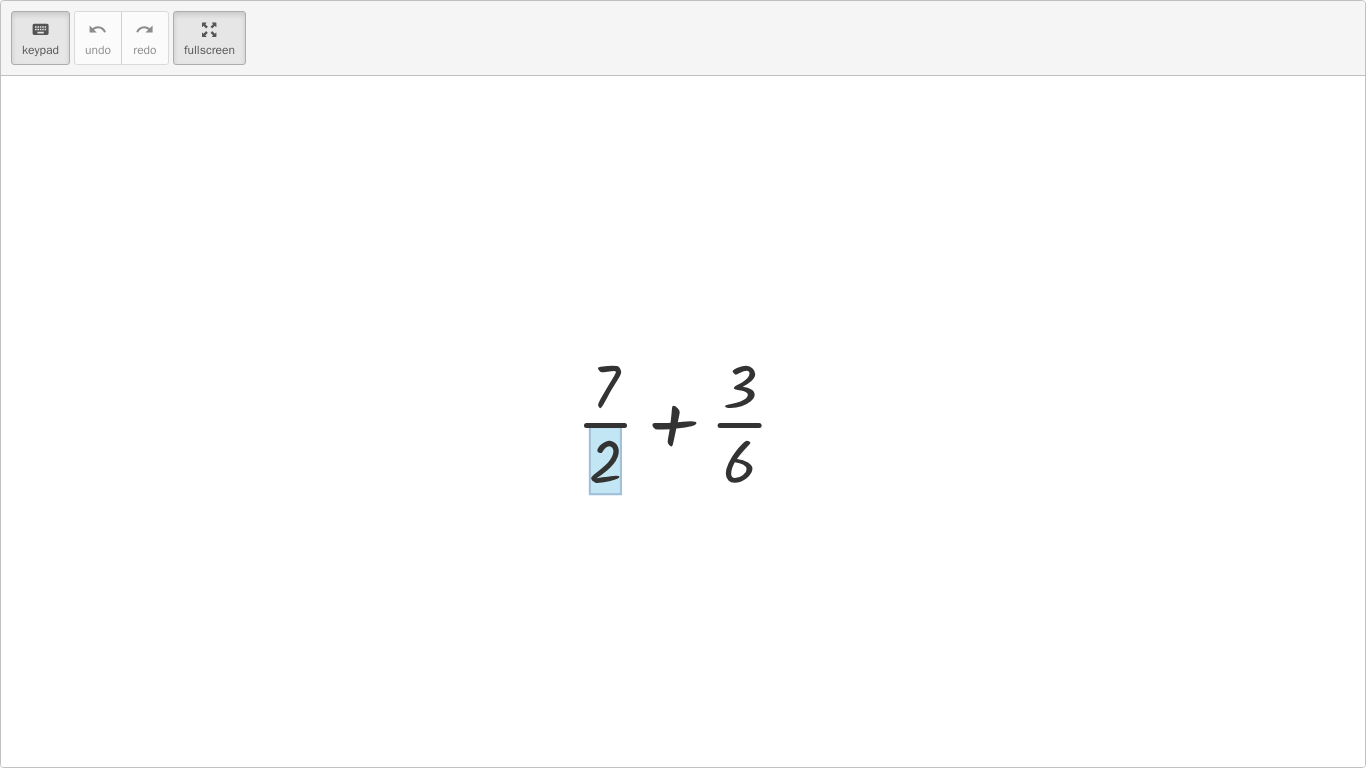 click at bounding box center (605, 461) 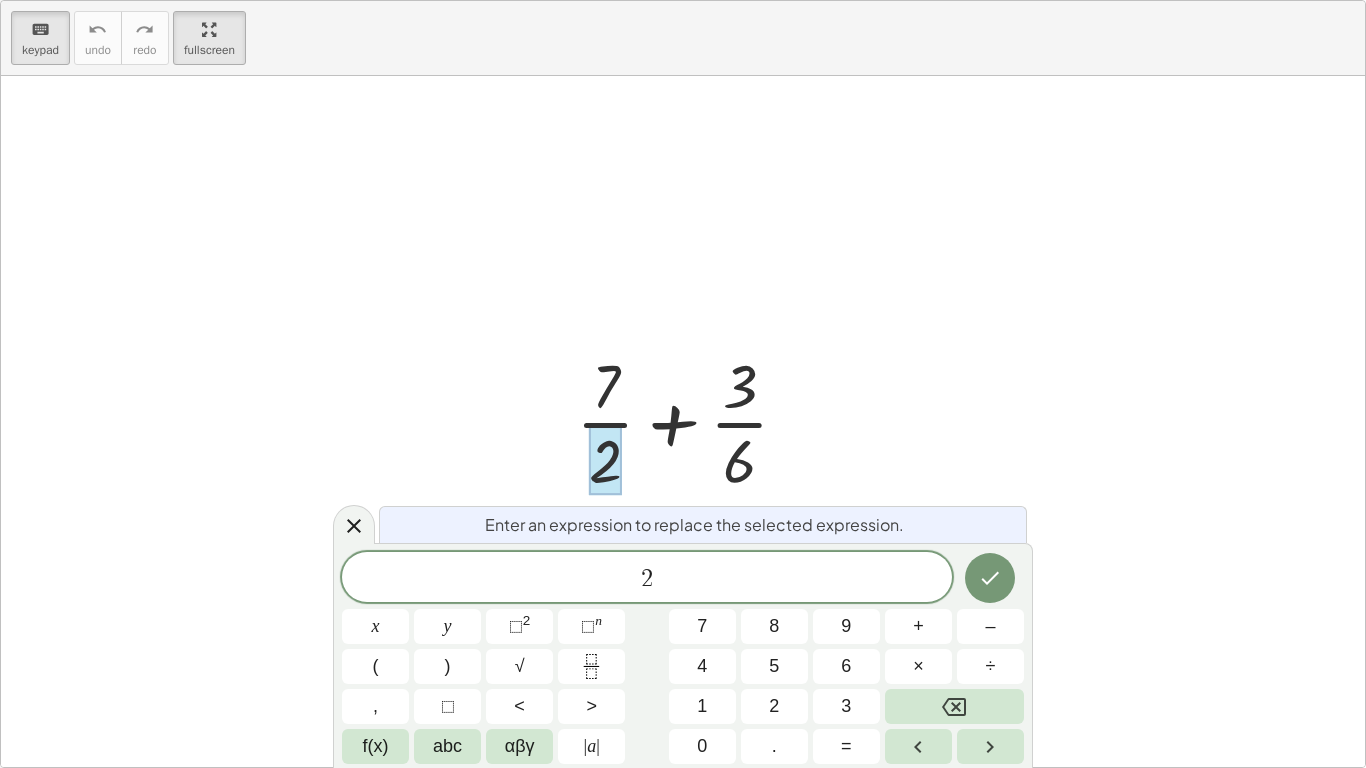 click at bounding box center [690, 421] 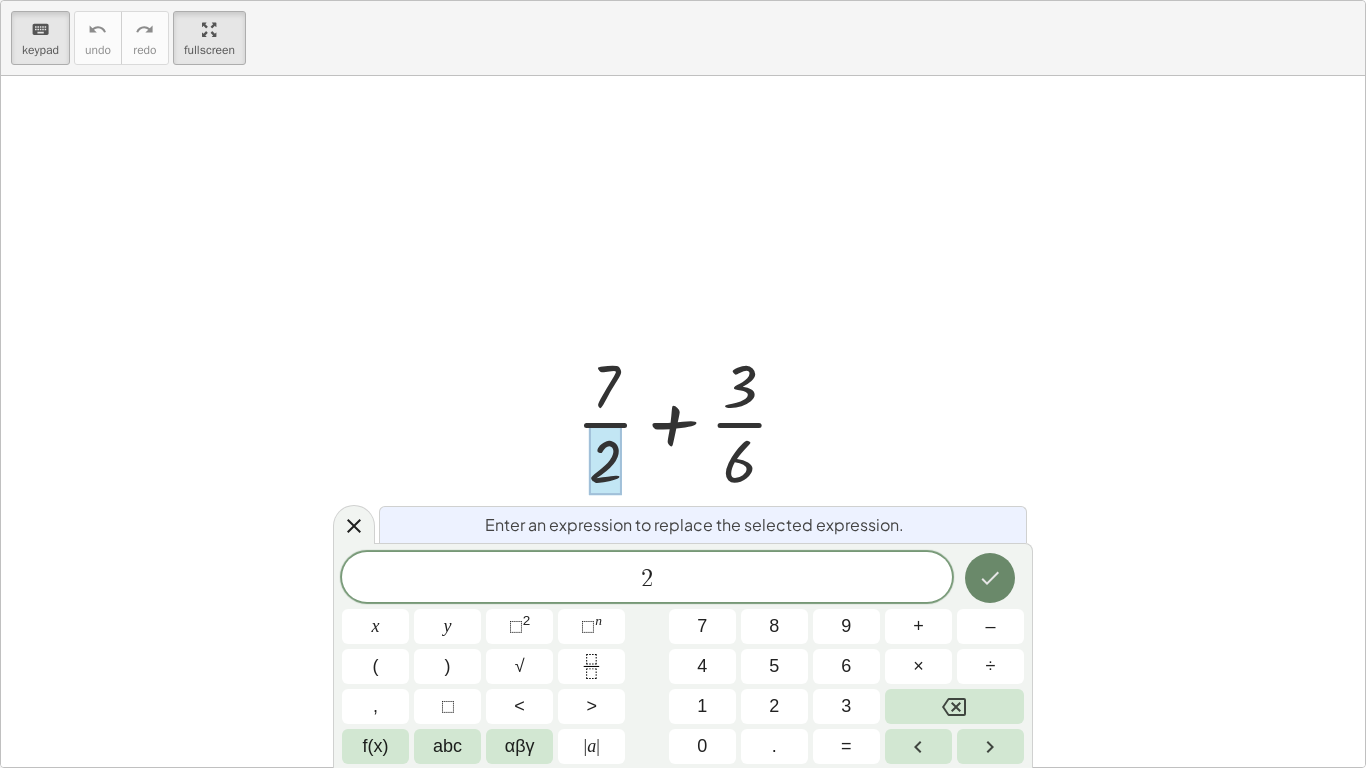 click 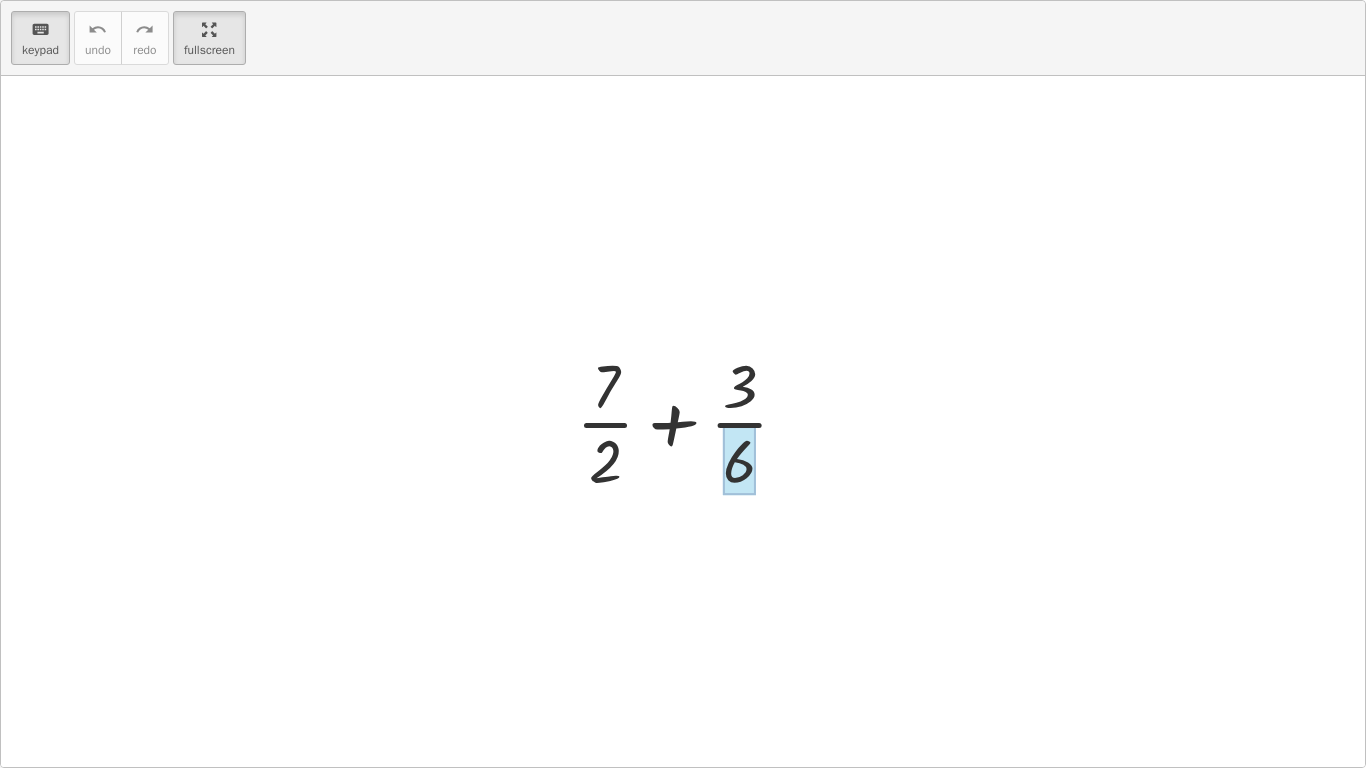 click at bounding box center [739, 461] 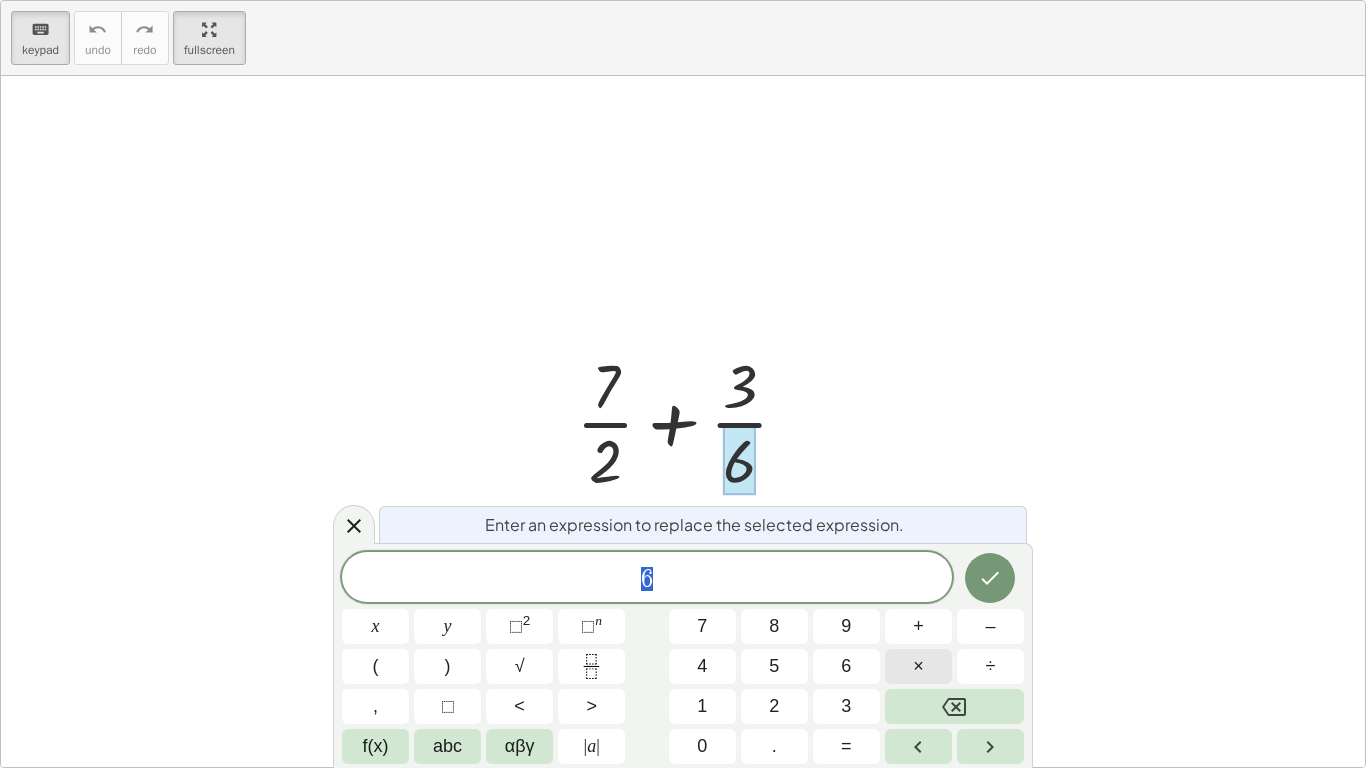 click on "×" at bounding box center [918, 666] 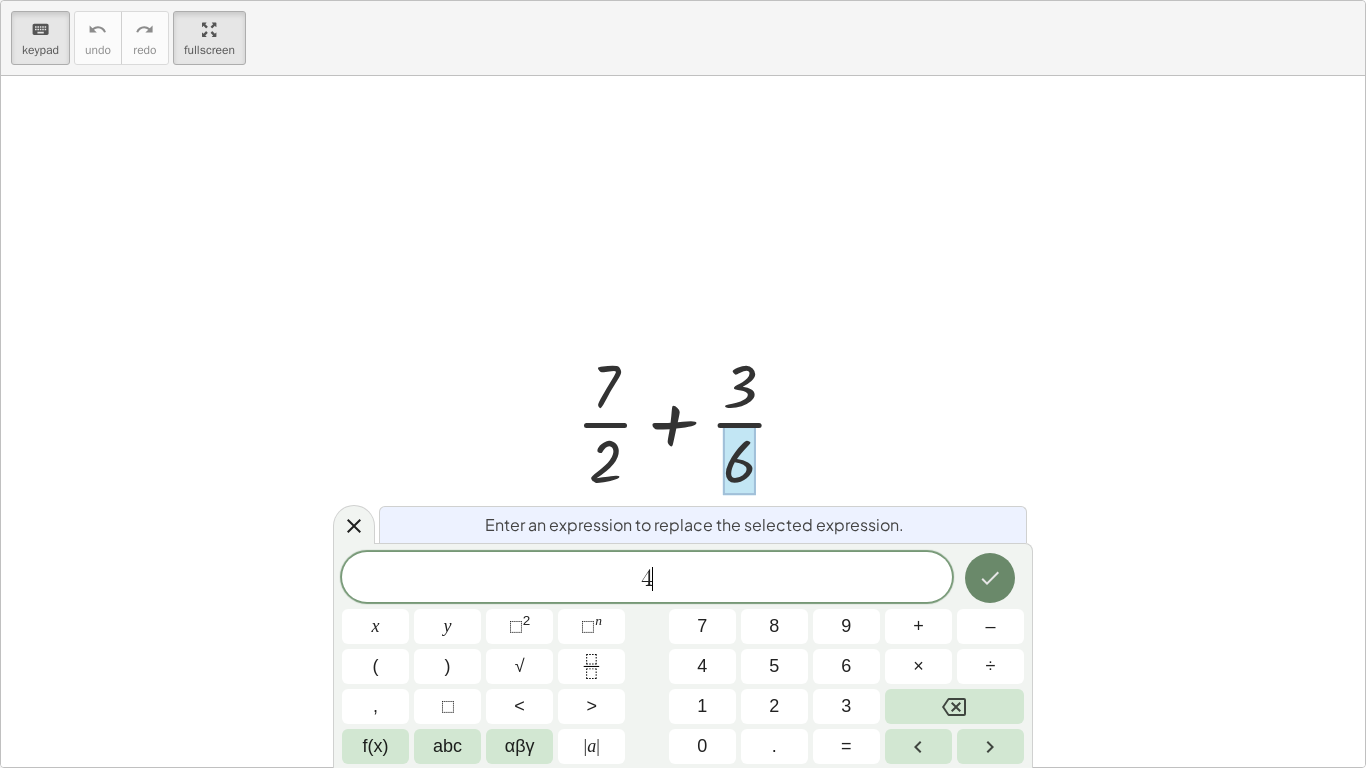 click 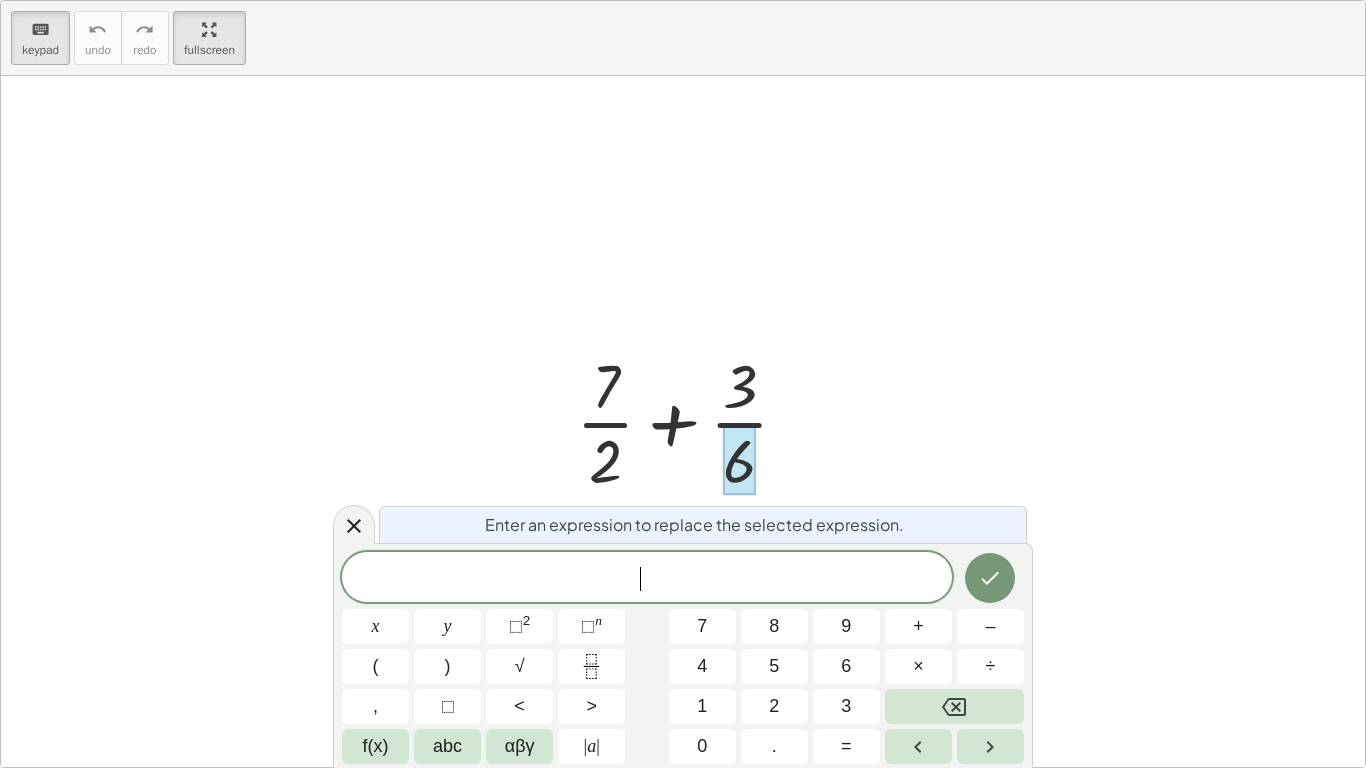 click on "​" at bounding box center (647, 579) 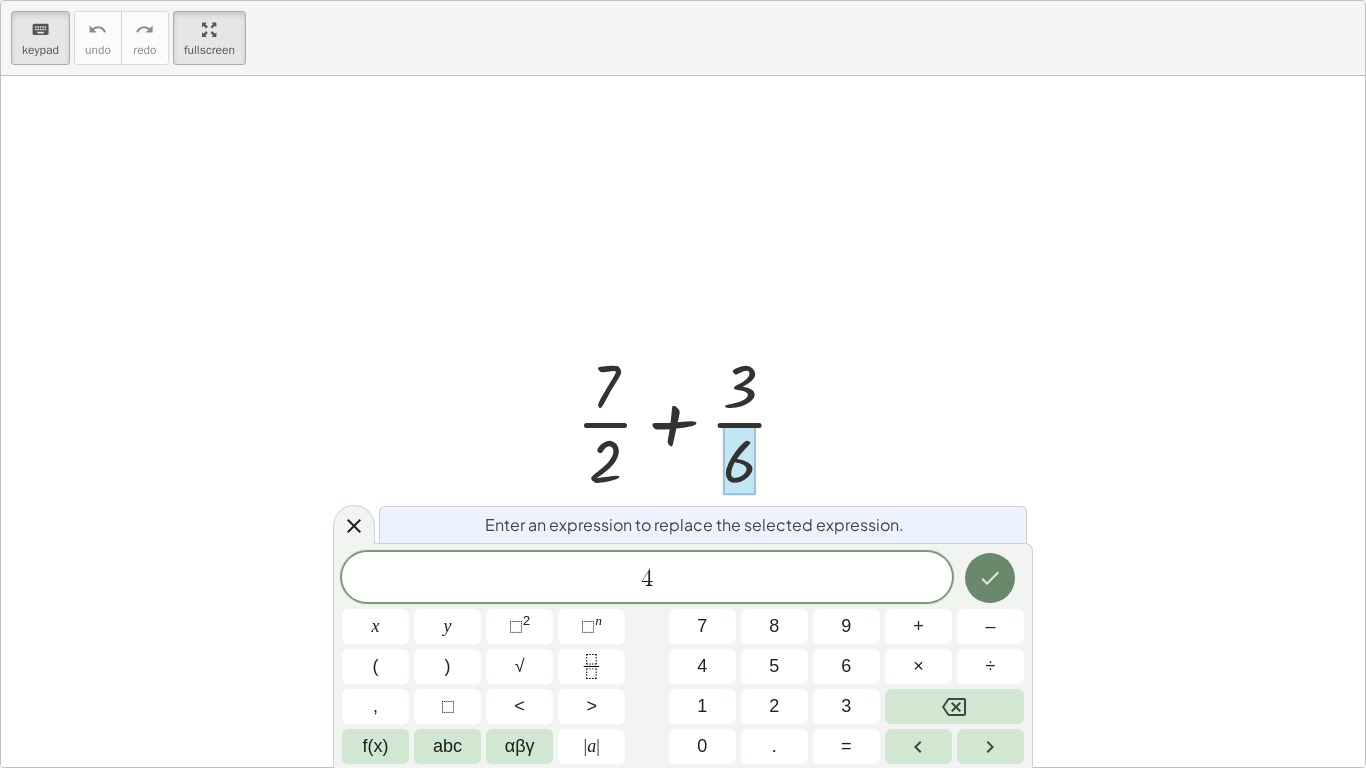 click 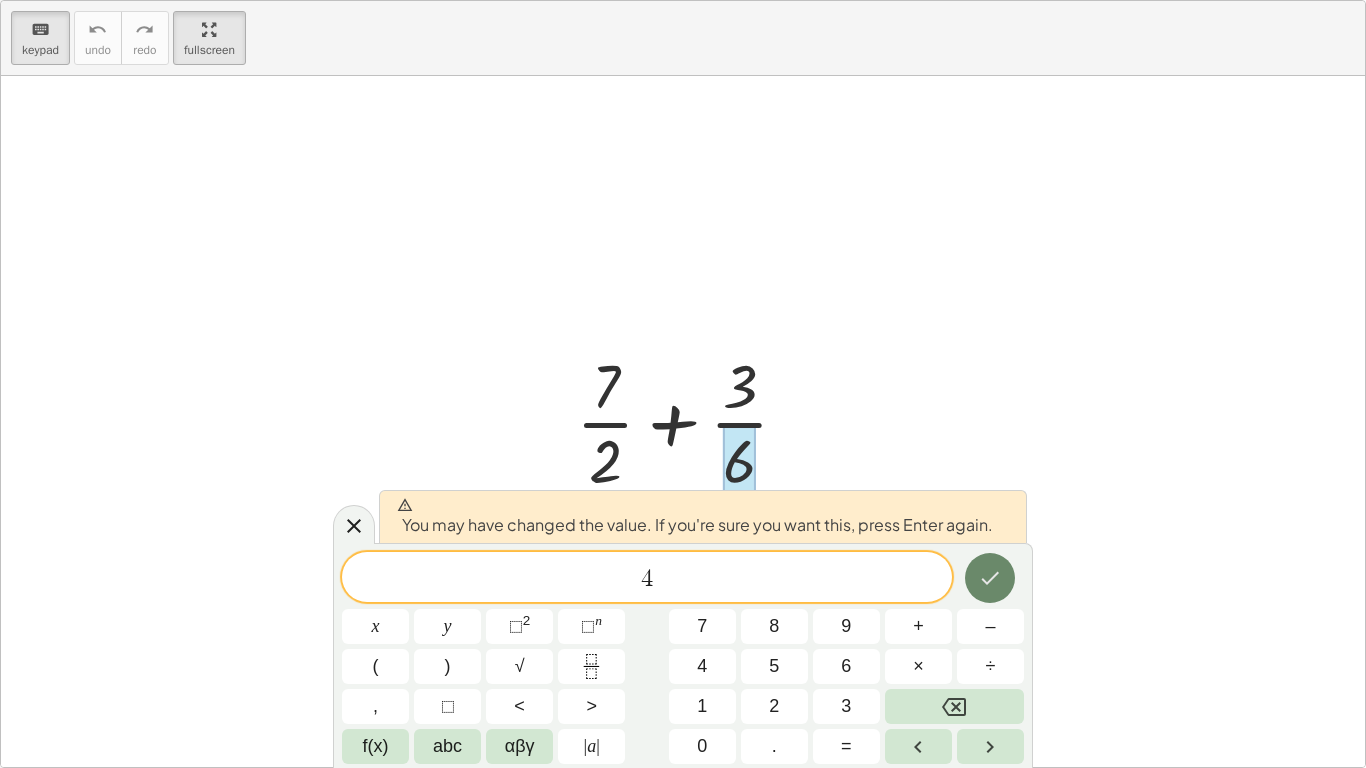 click 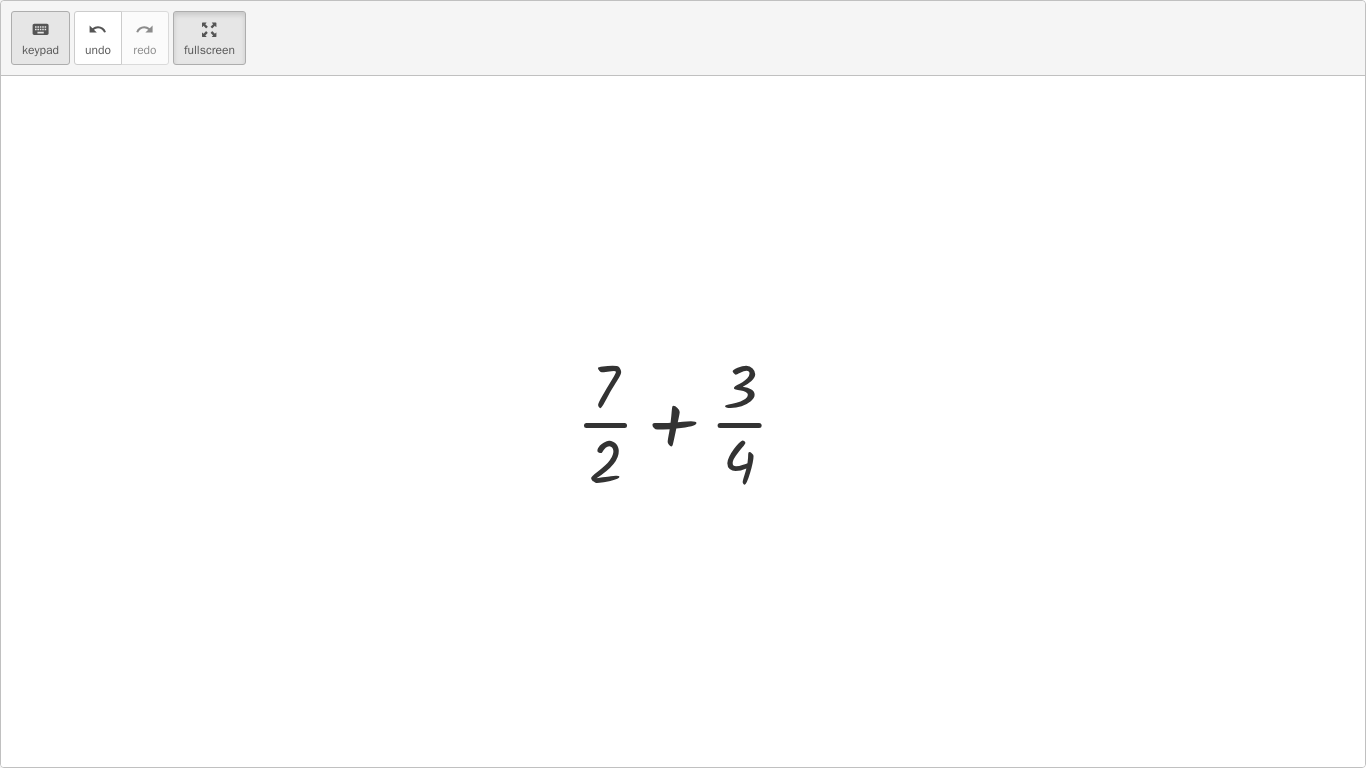 click on "keyboard" at bounding box center [40, 30] 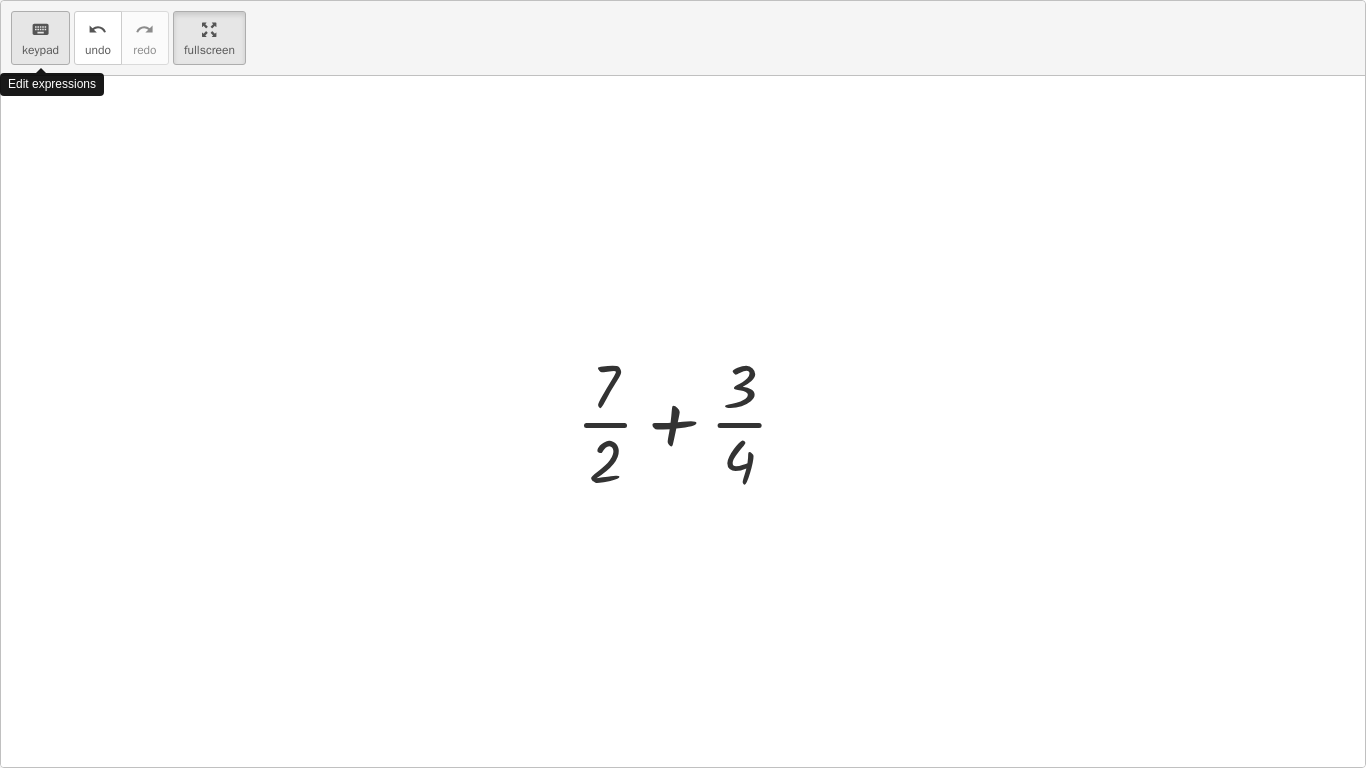 click on "keyboard" at bounding box center [40, 30] 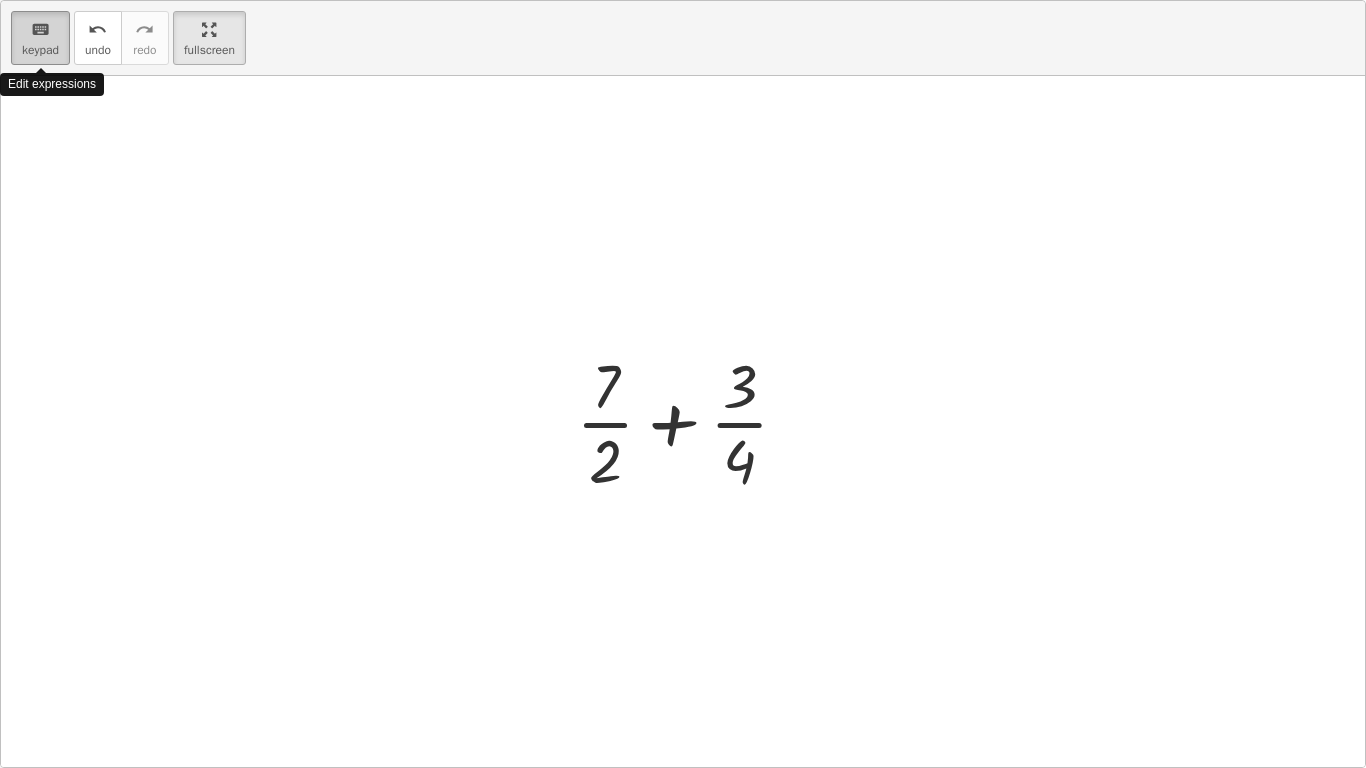 click on "keyboard" at bounding box center [40, 30] 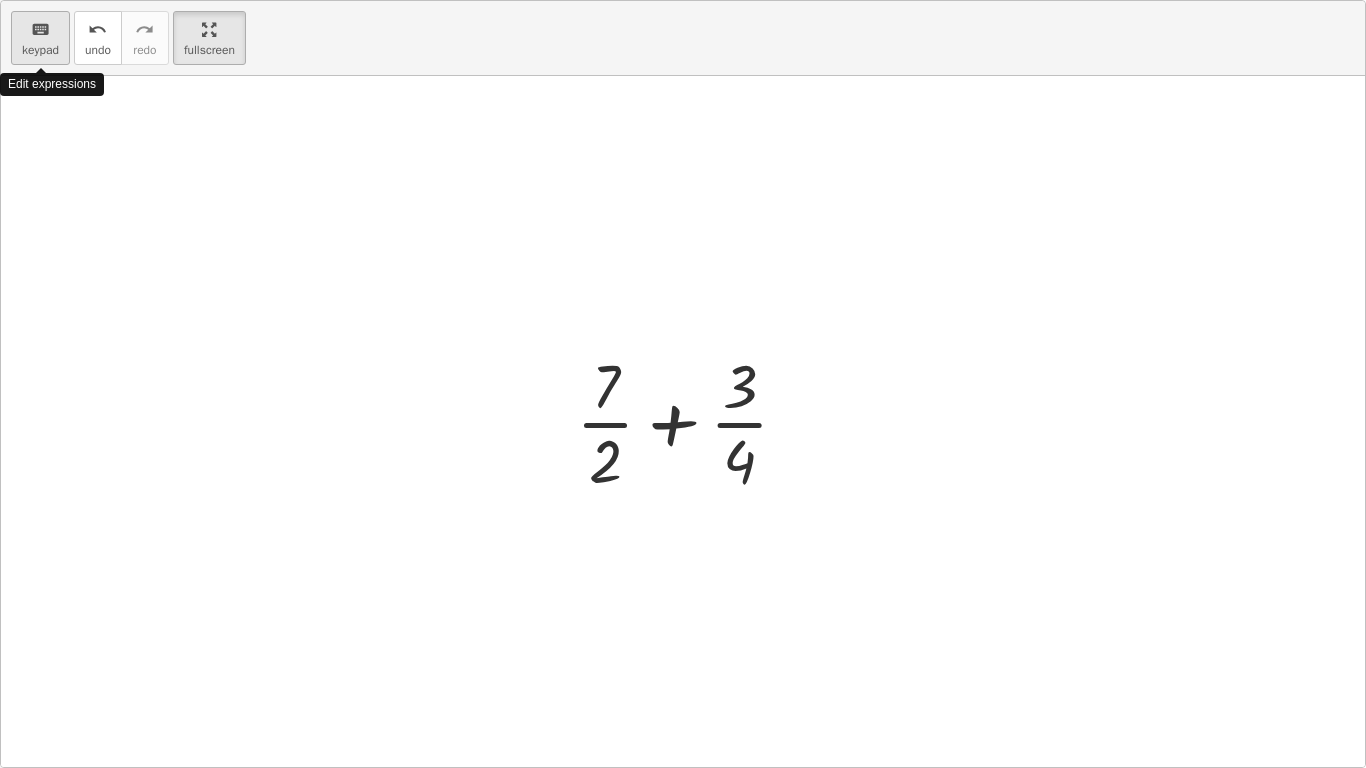 click on "keyboard" at bounding box center (40, 30) 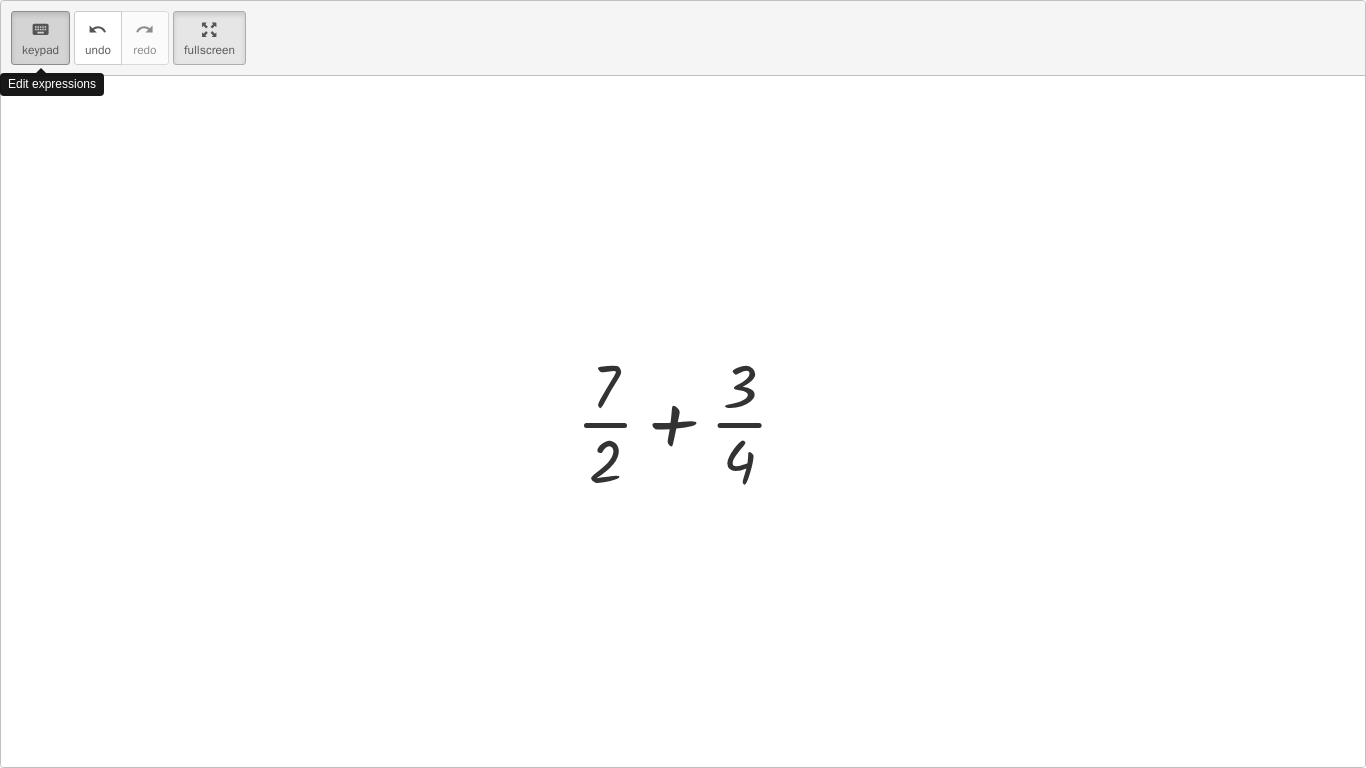 click on "keyboard" at bounding box center (40, 30) 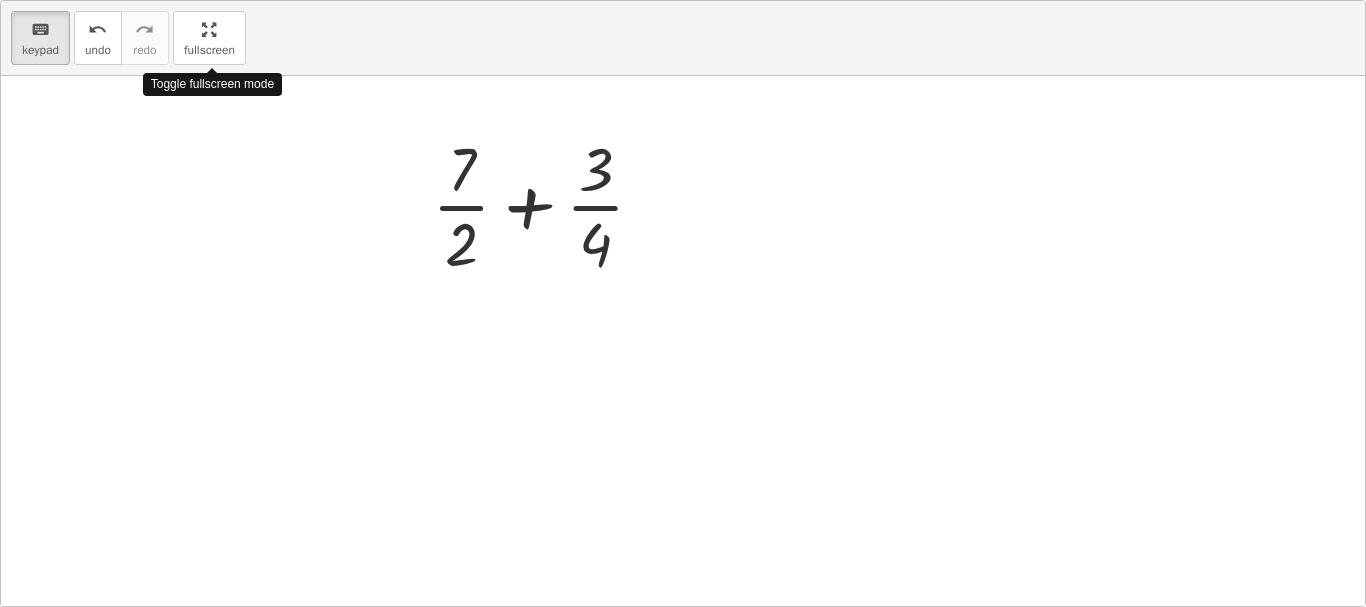 drag, startPoint x: 231, startPoint y: 28, endPoint x: 231, endPoint y: -93, distance: 121 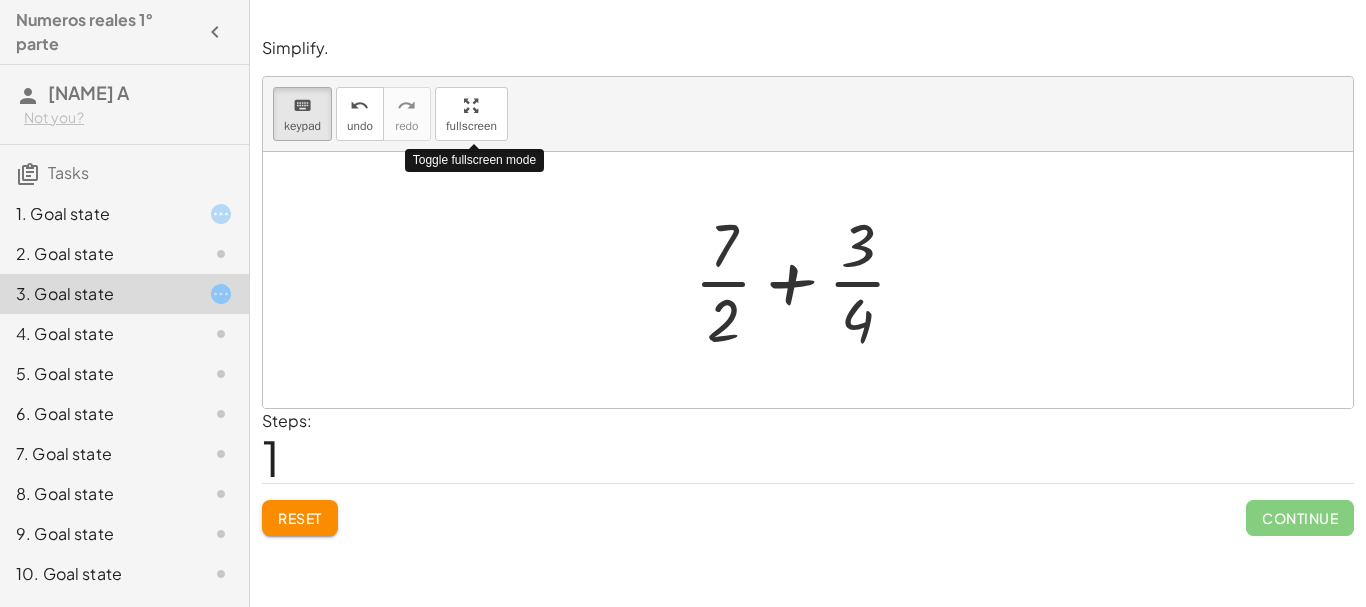 click on "Numeros reales 1° parte [NAME] A Not you? Tasks 1. Goal state 2. Goal state 3. Goal state 4. Goal state 5. Goal state 6. Goal state 7. Goal state 8. Goal state 9. Goal state 10. Goal state Simplify. keyboard keypad undo undo redo redo fullscreen + 3 + ( - 1 ) × Steps: 7 Reset Continue Simplify. keyboard keypad undo undo redo redo fullscreen + · 14 · 3 + · 4 · 6 × Steps: 0 Reset Continue Simplify. keyboard keypad undo undo redo redo fullscreen Toggle fullscreen mode + · 7 · 2 + · 3 · 6 + · 7 · 2 + · 3 · 4 × Steps: 1 Reset Continue Simplify. keyboard keypad undo undo redo redo fullscreen × Steps: 0 Reset Continue Simplify. keyboard keypad undo undo redo redo fullscreen × Steps: 0 Reset Continue Simplify. keyboard keypad undo undo redo redo fullscreen × Steps: 0 Reset Continue Simplify. keyboard keypad undo undo redo redo × Steps: 0 Reset keyboard" at bounding box center [683, 303] 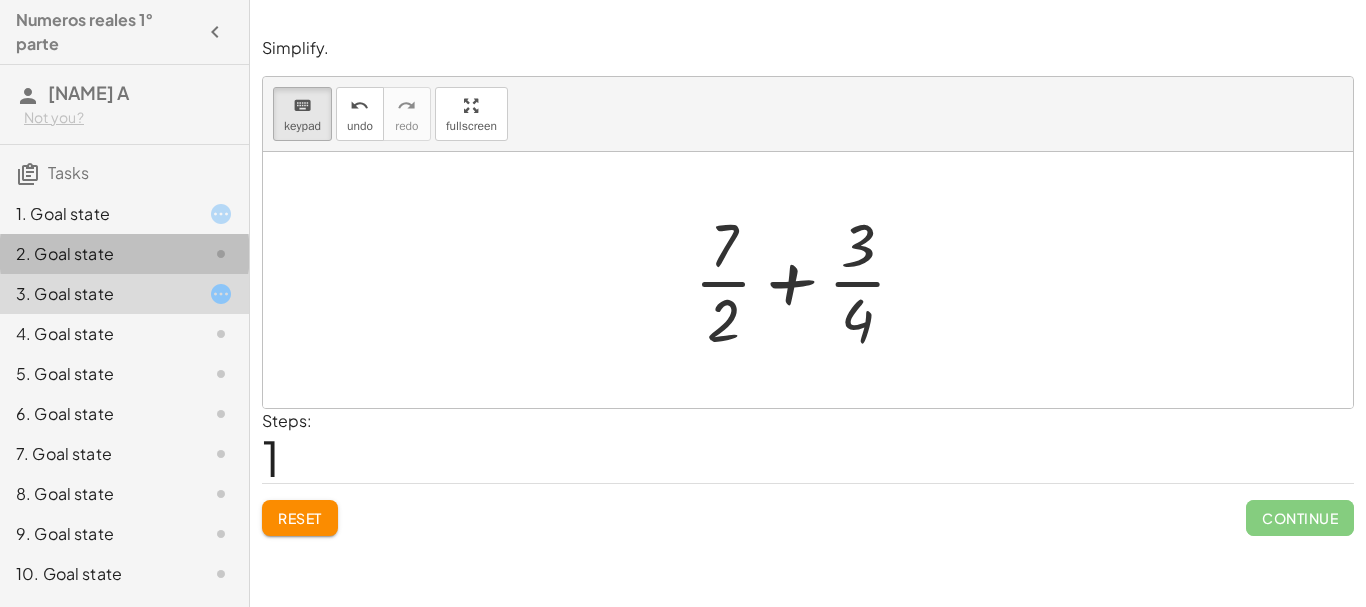 click on "2. Goal state" 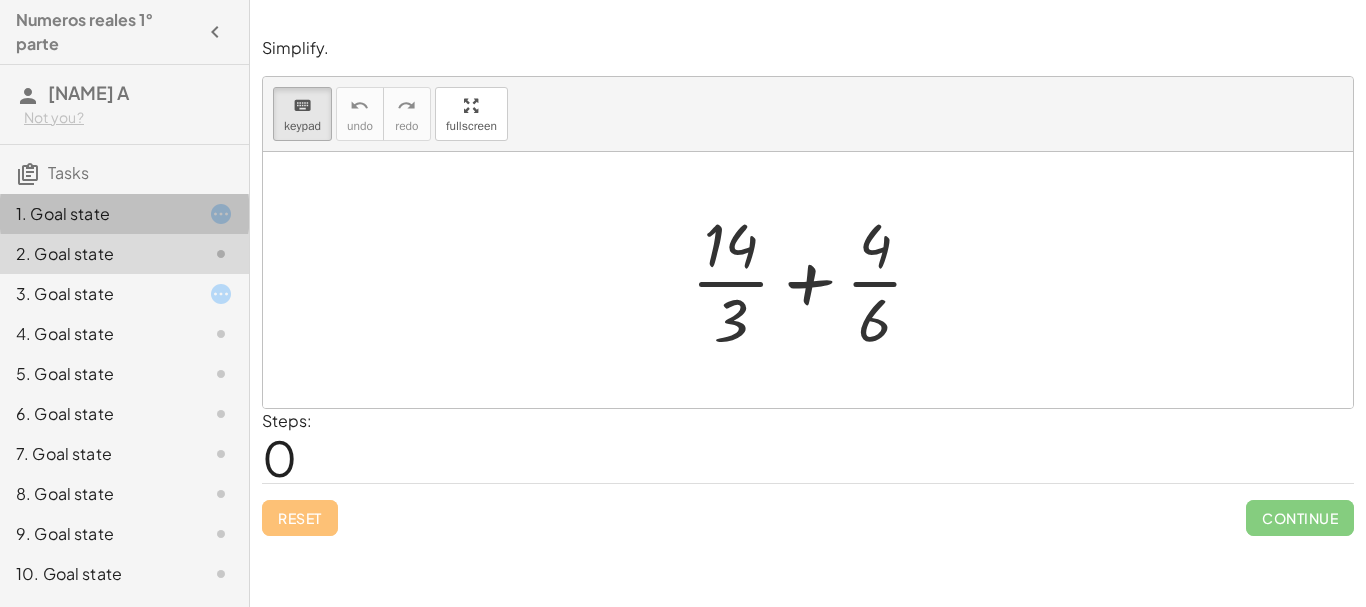 click on "1. Goal state" 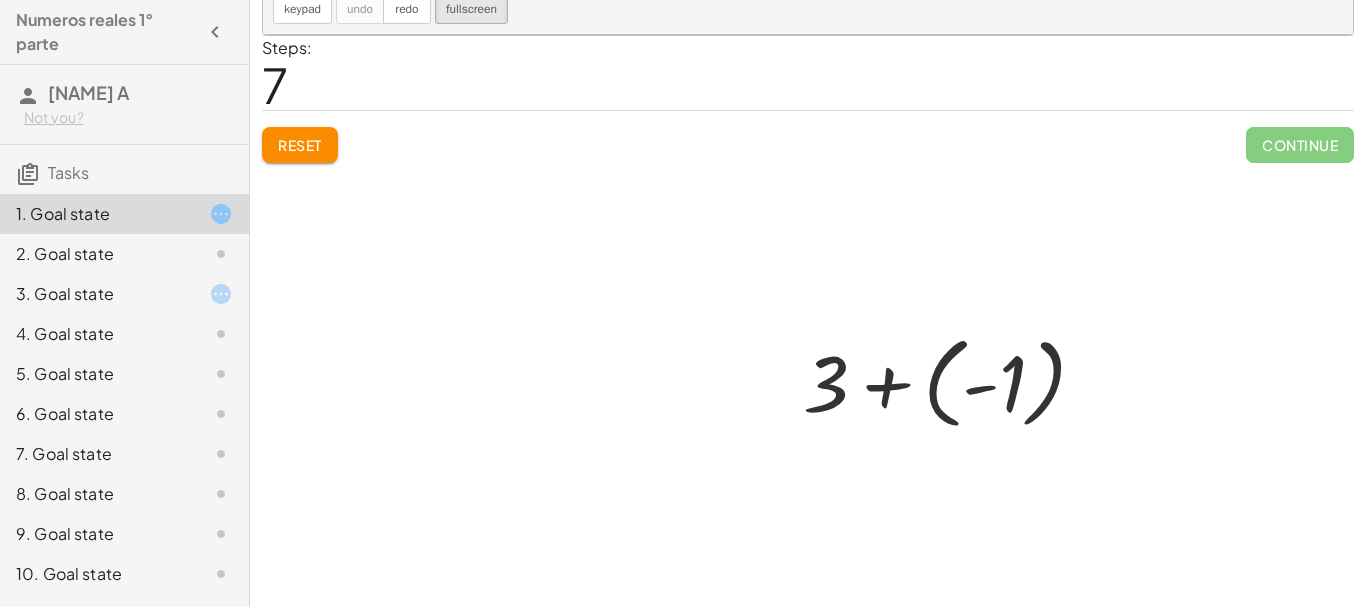 scroll, scrollTop: 87, scrollLeft: 0, axis: vertical 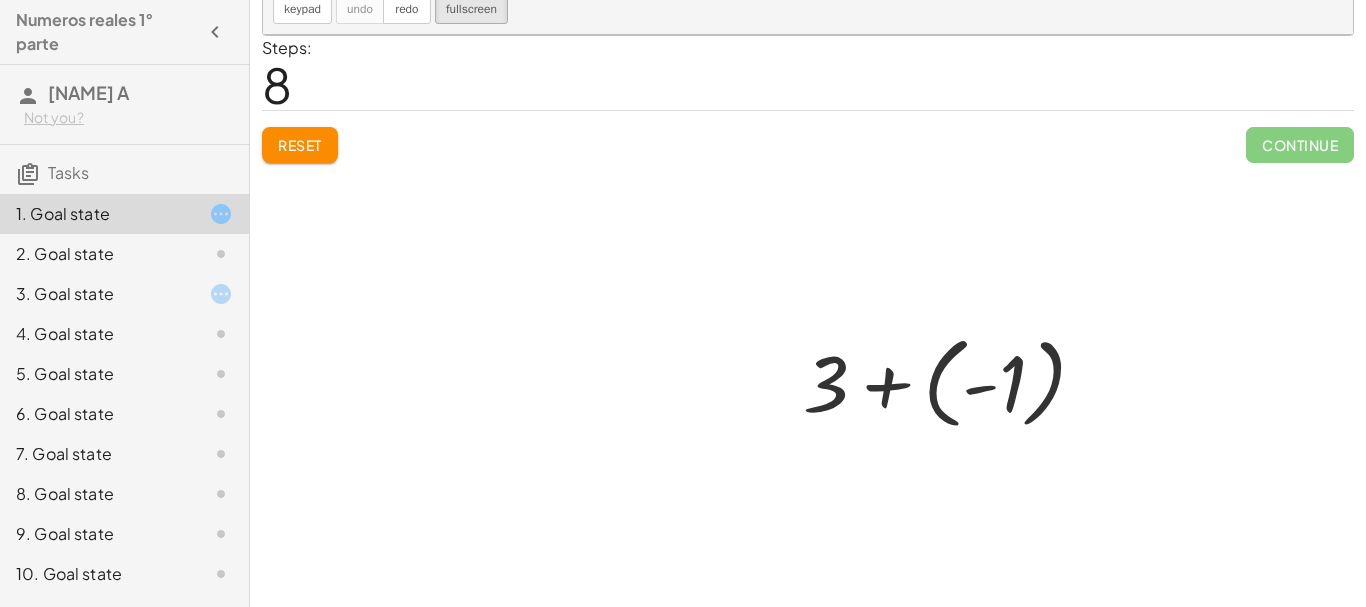 click at bounding box center (952, 380) 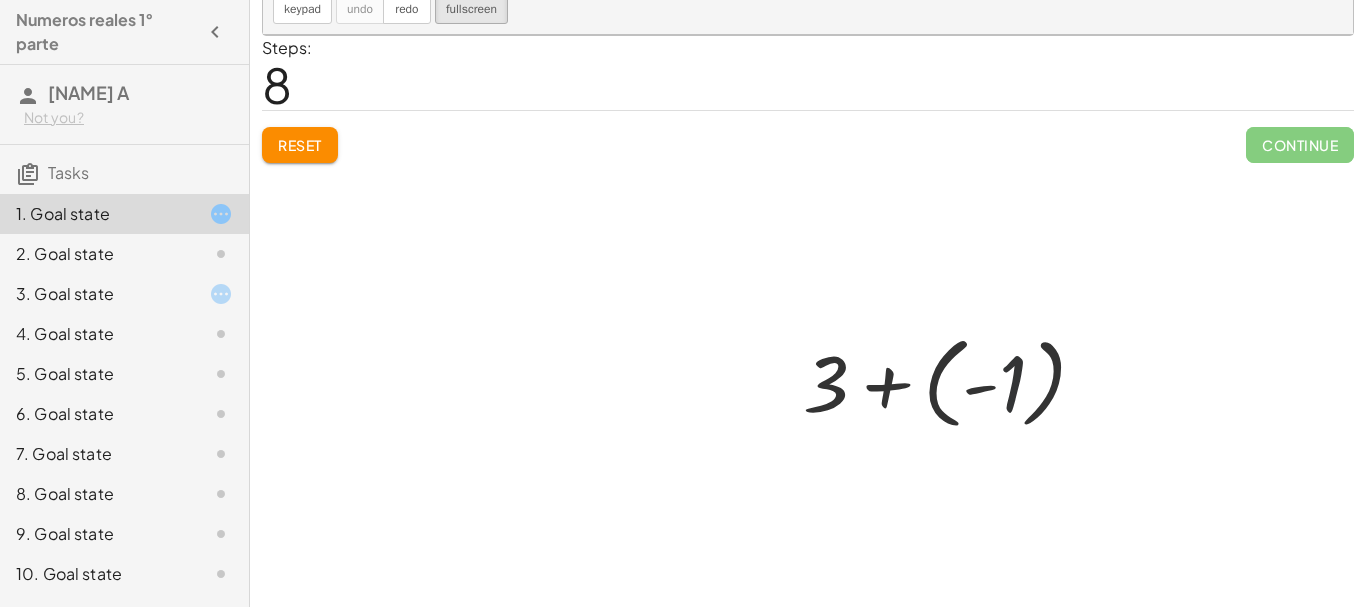click at bounding box center [952, 380] 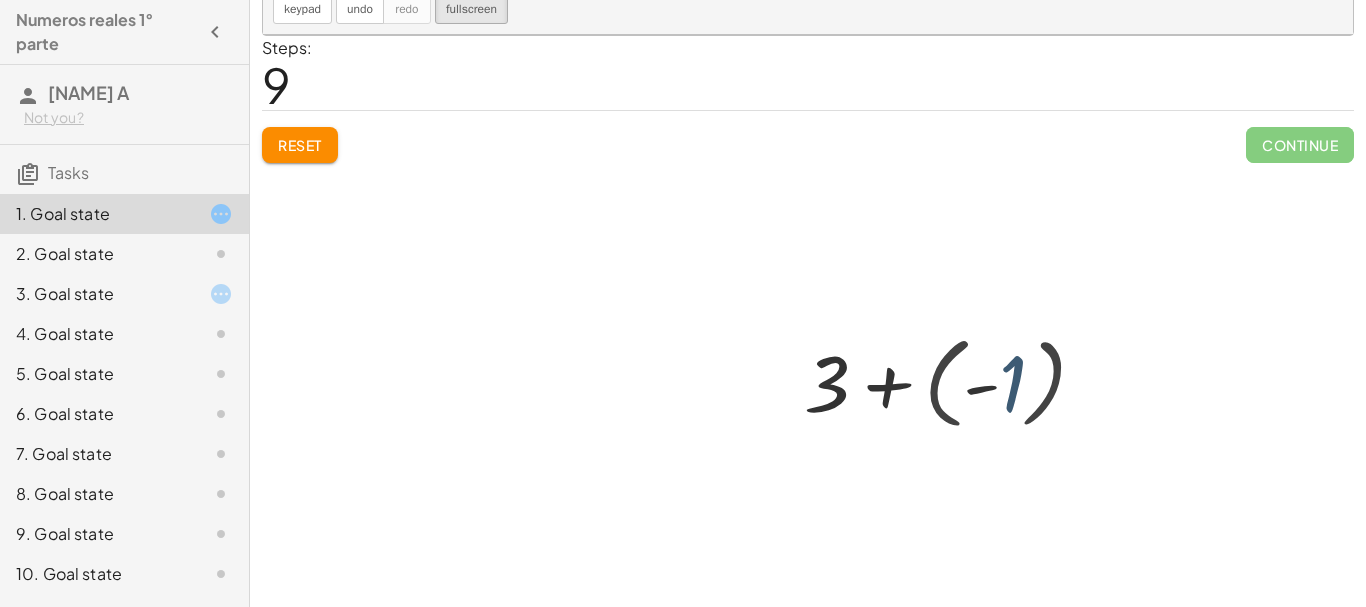 click at bounding box center [953, 380] 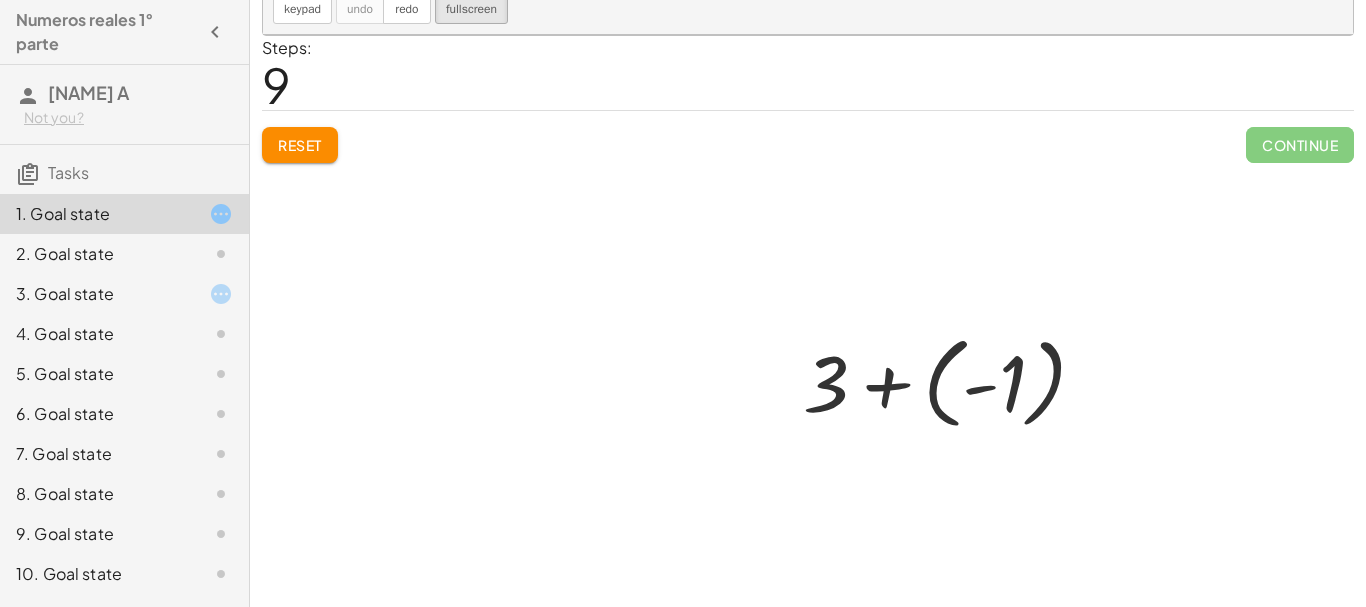 click on "2. Goal state" 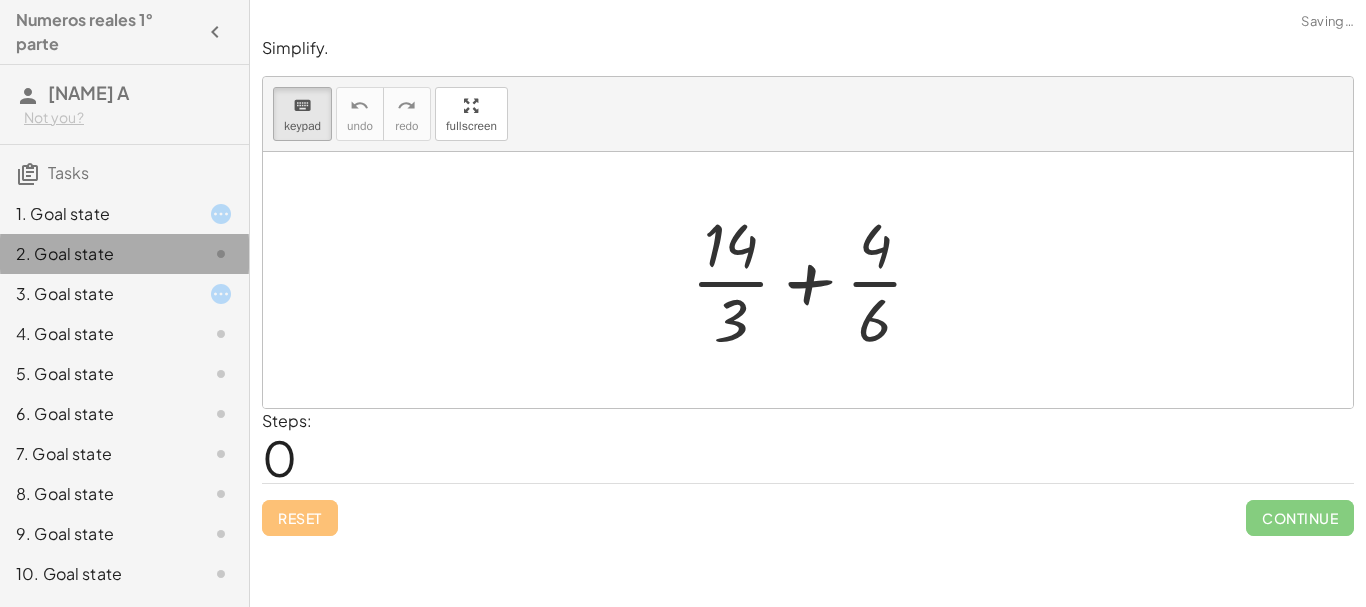 scroll, scrollTop: 0, scrollLeft: 0, axis: both 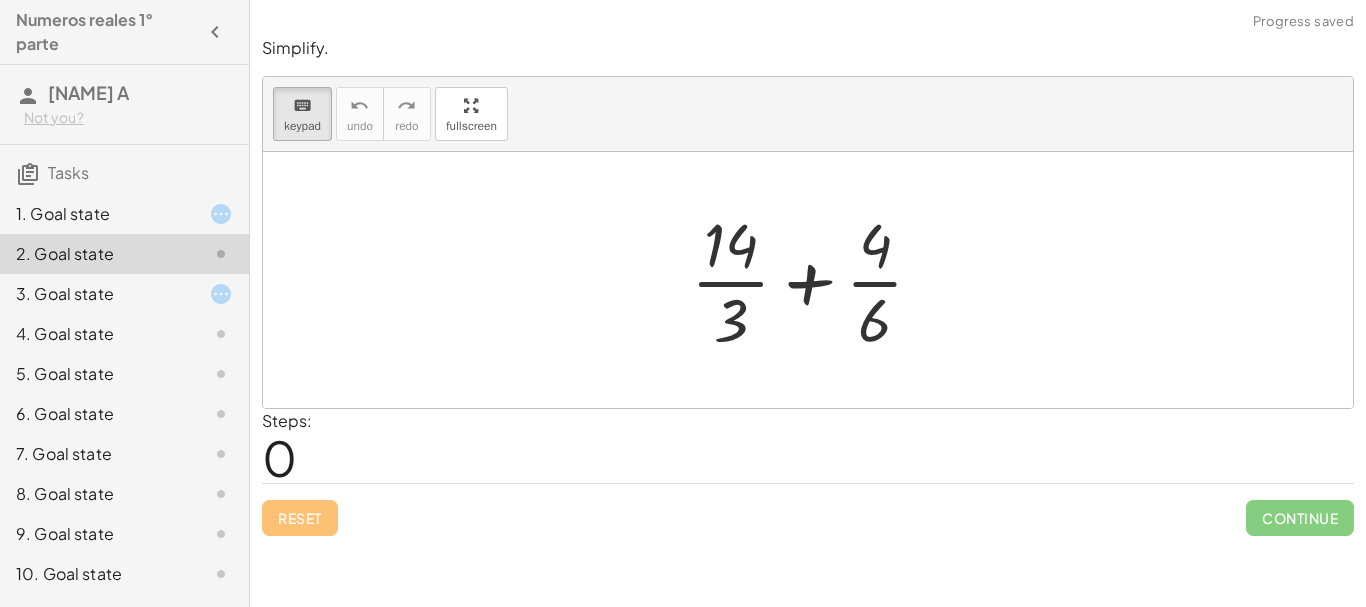 click on "Steps:  0" at bounding box center [808, 446] 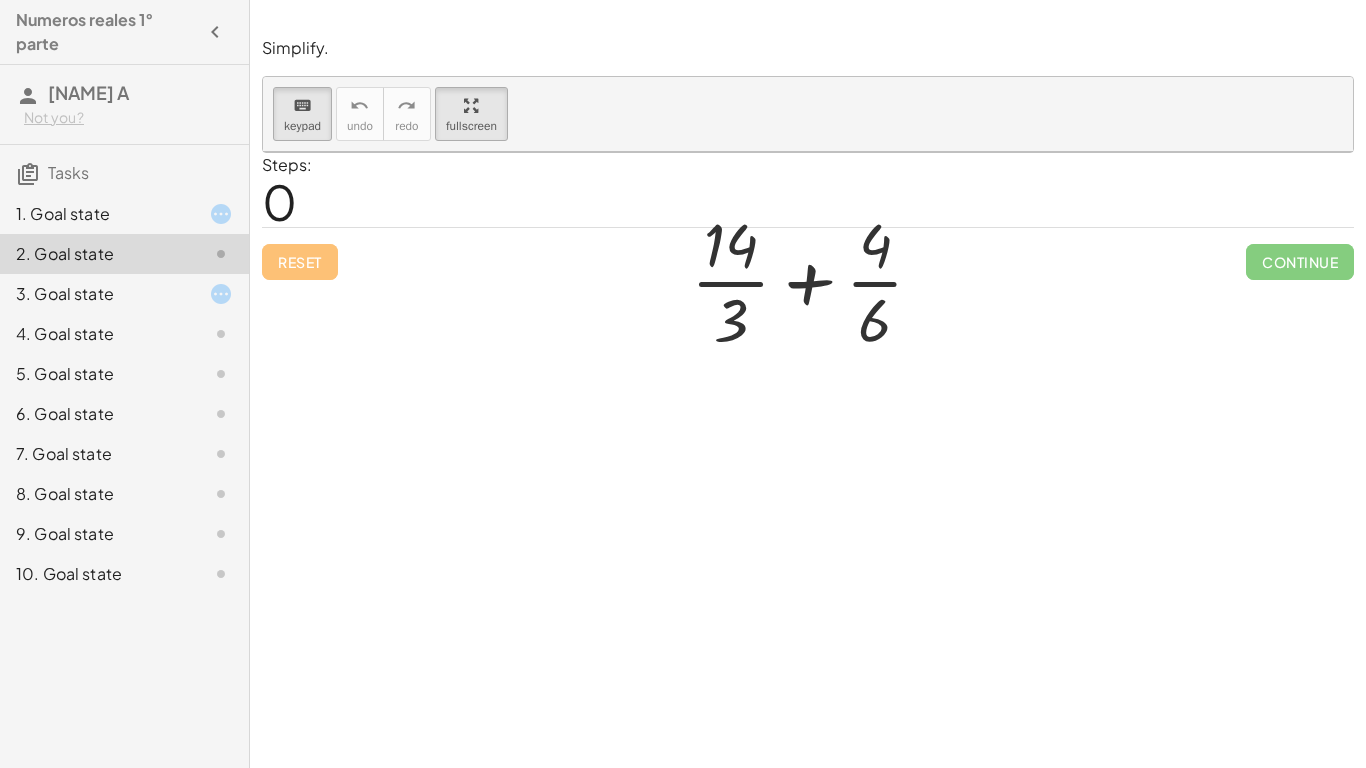drag, startPoint x: 463, startPoint y: 121, endPoint x: 463, endPoint y: 242, distance: 121 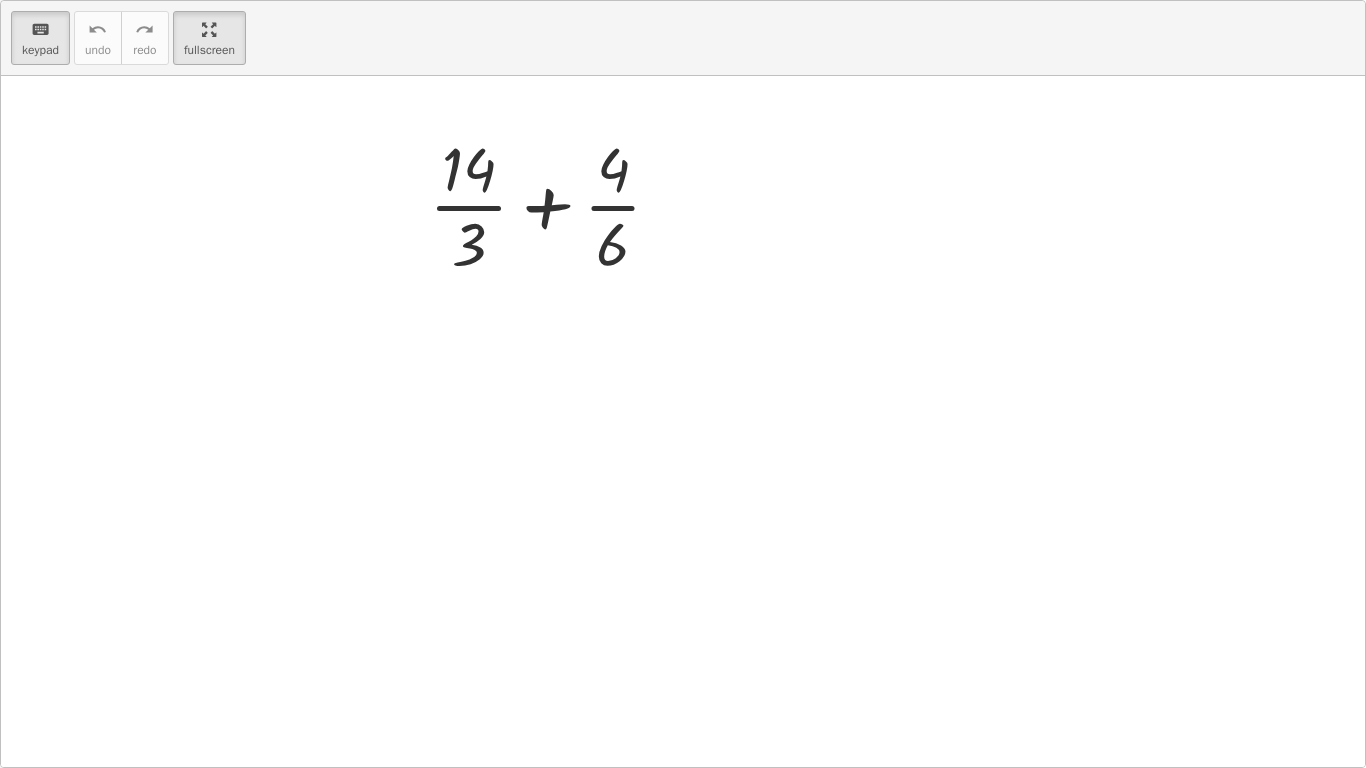 click on "keyboard keypad undo undo redo redo fullscreen + · 14 · 3 + · 4 · 6 ×" at bounding box center (683, 384) 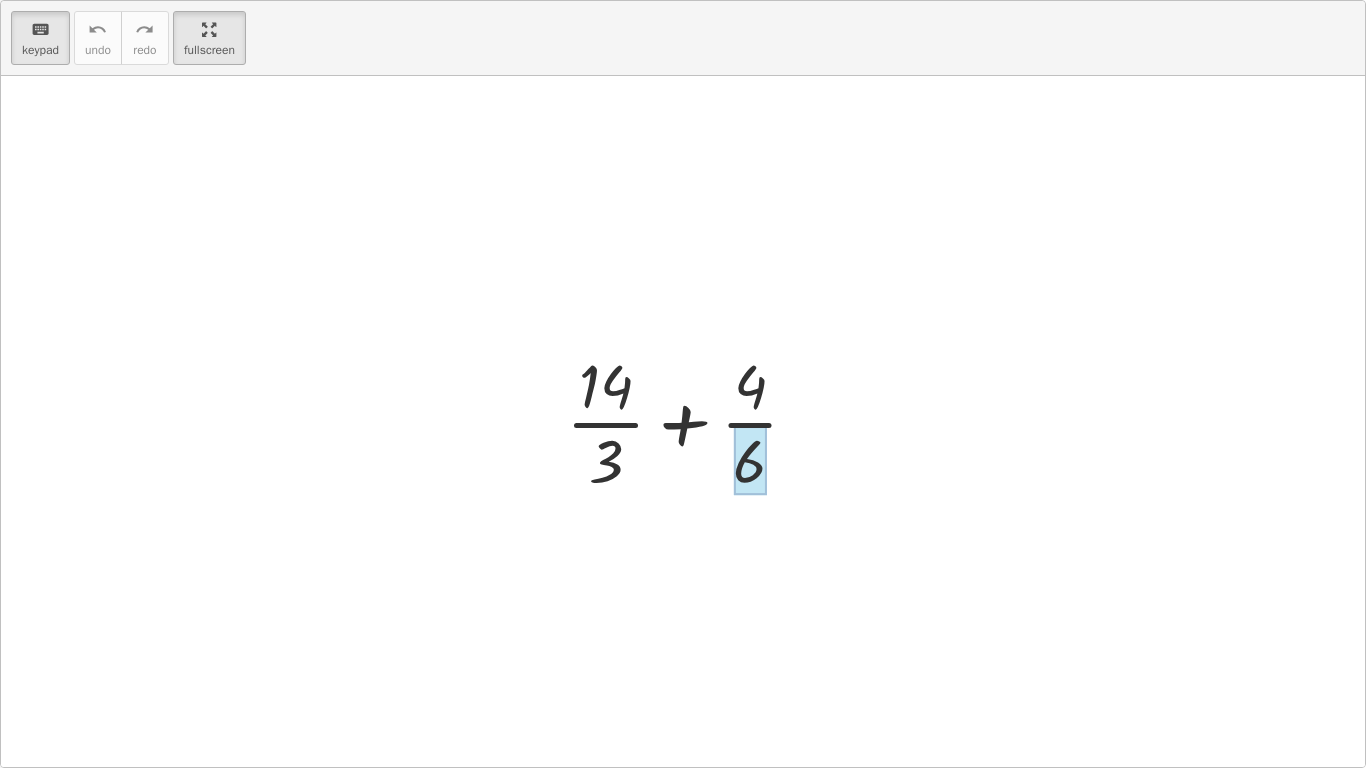 drag, startPoint x: 734, startPoint y: 438, endPoint x: 747, endPoint y: 432, distance: 14.3178215 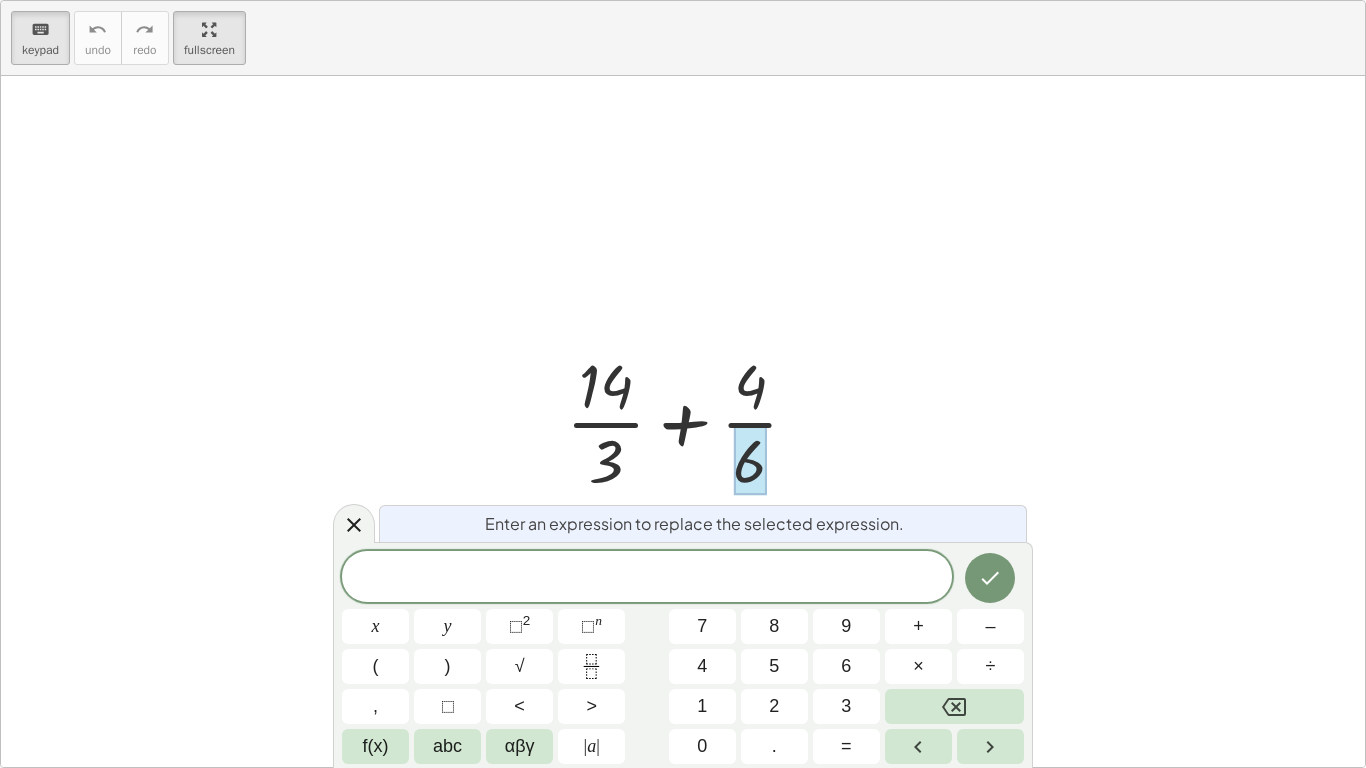 click at bounding box center (690, 421) 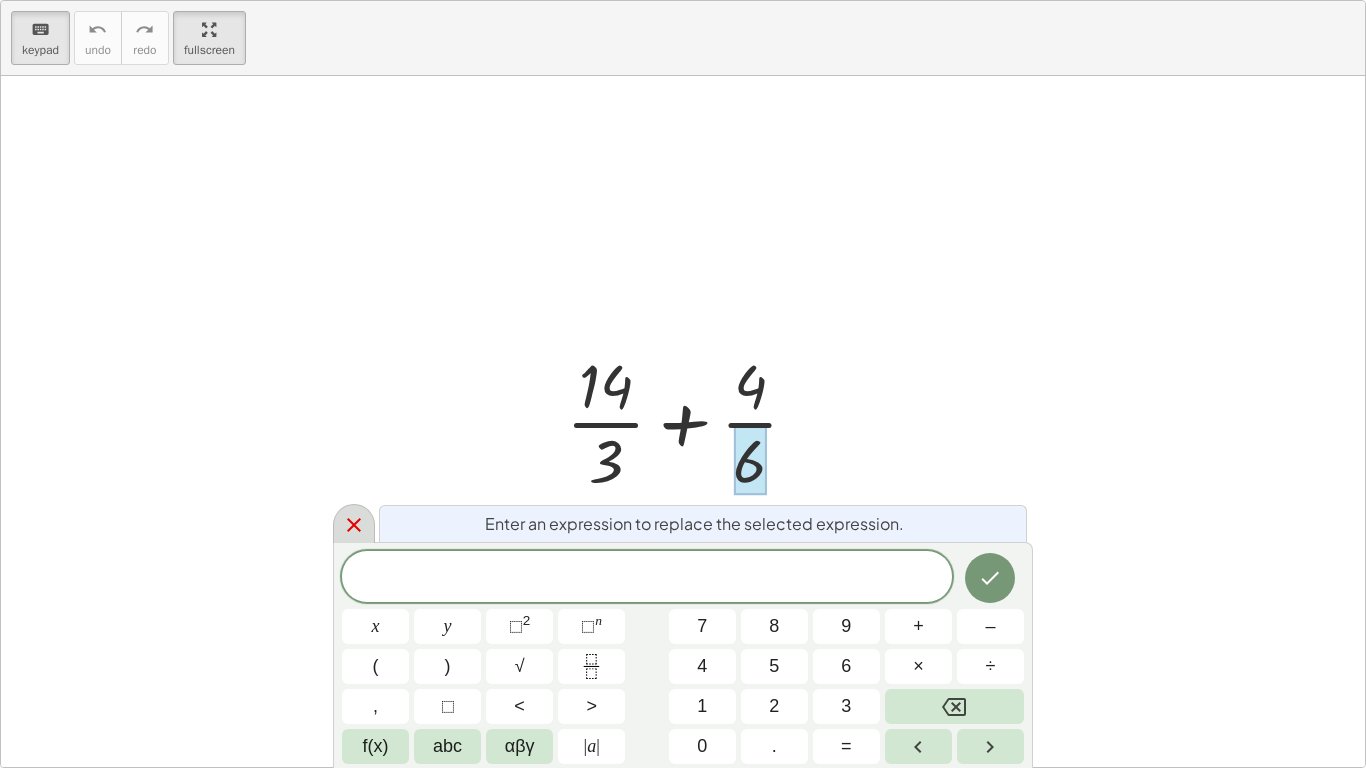 click 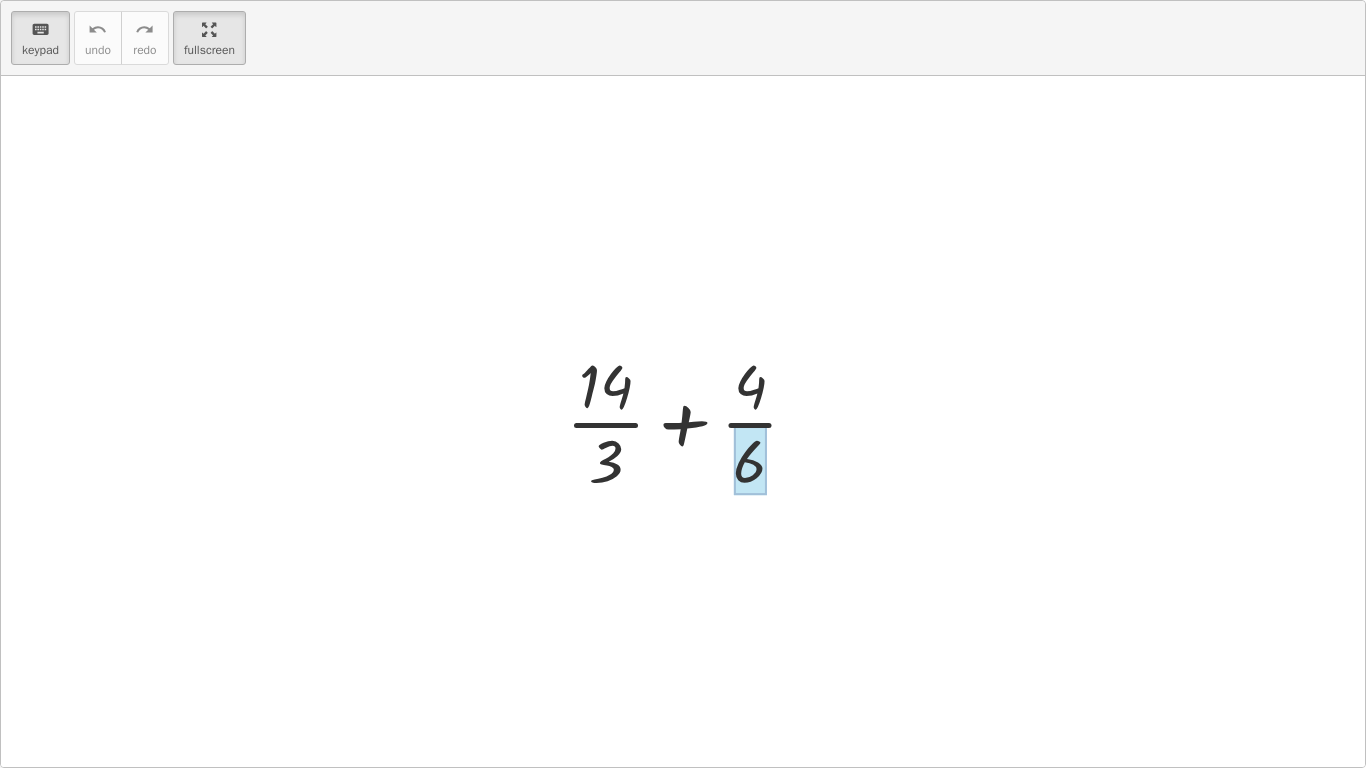 click at bounding box center [749, 461] 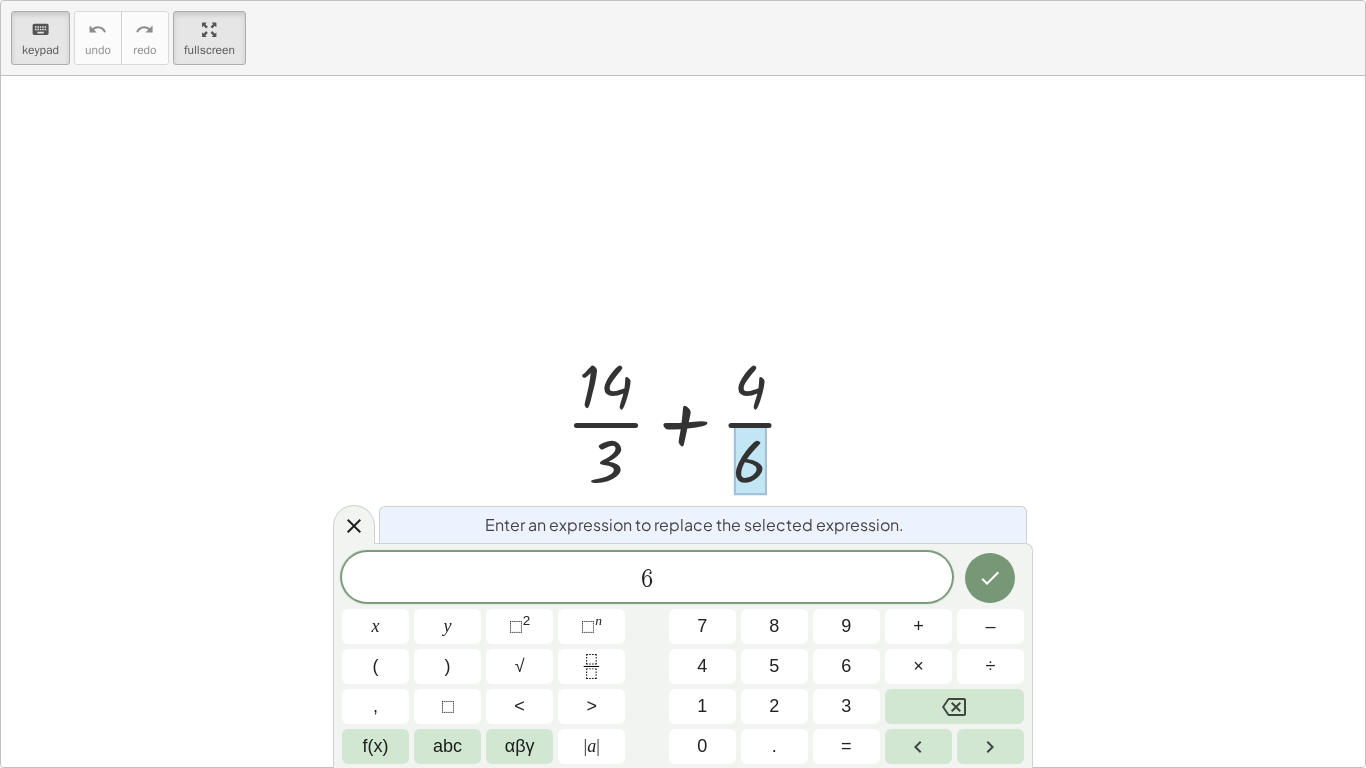 click at bounding box center (749, 461) 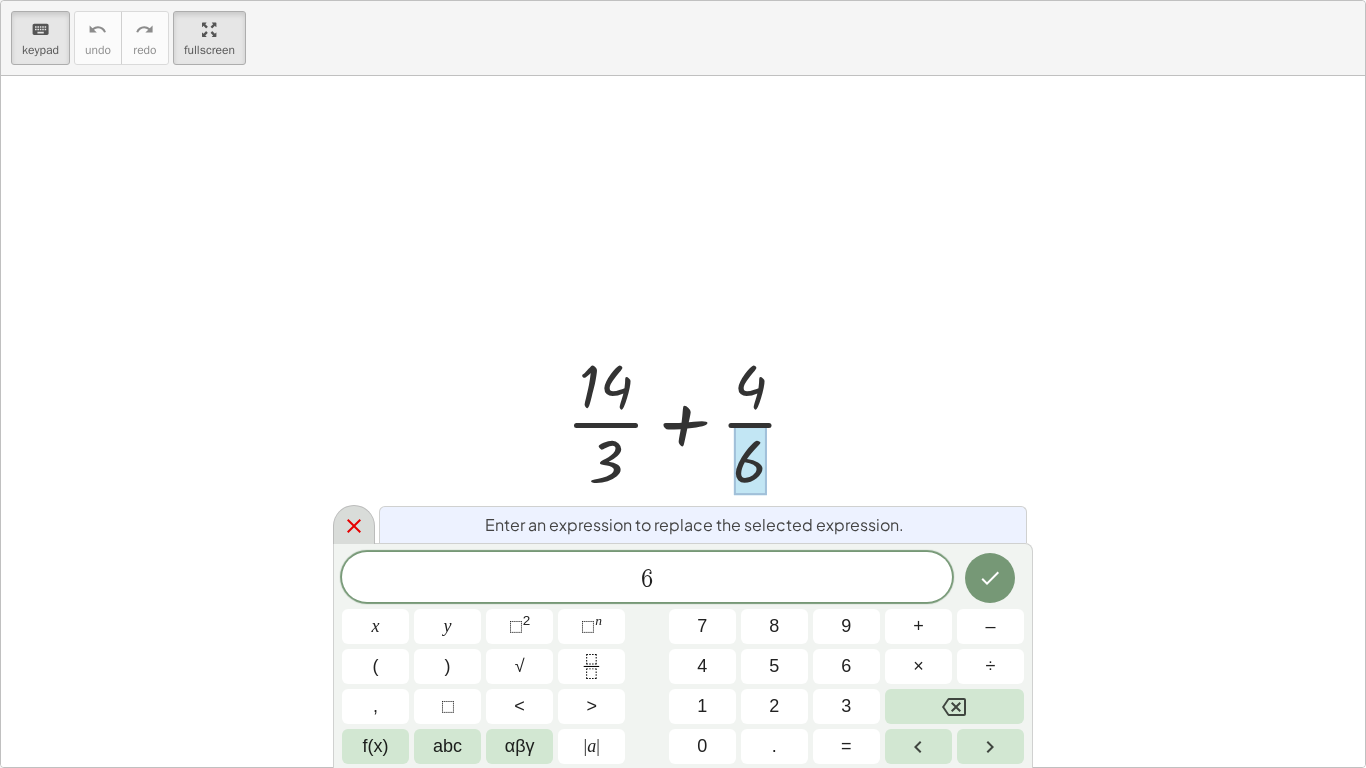 click 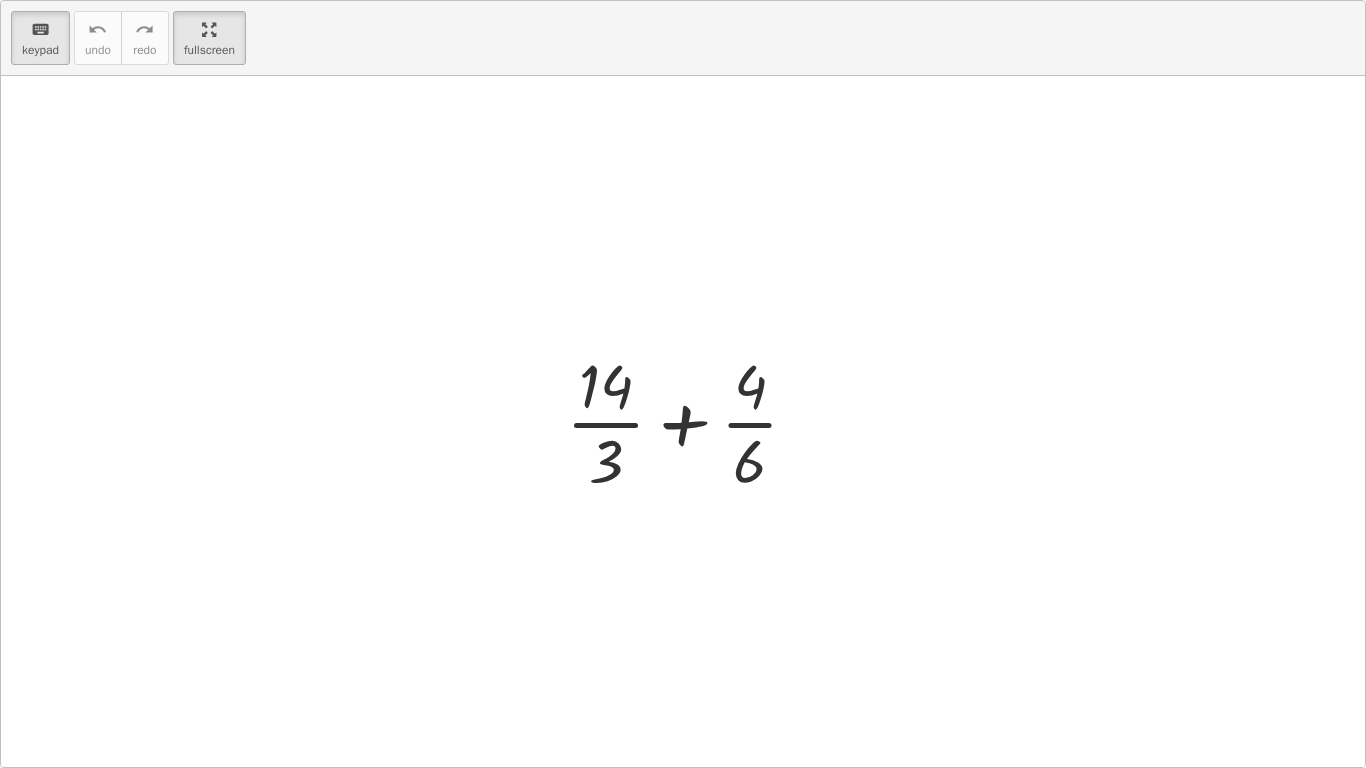 click at bounding box center (690, 421) 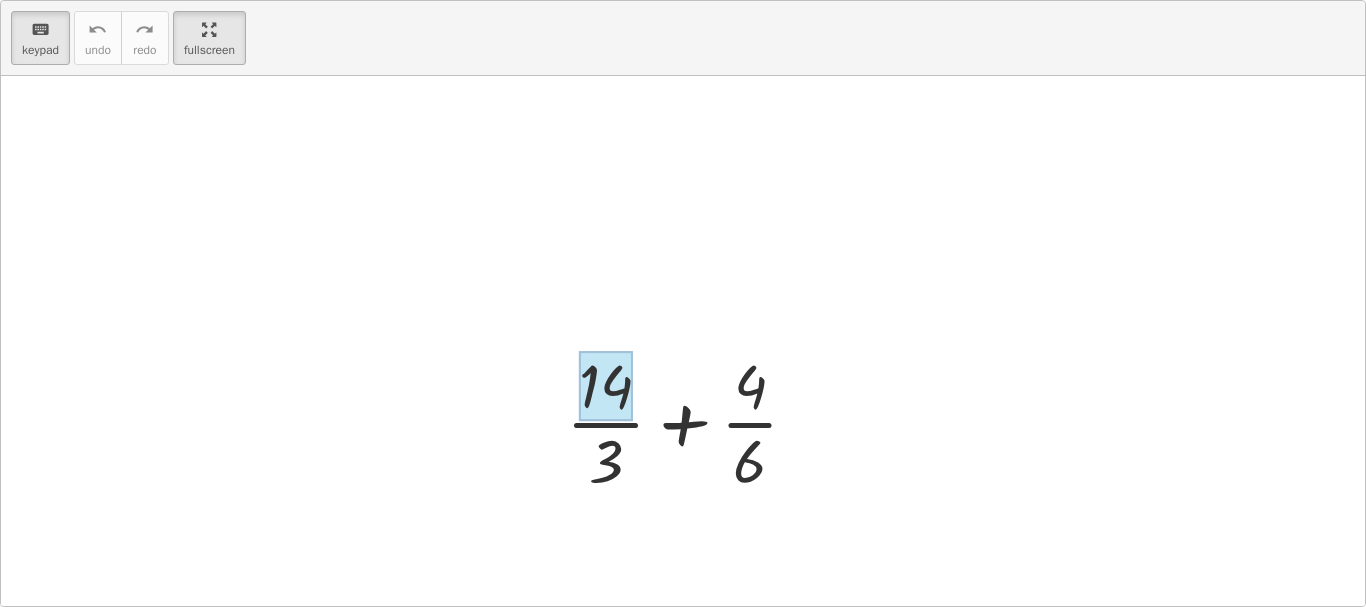 click at bounding box center [606, 386] 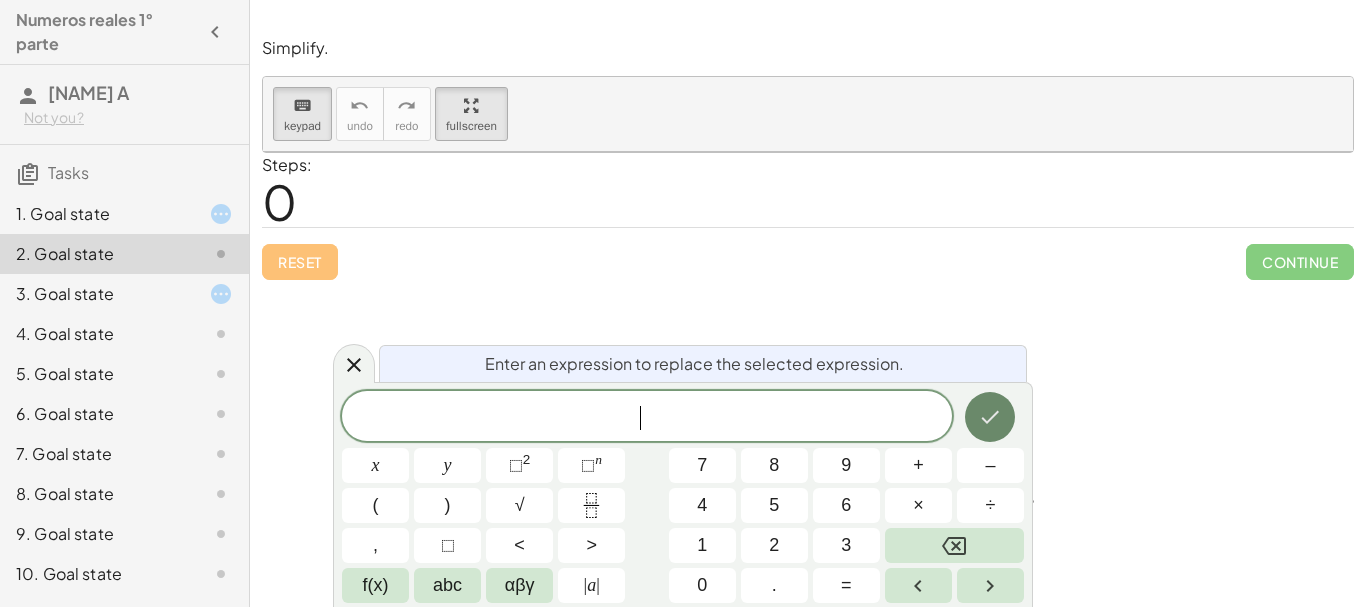 click 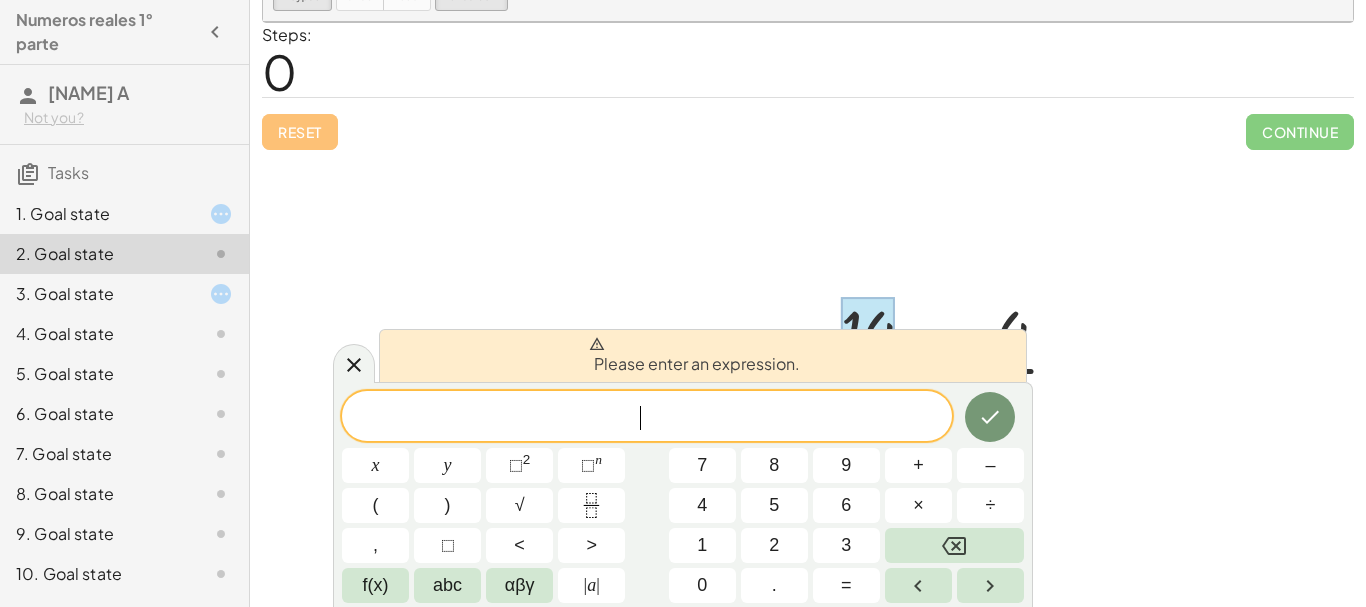scroll, scrollTop: 142, scrollLeft: 0, axis: vertical 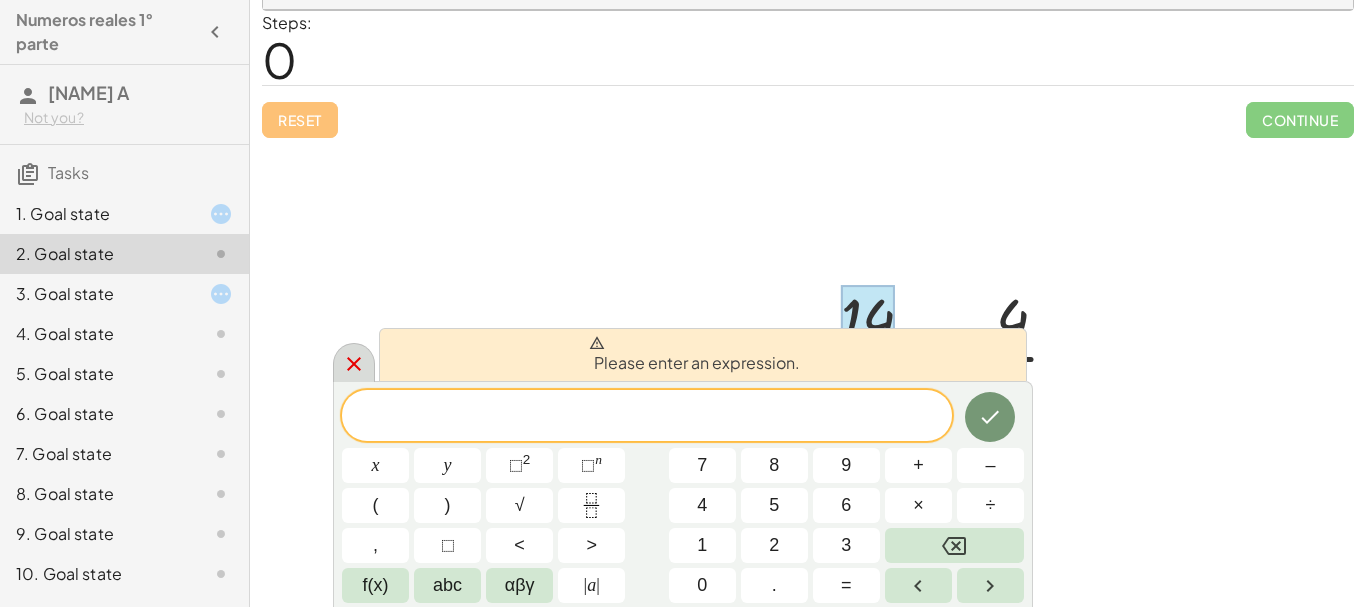 click 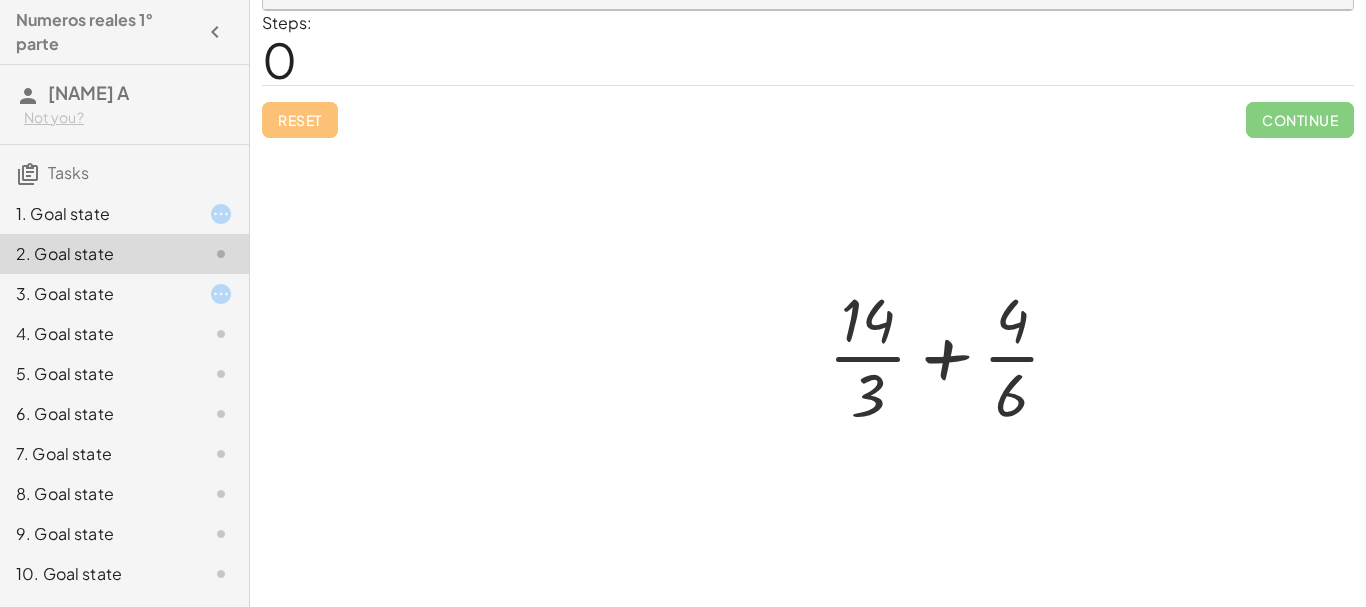 click at bounding box center [952, 355] 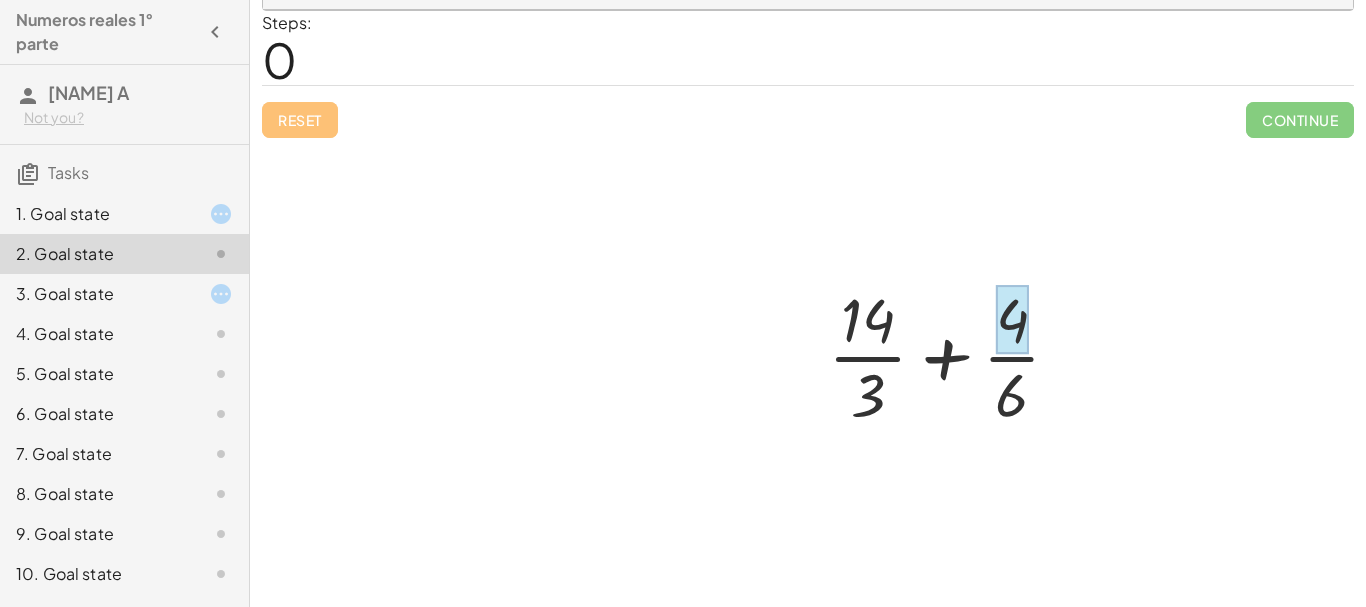 click at bounding box center [1012, 320] 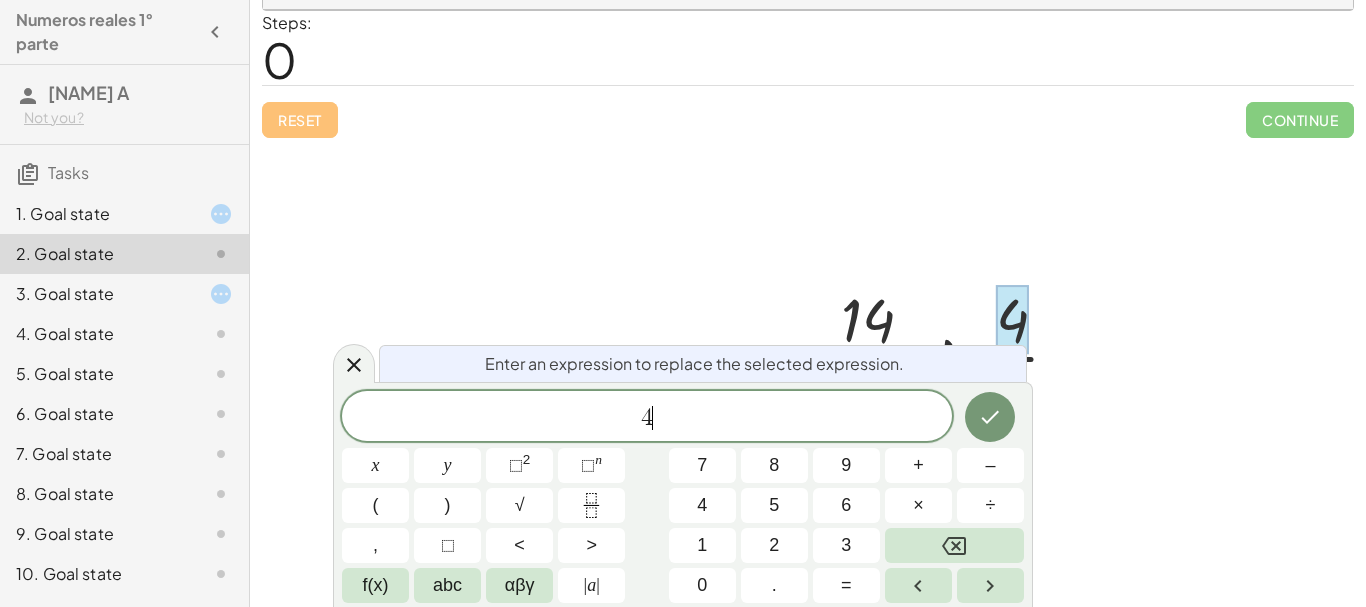 click on "4 ​" at bounding box center [647, 418] 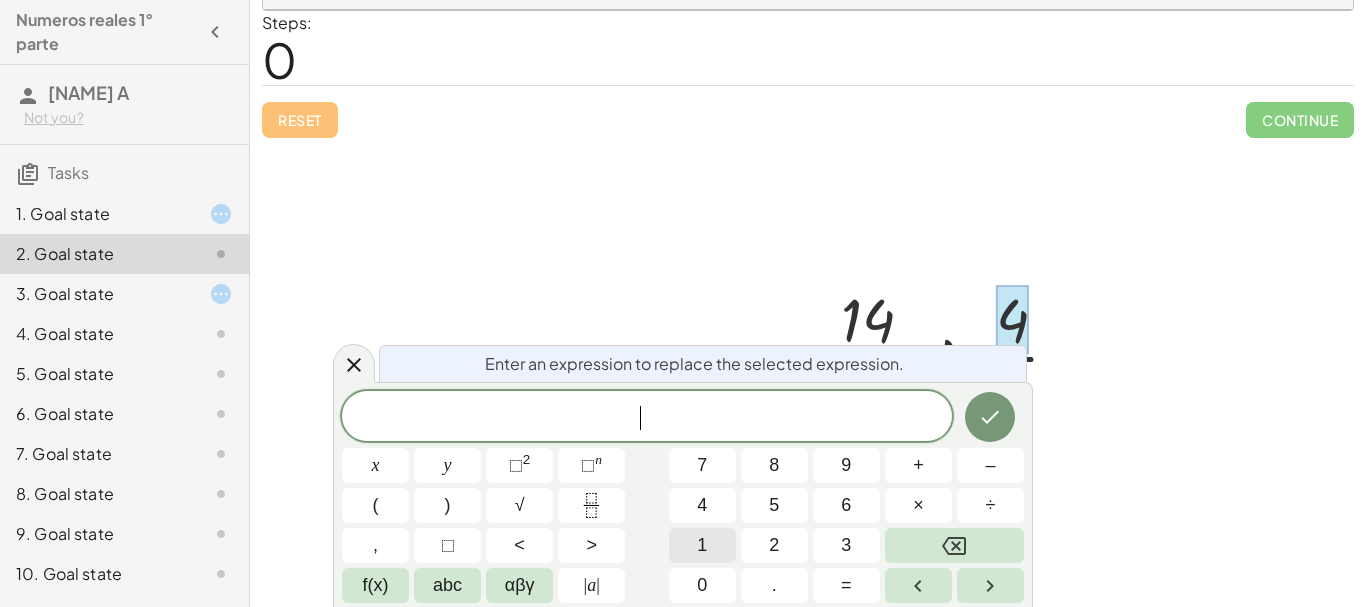 click on "1" at bounding box center (702, 545) 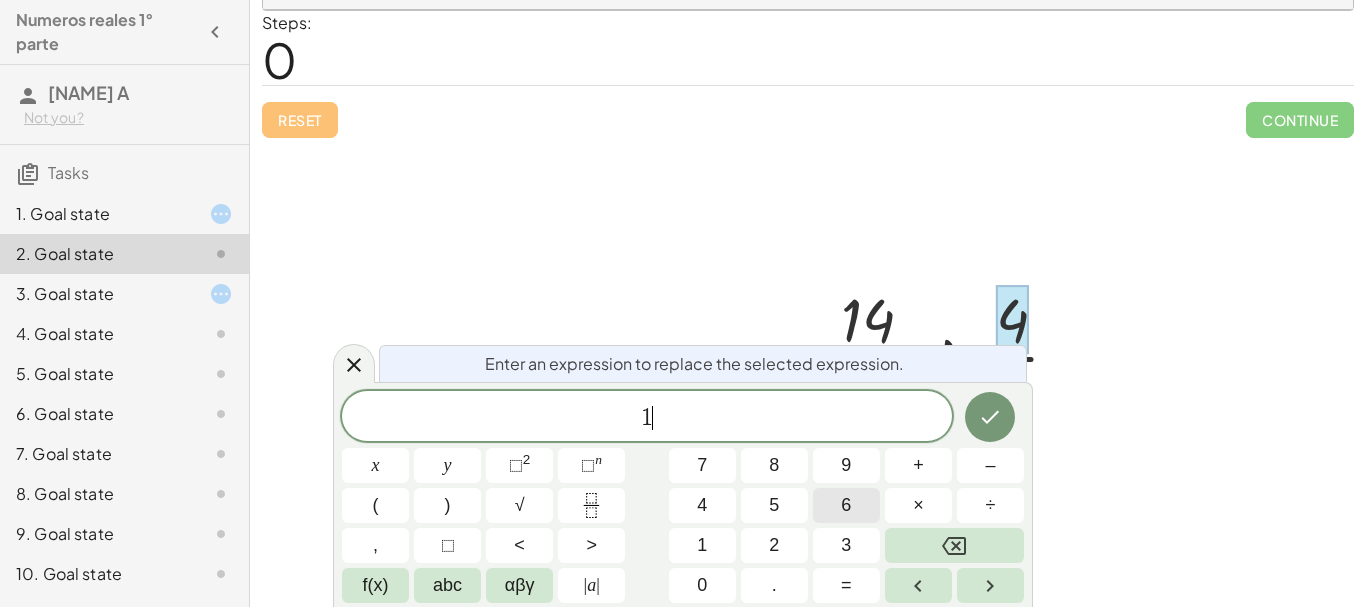 click on "6" at bounding box center [846, 505] 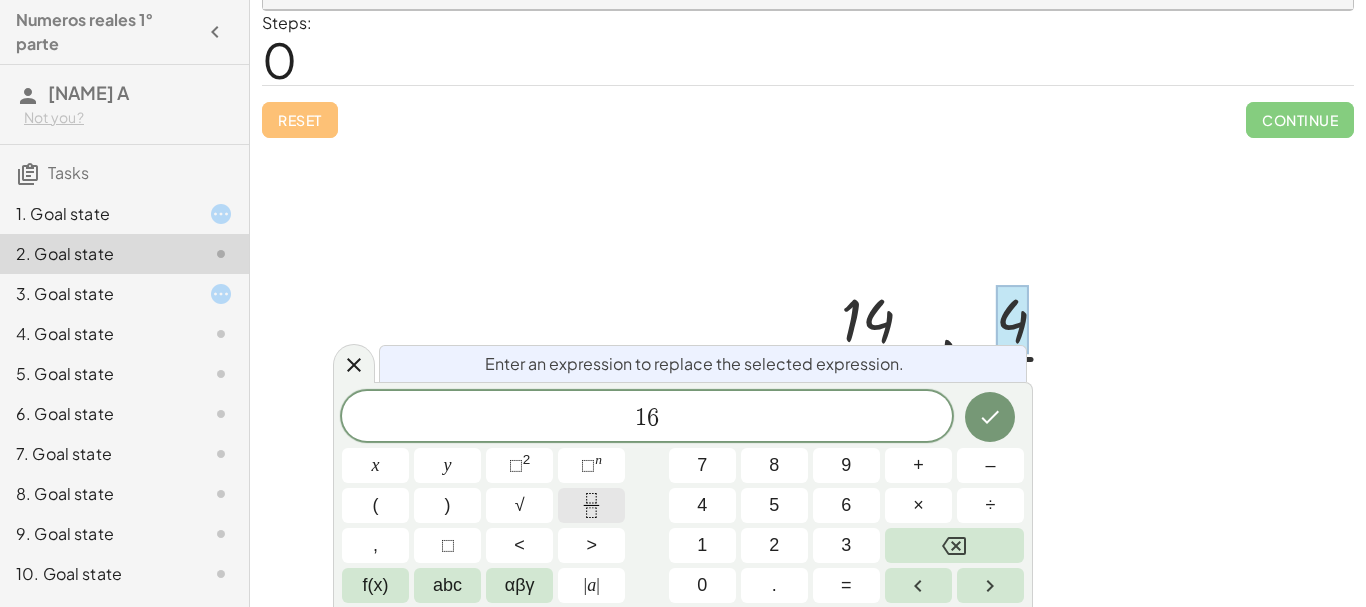 click 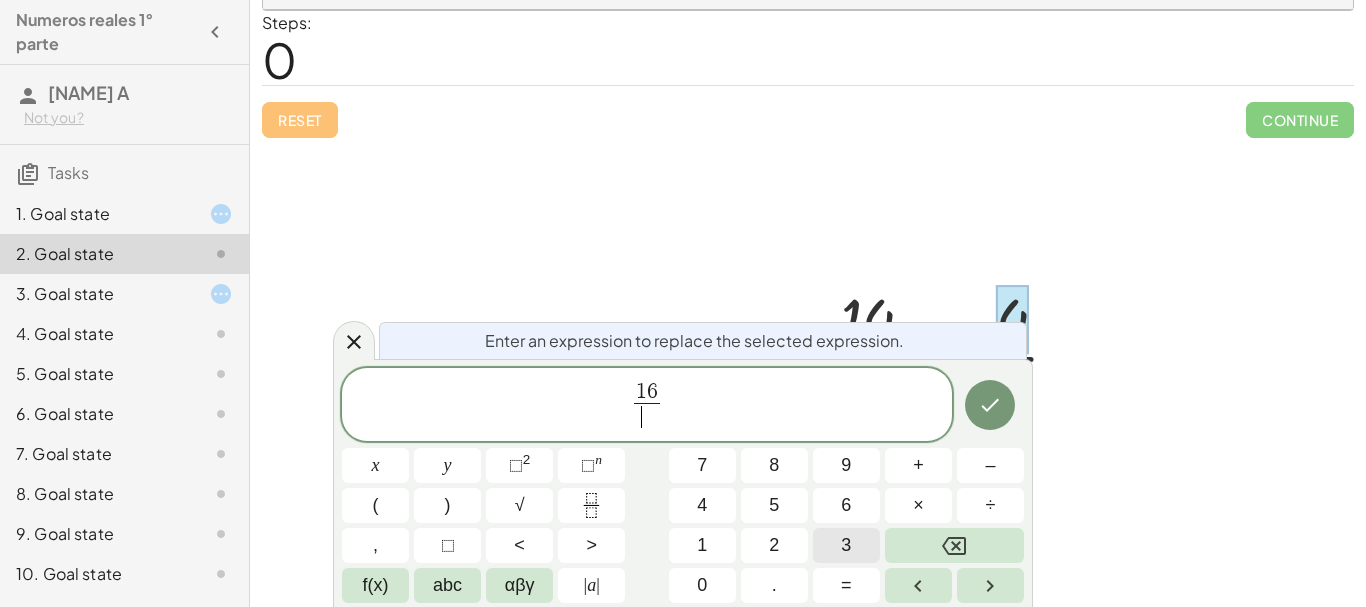 click on "3" at bounding box center [846, 545] 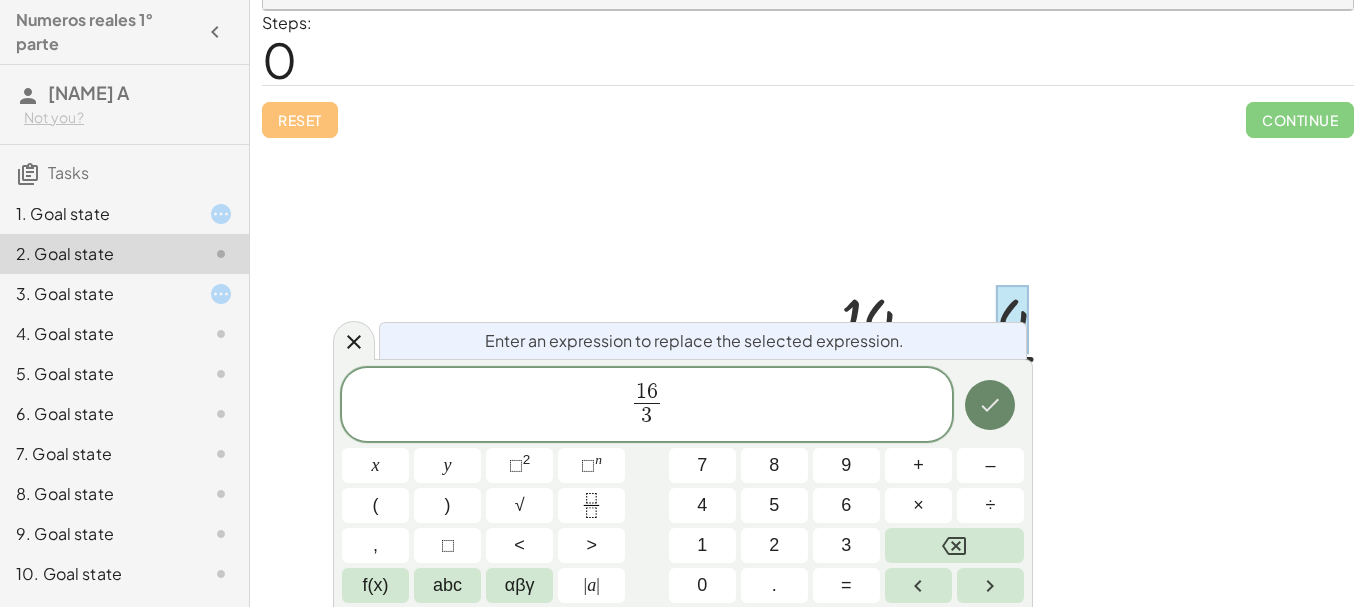 click 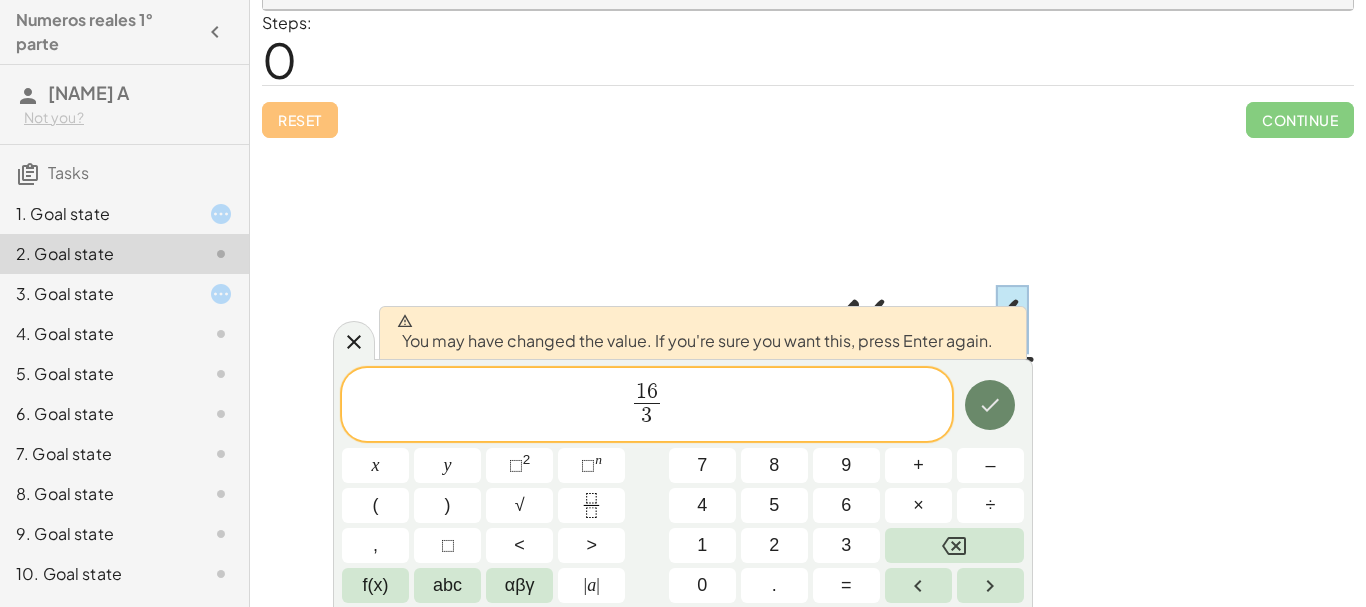 click 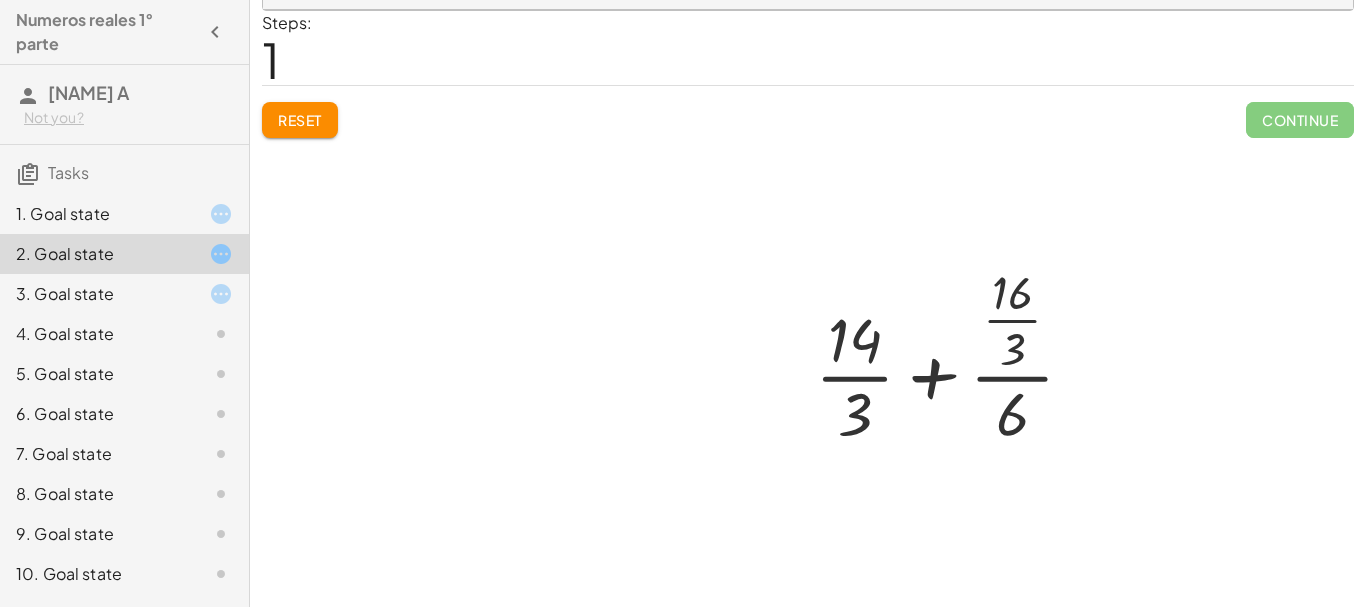 click at bounding box center (808, 309) 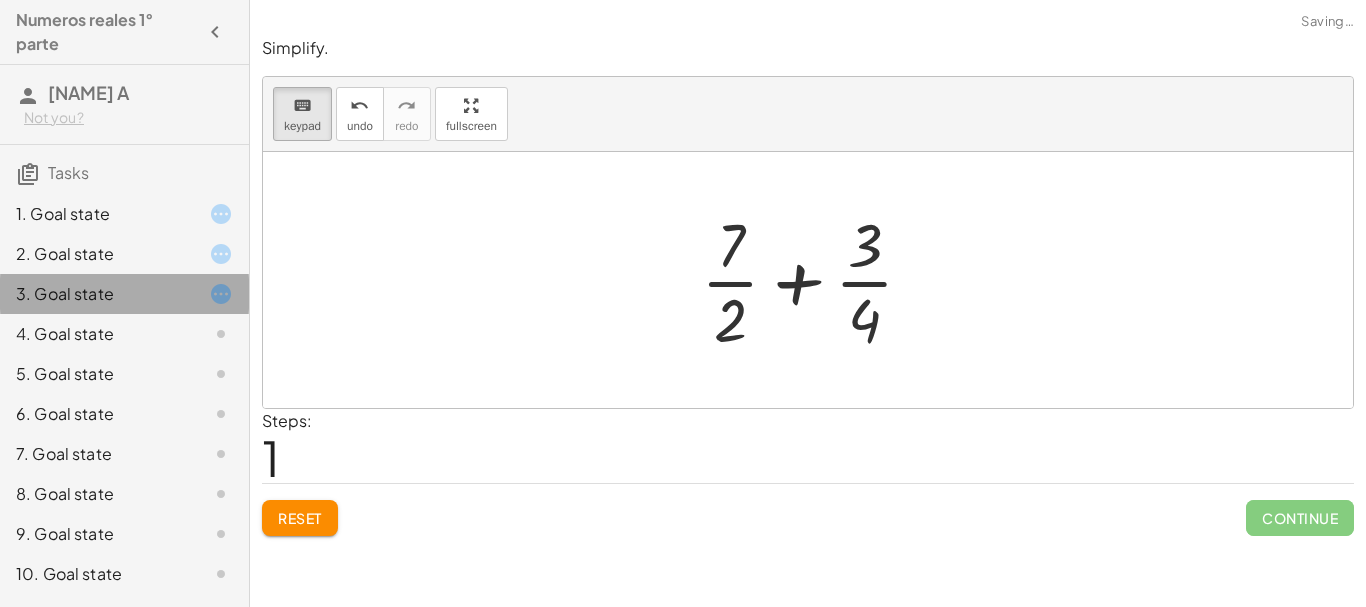 scroll, scrollTop: 0, scrollLeft: 0, axis: both 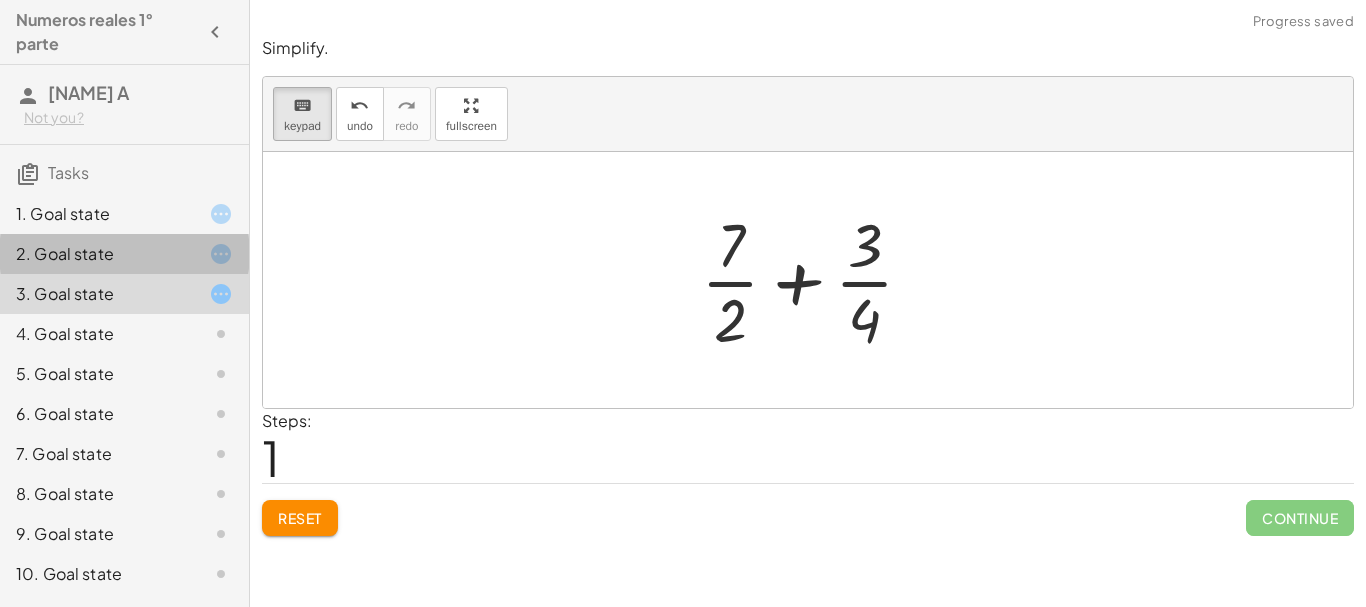 click on "2. Goal state" 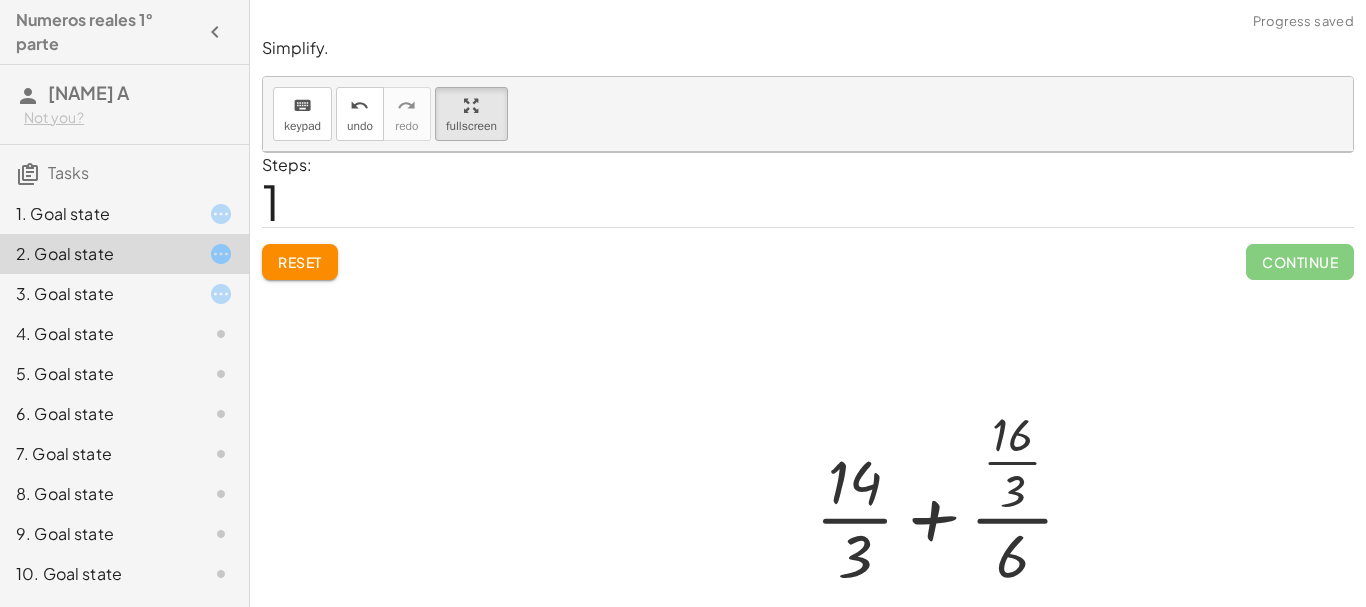 scroll, scrollTop: 142, scrollLeft: 0, axis: vertical 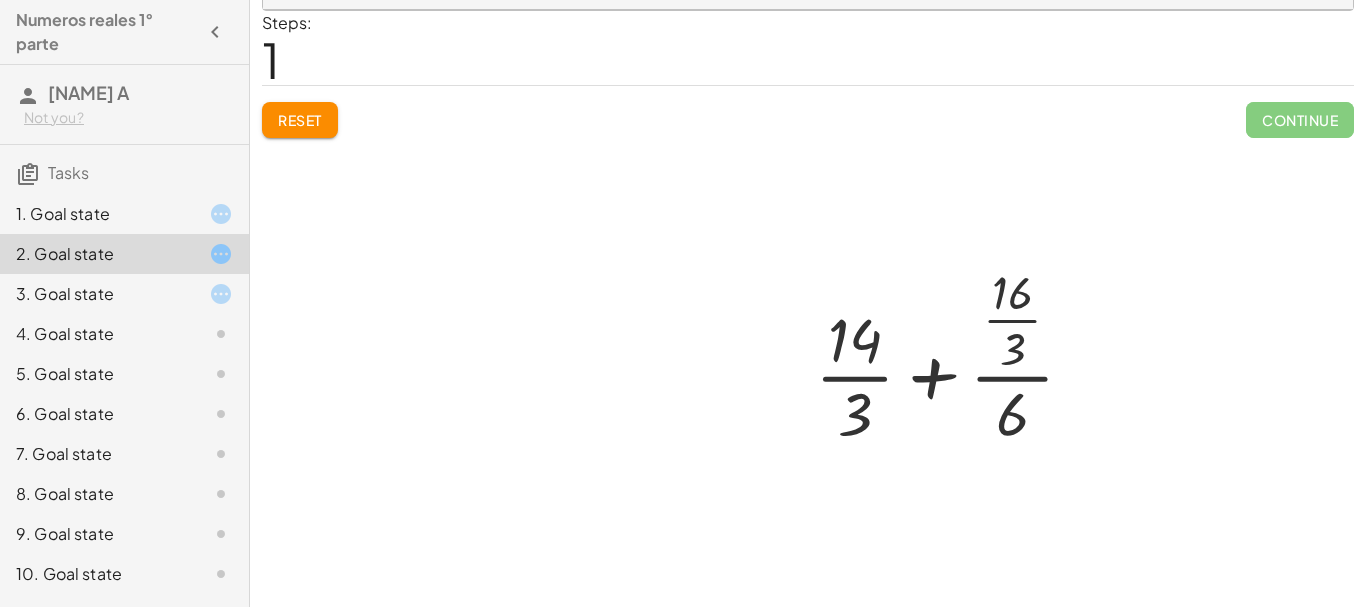 click at bounding box center (808, 309) 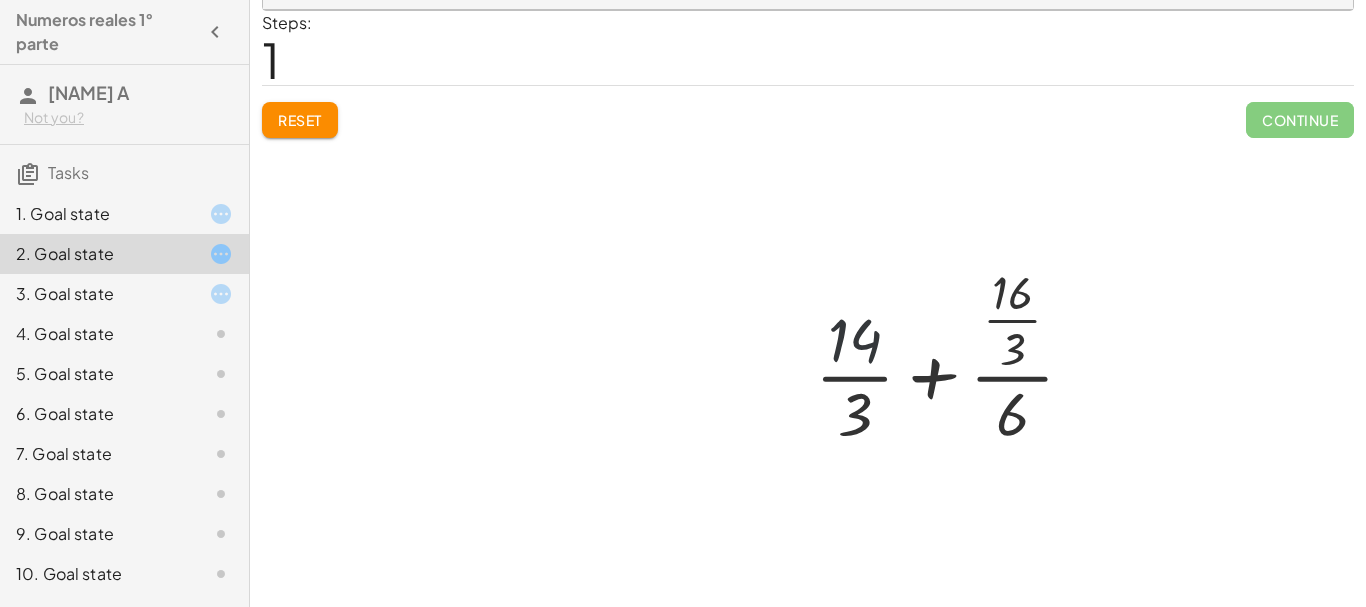 click at bounding box center [953, 355] 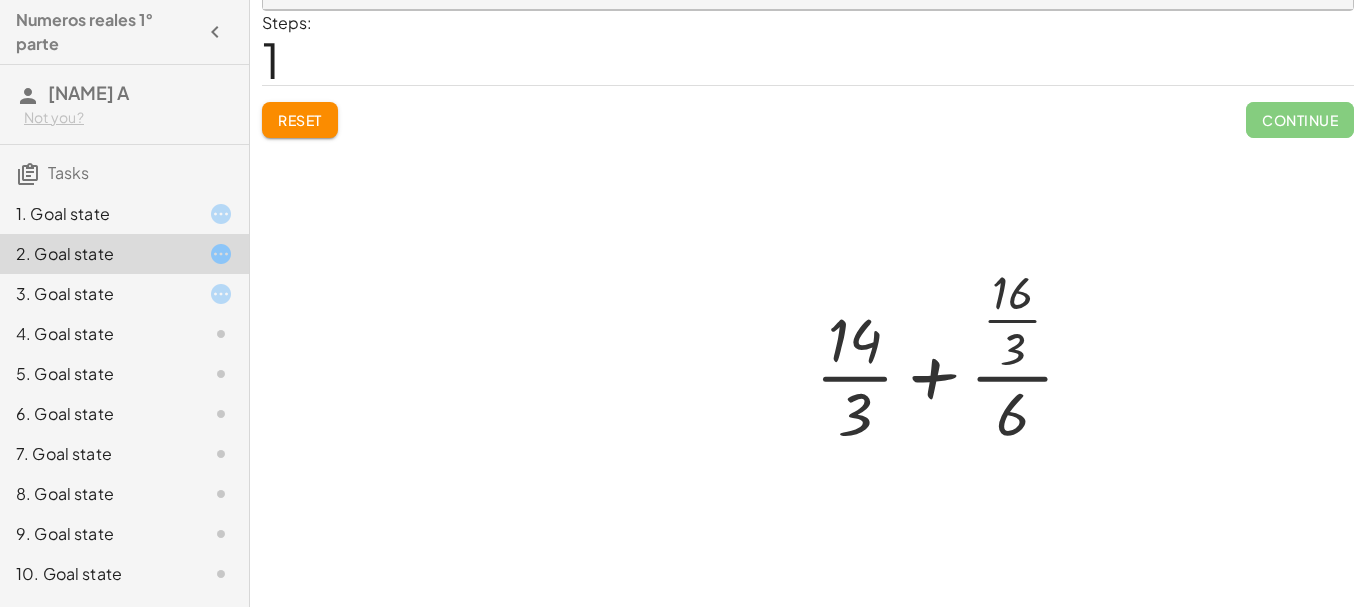 click at bounding box center (953, 355) 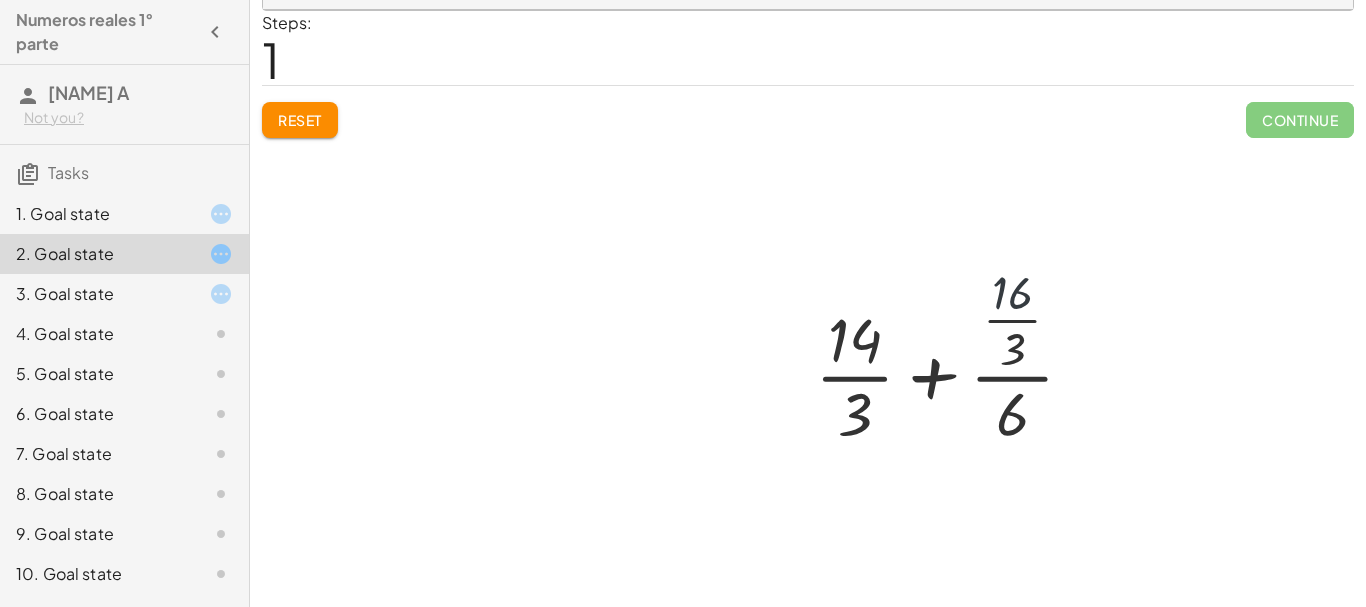 click at bounding box center [953, 355] 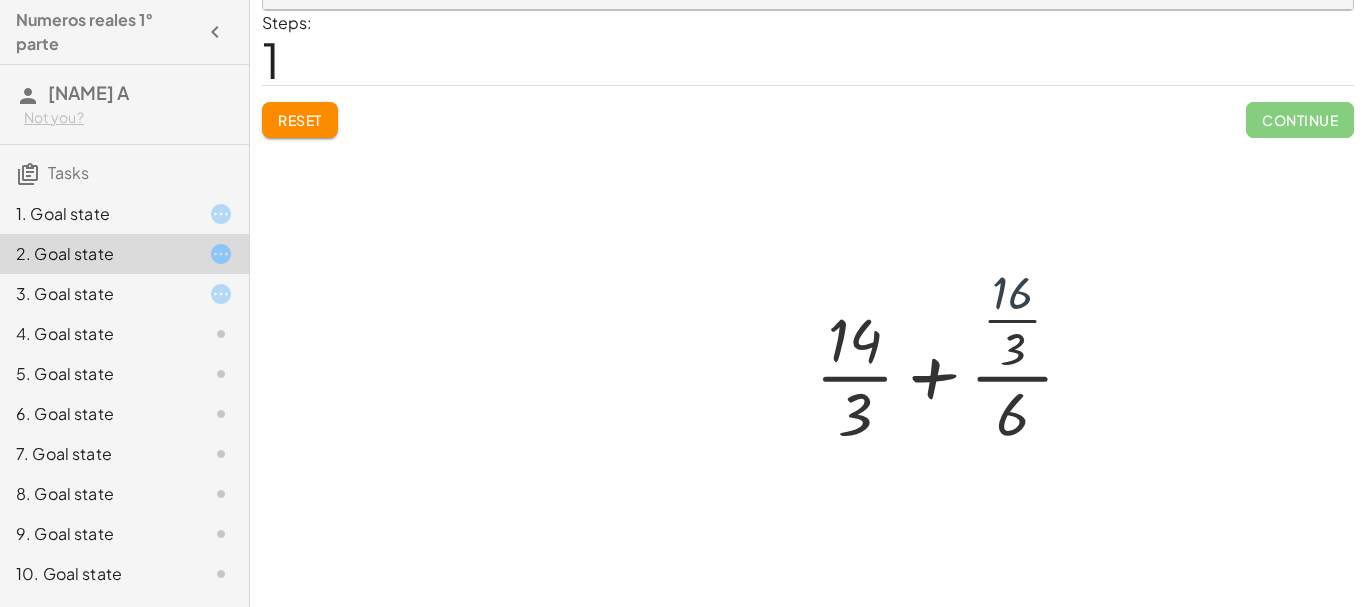 click at bounding box center [953, 355] 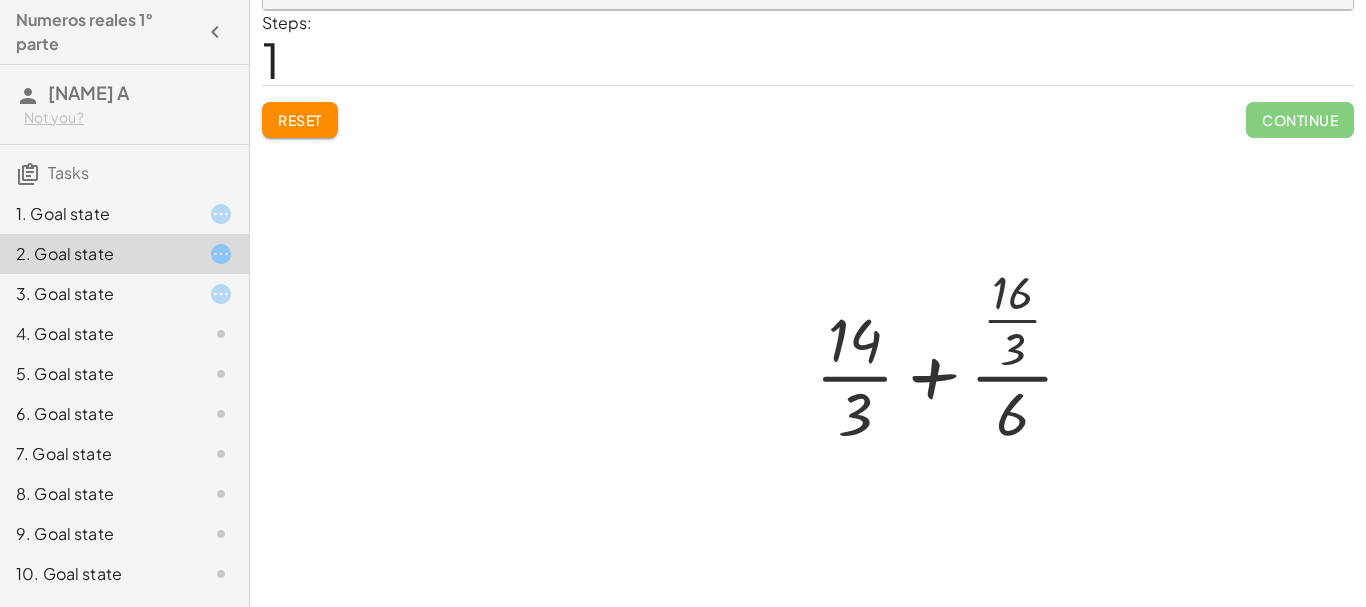 click at bounding box center (808, 309) 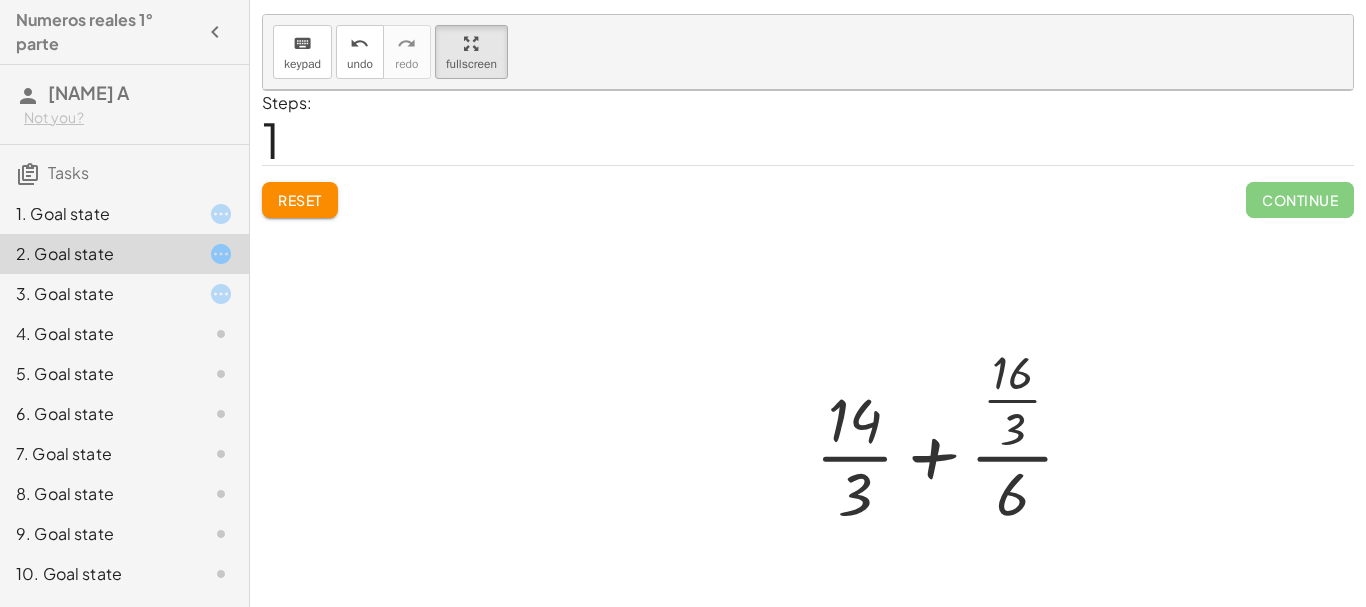 scroll, scrollTop: 0, scrollLeft: 0, axis: both 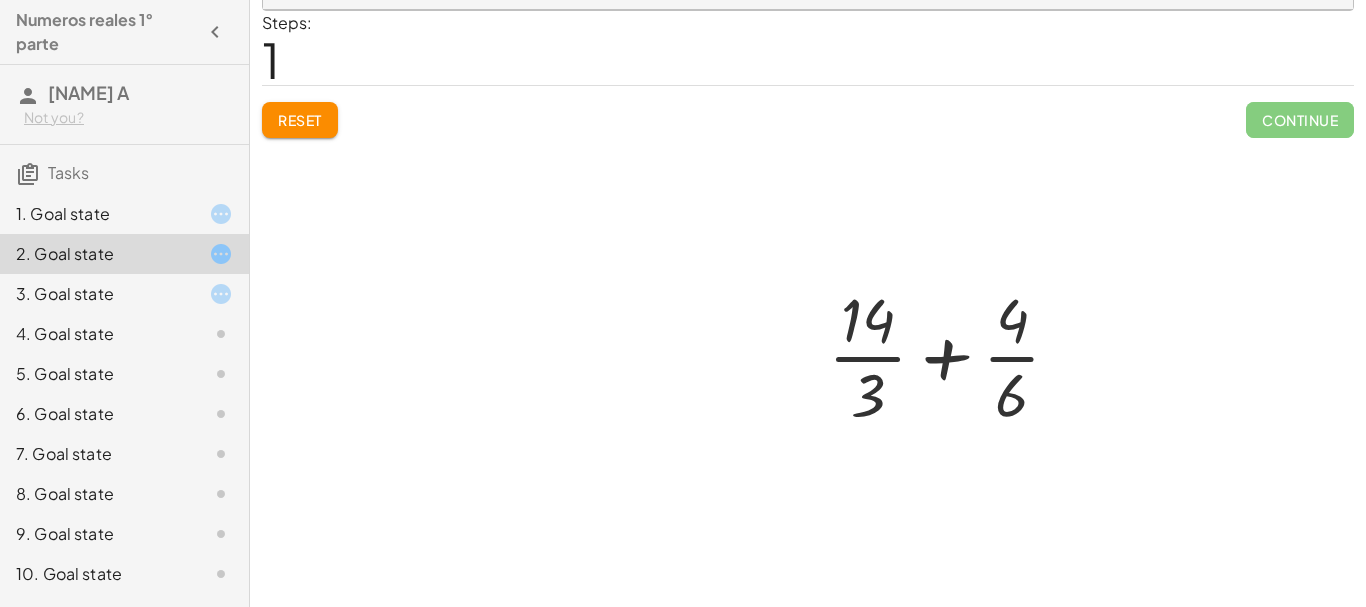 click on "Tasks" at bounding box center [68, 172] 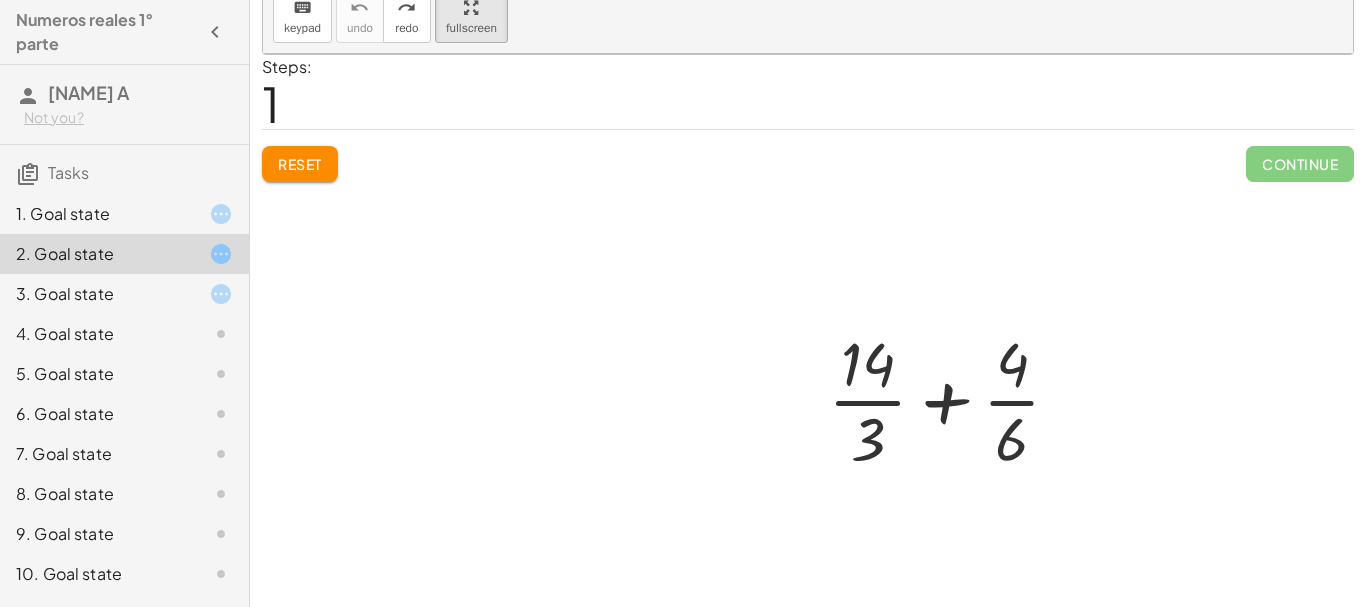 scroll, scrollTop: 97, scrollLeft: 0, axis: vertical 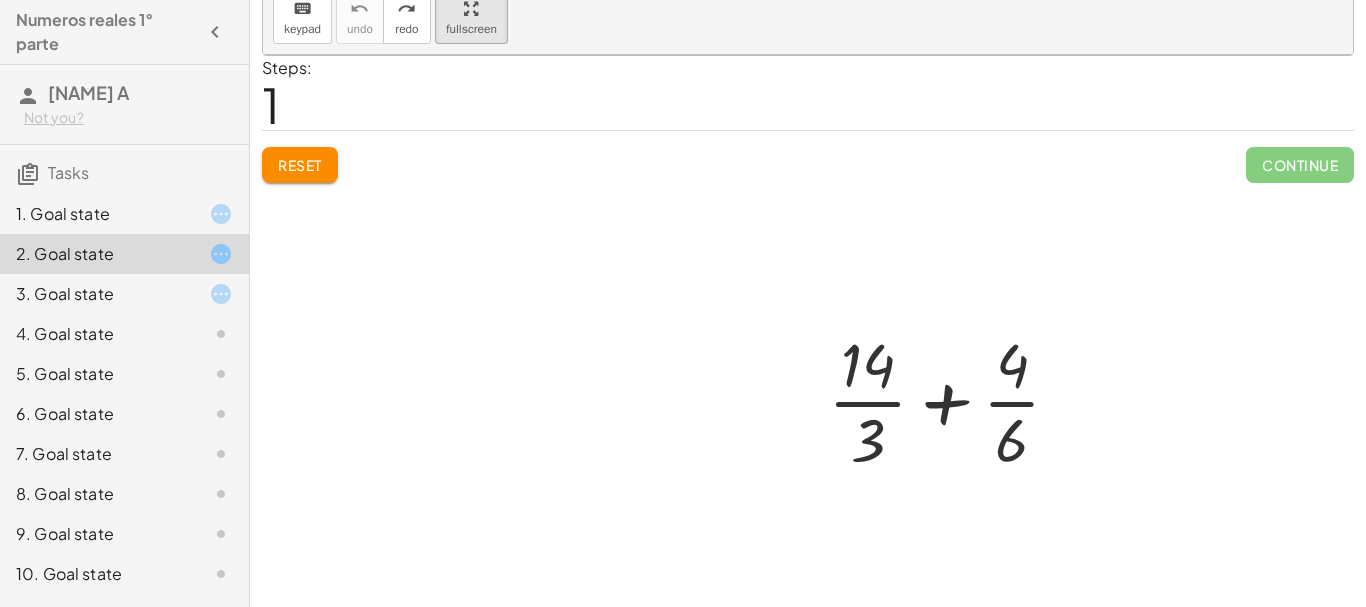 click at bounding box center (952, 400) 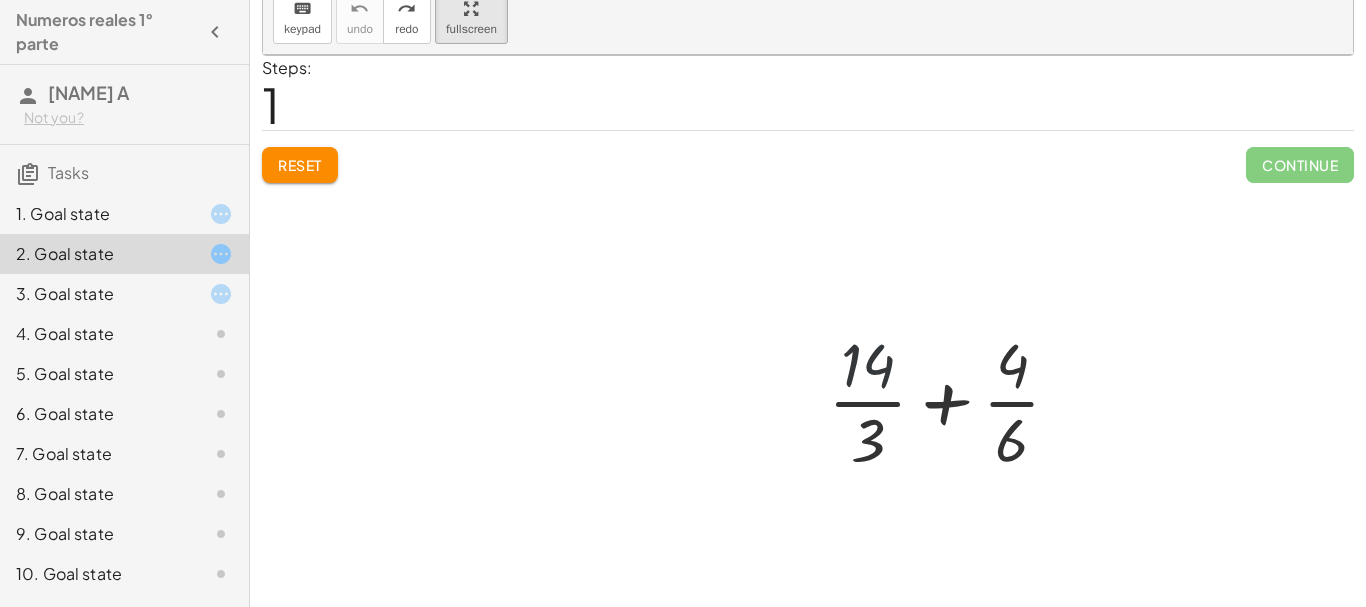 click at bounding box center [952, 400] 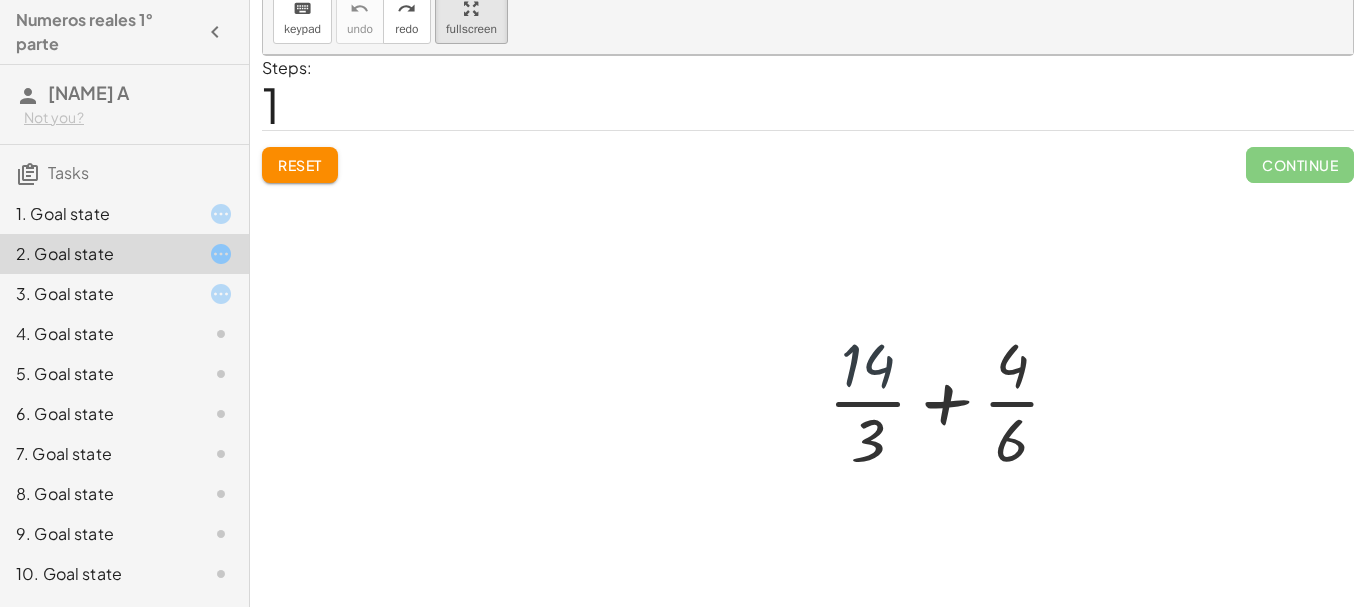 click at bounding box center [952, 400] 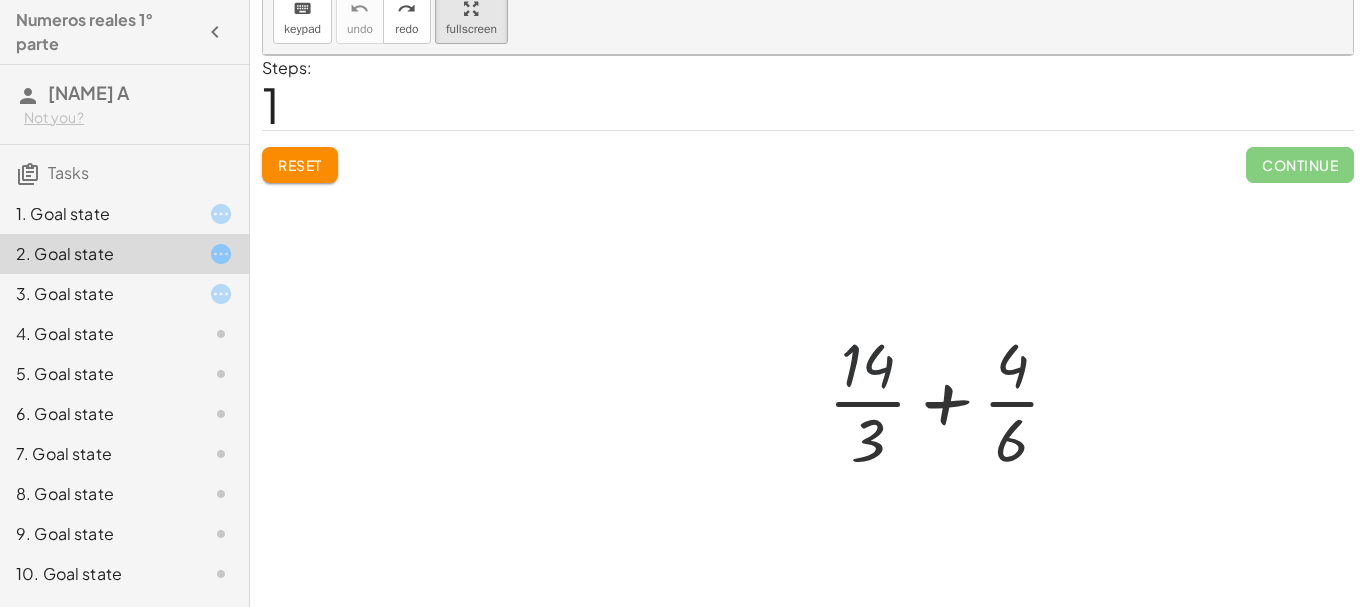 scroll, scrollTop: 142, scrollLeft: 0, axis: vertical 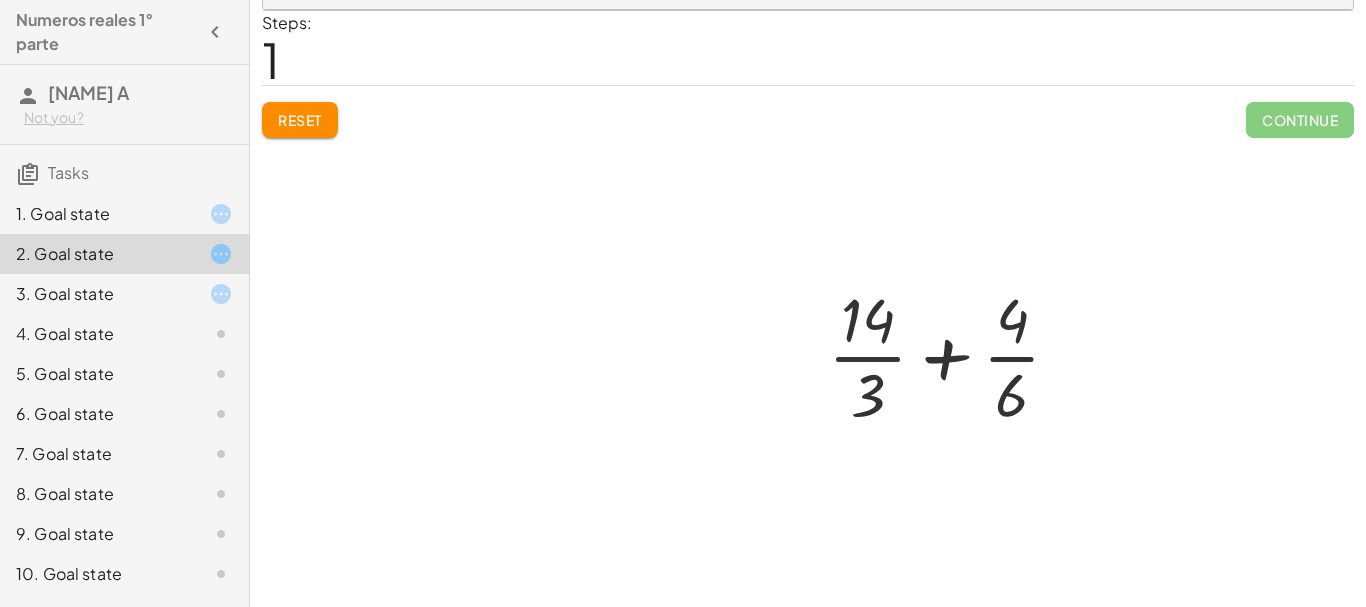 click at bounding box center [952, 355] 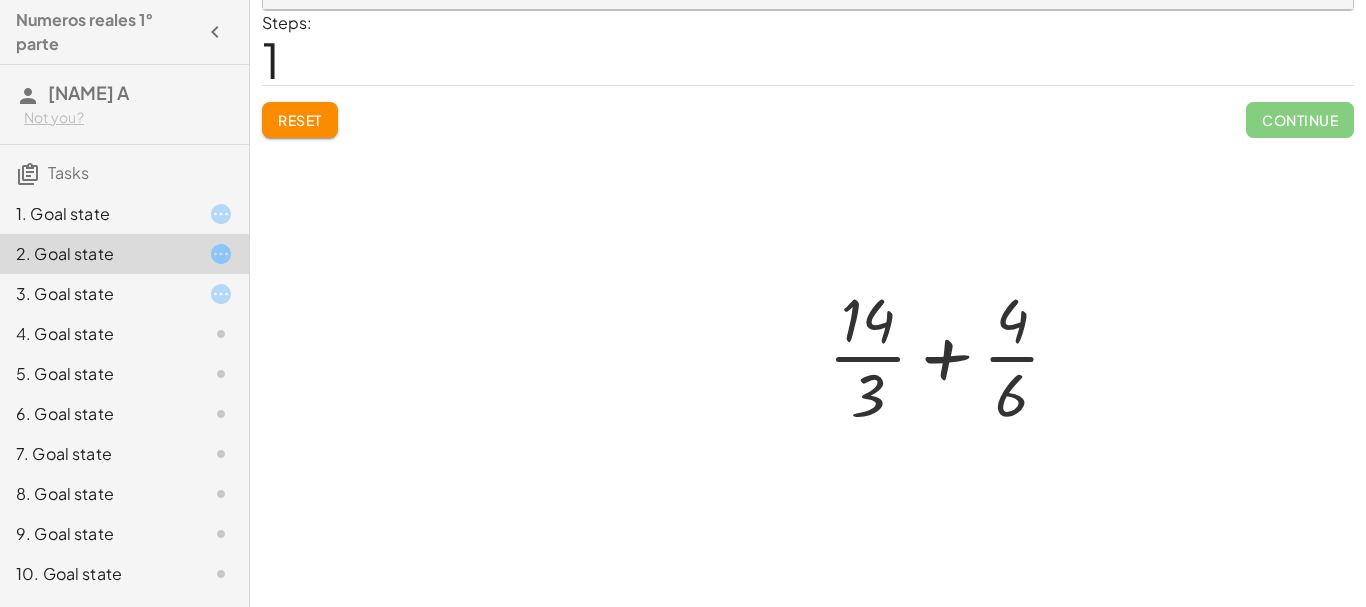 click at bounding box center [952, 355] 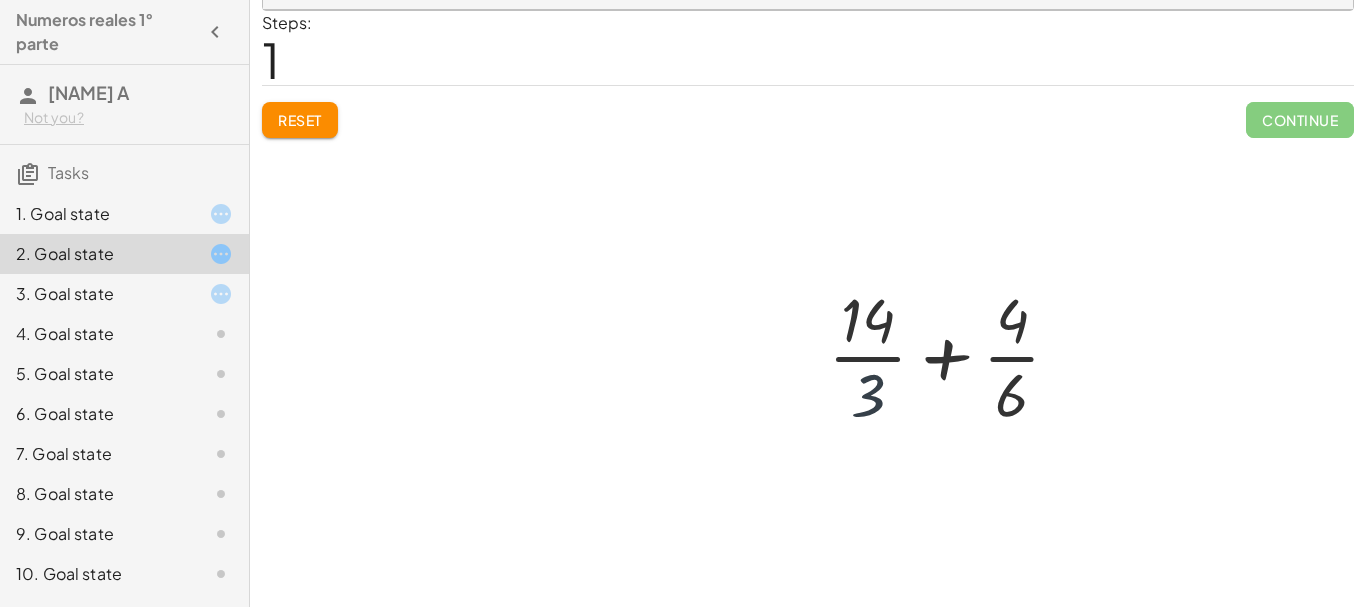 click at bounding box center [952, 355] 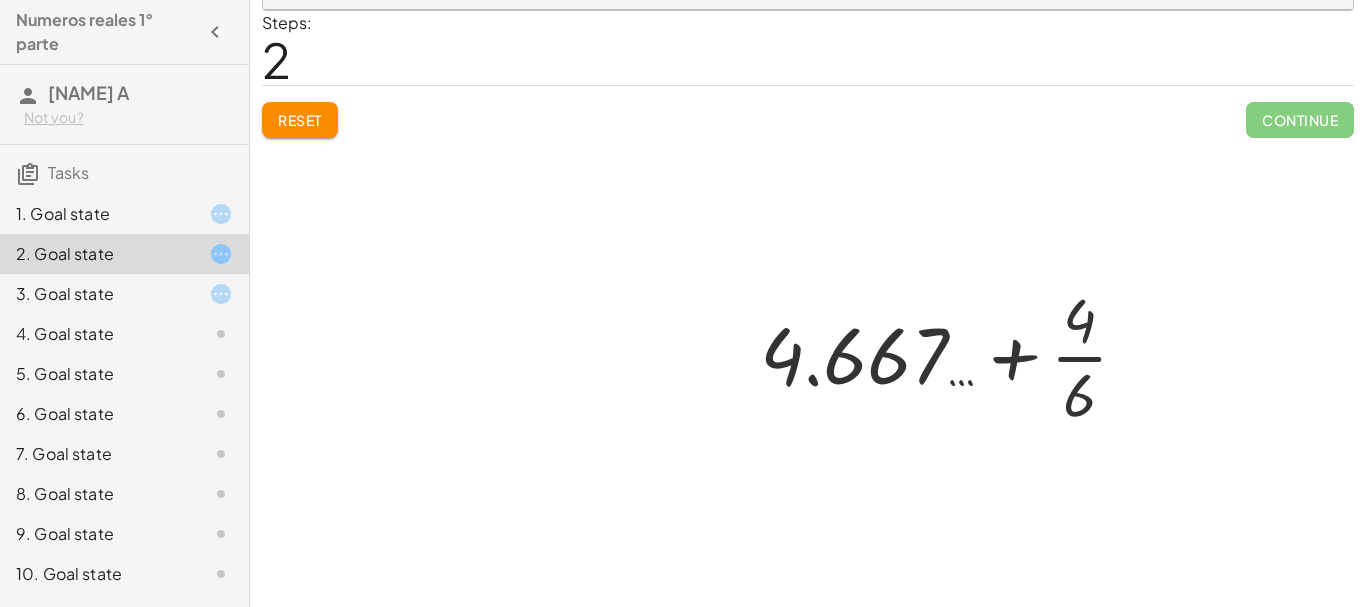 click at bounding box center (952, 355) 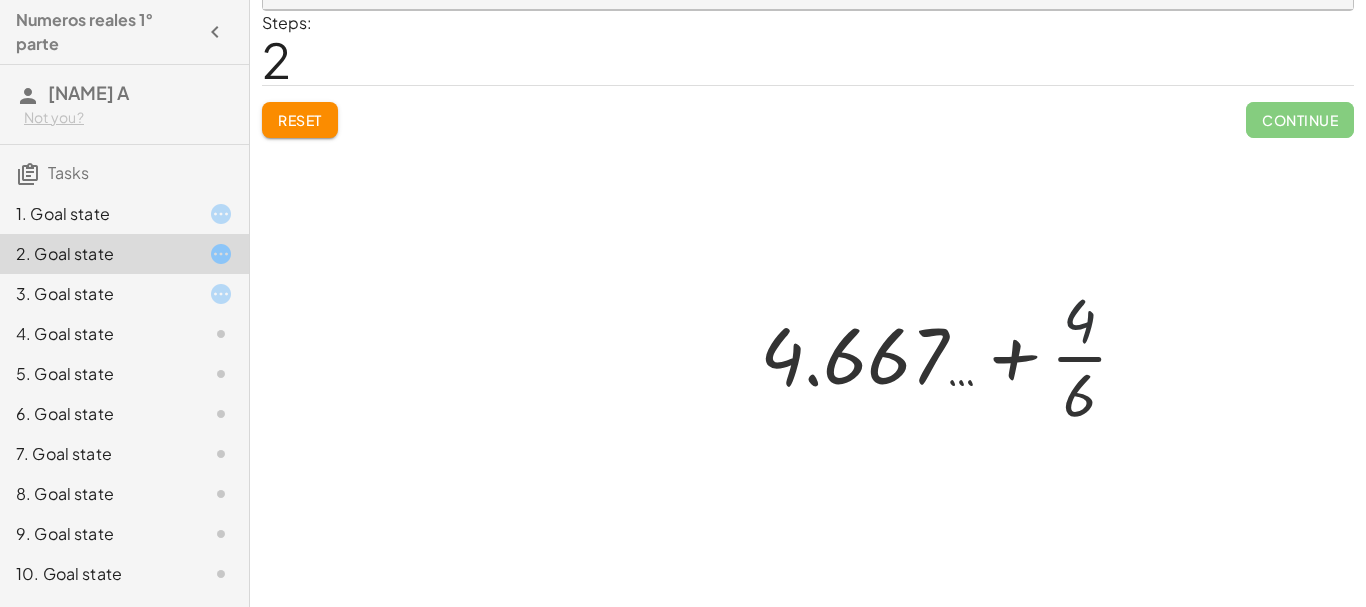 click at bounding box center [952, 355] 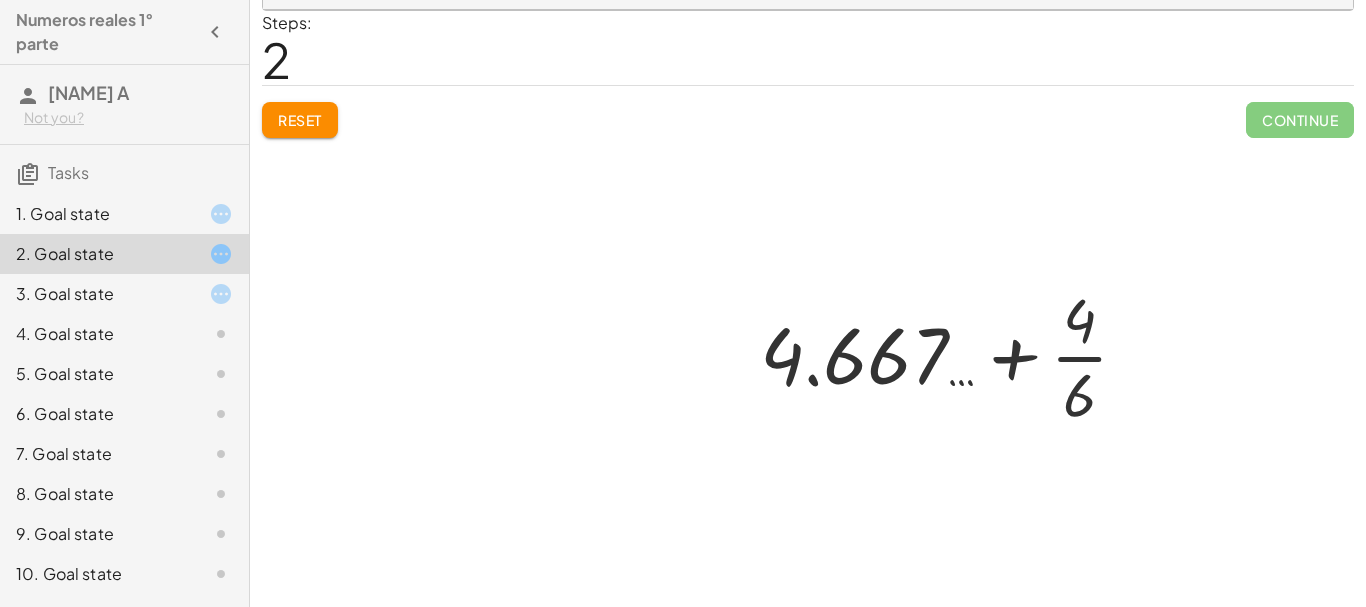 click at bounding box center (952, 355) 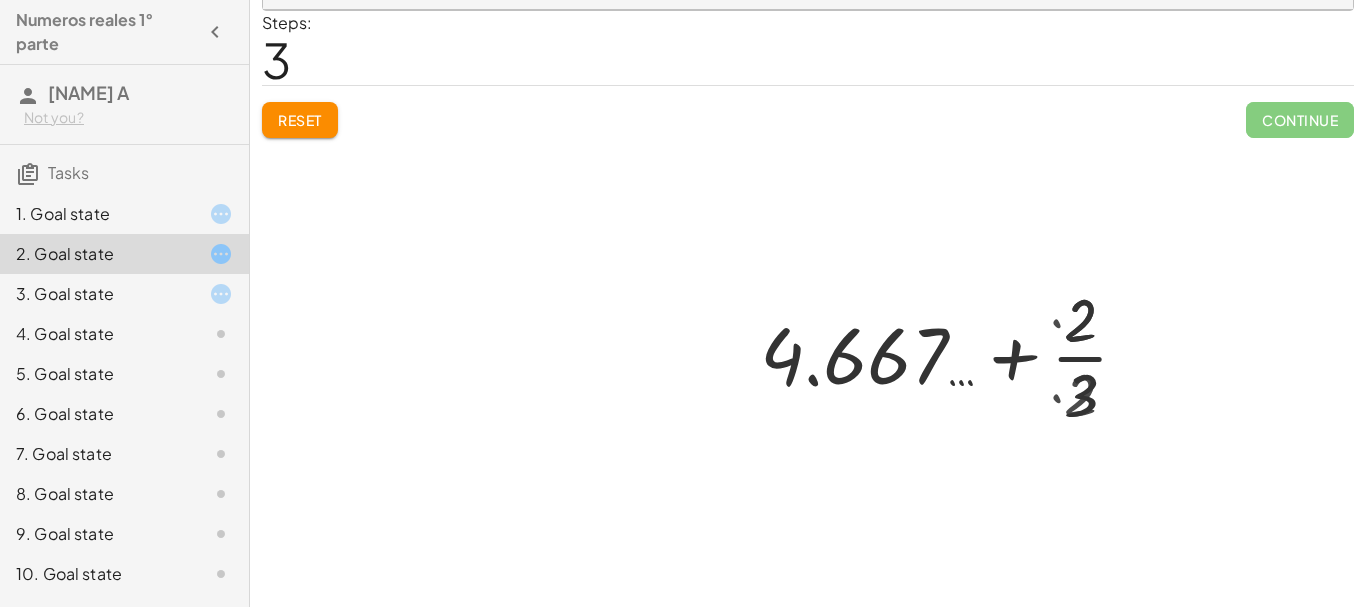 click at bounding box center [952, 355] 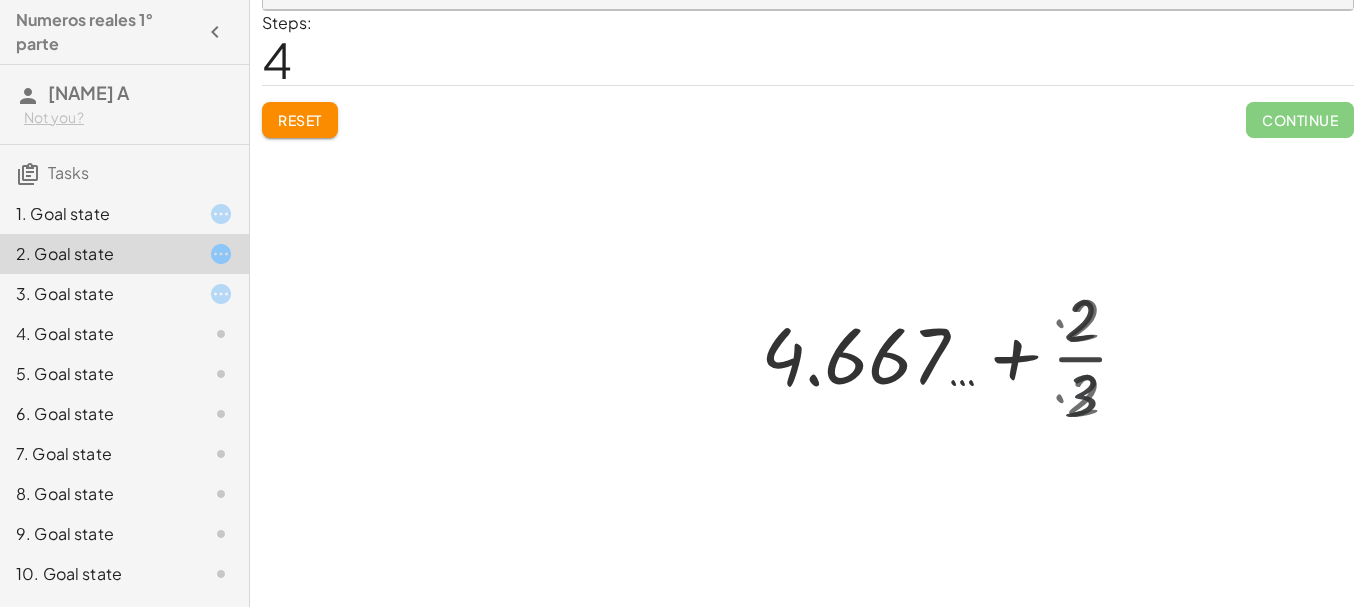 click at bounding box center (953, 355) 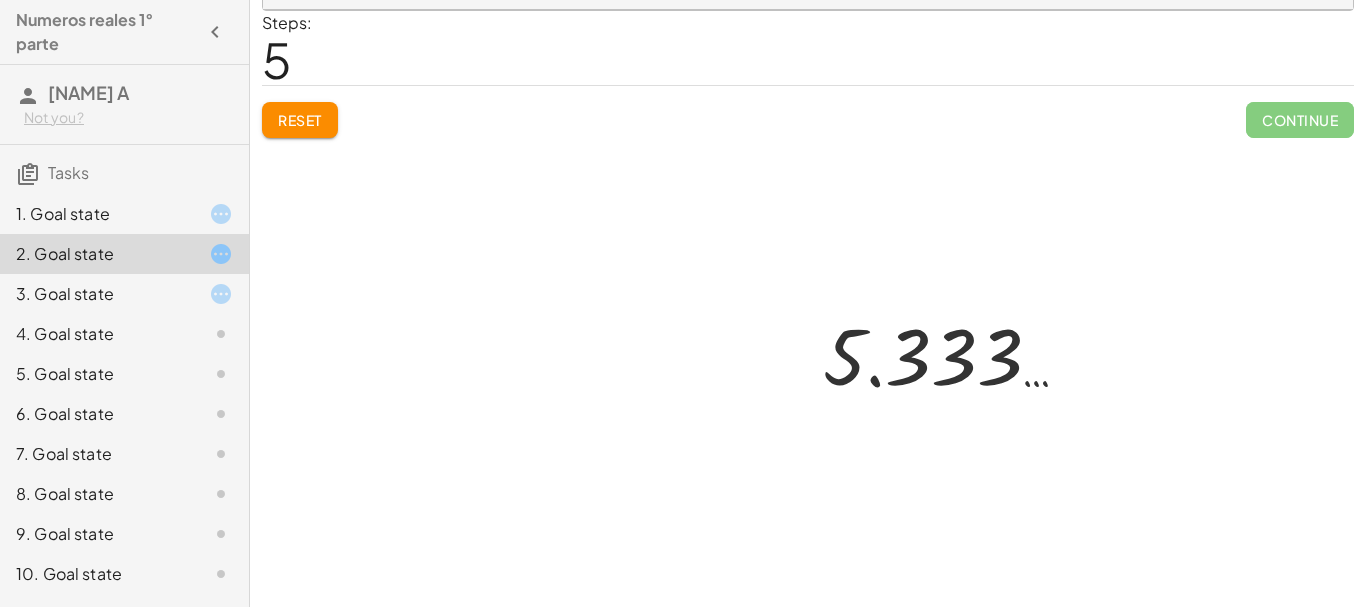 click at bounding box center (953, 355) 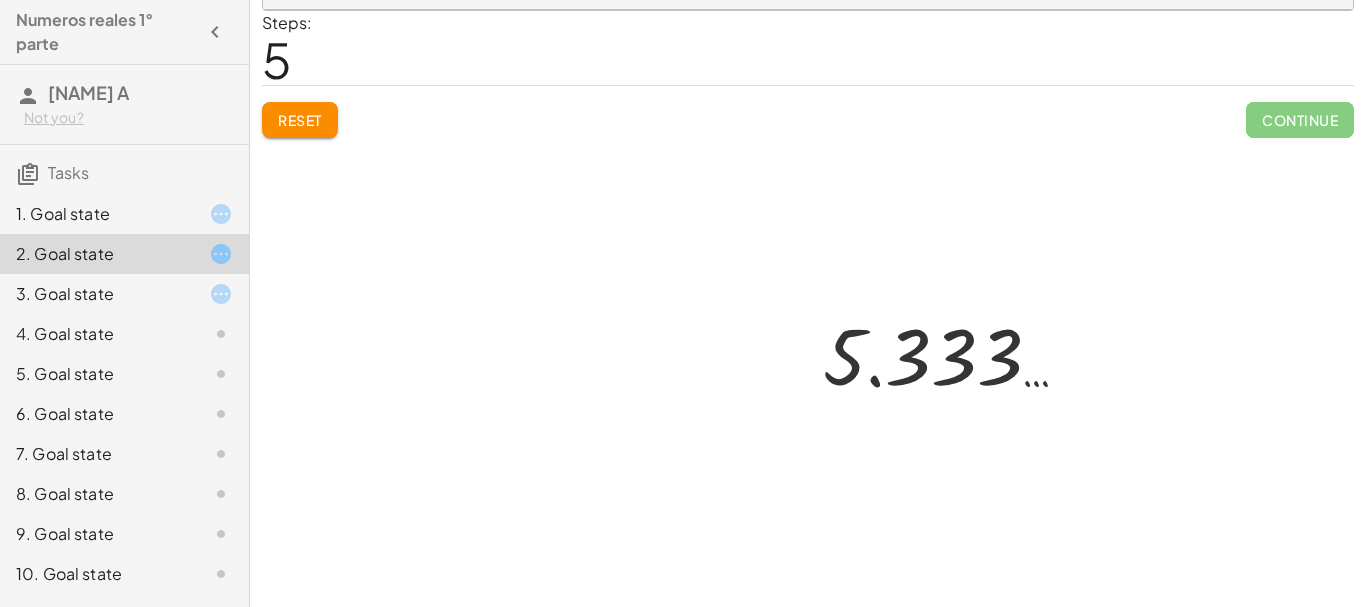 click at bounding box center [953, 355] 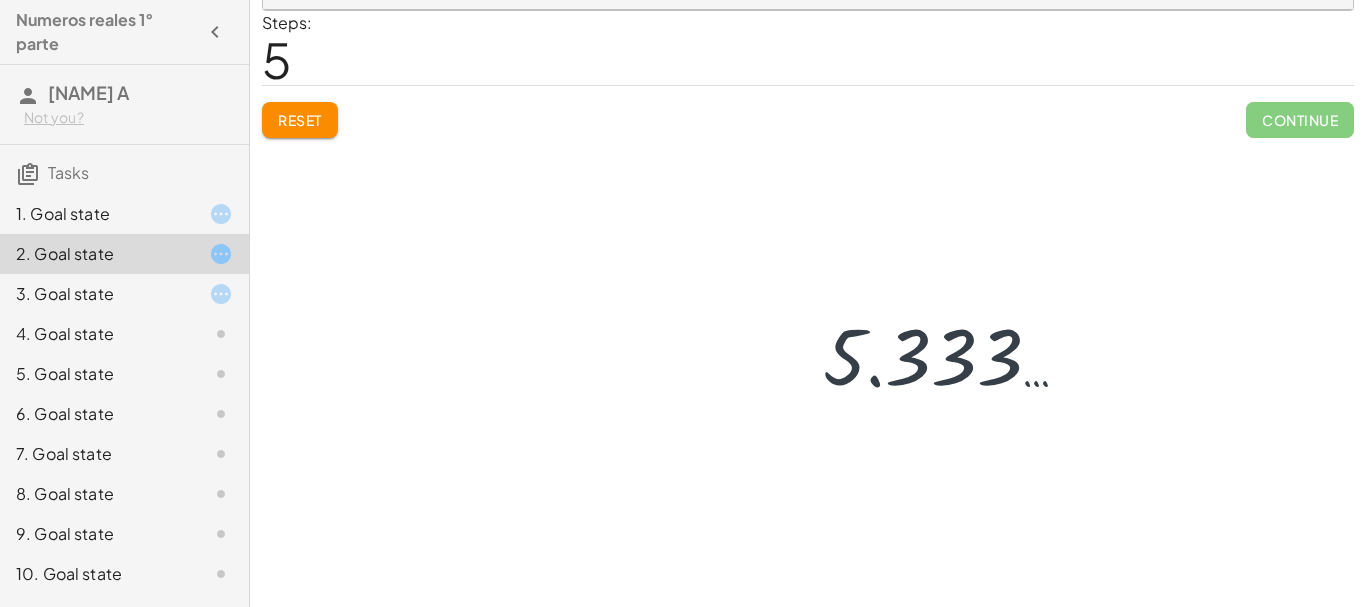 click at bounding box center (953, 355) 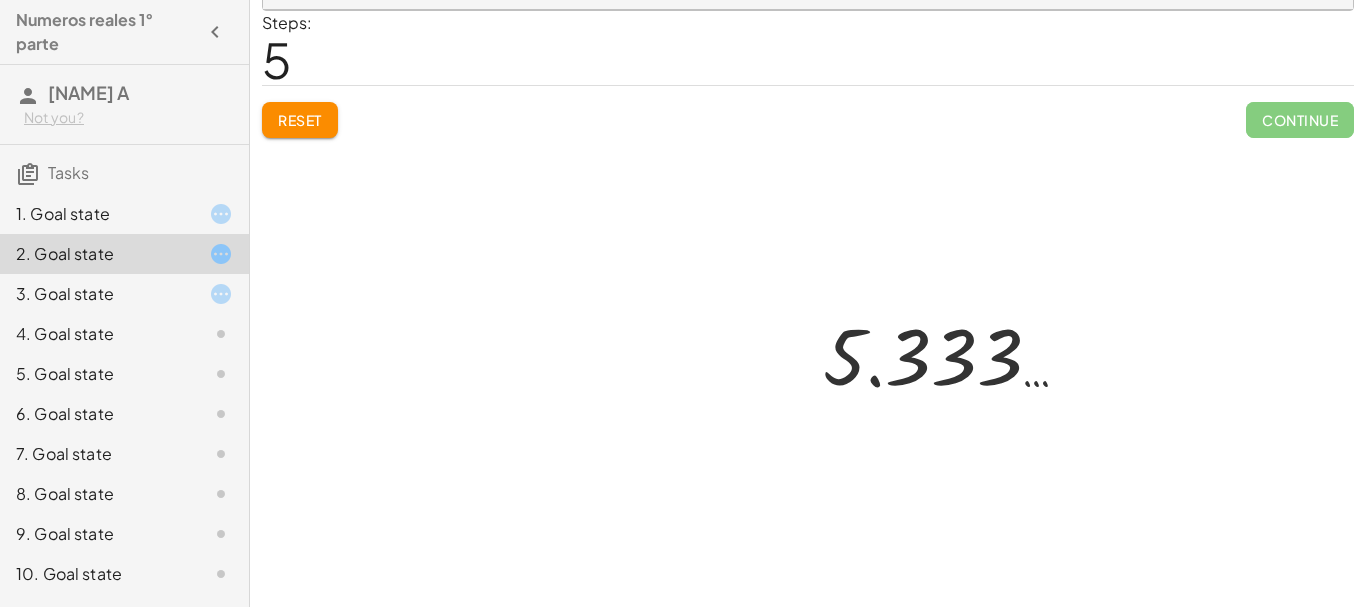 click at bounding box center [953, 355] 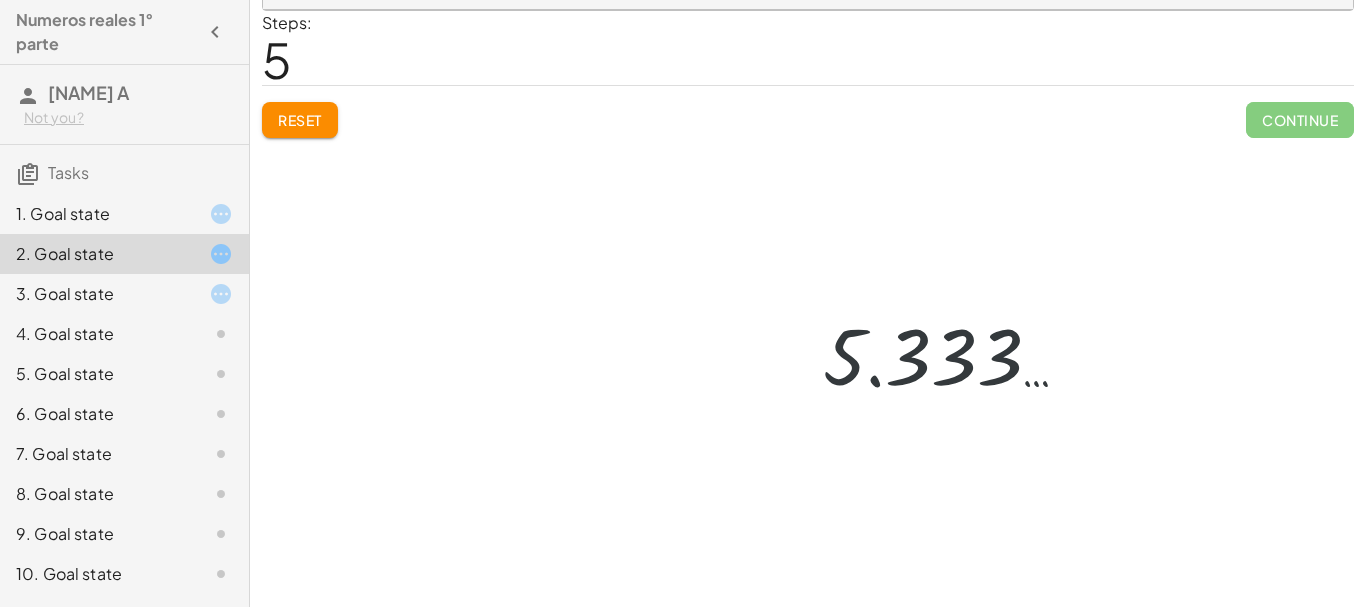 click at bounding box center (953, 355) 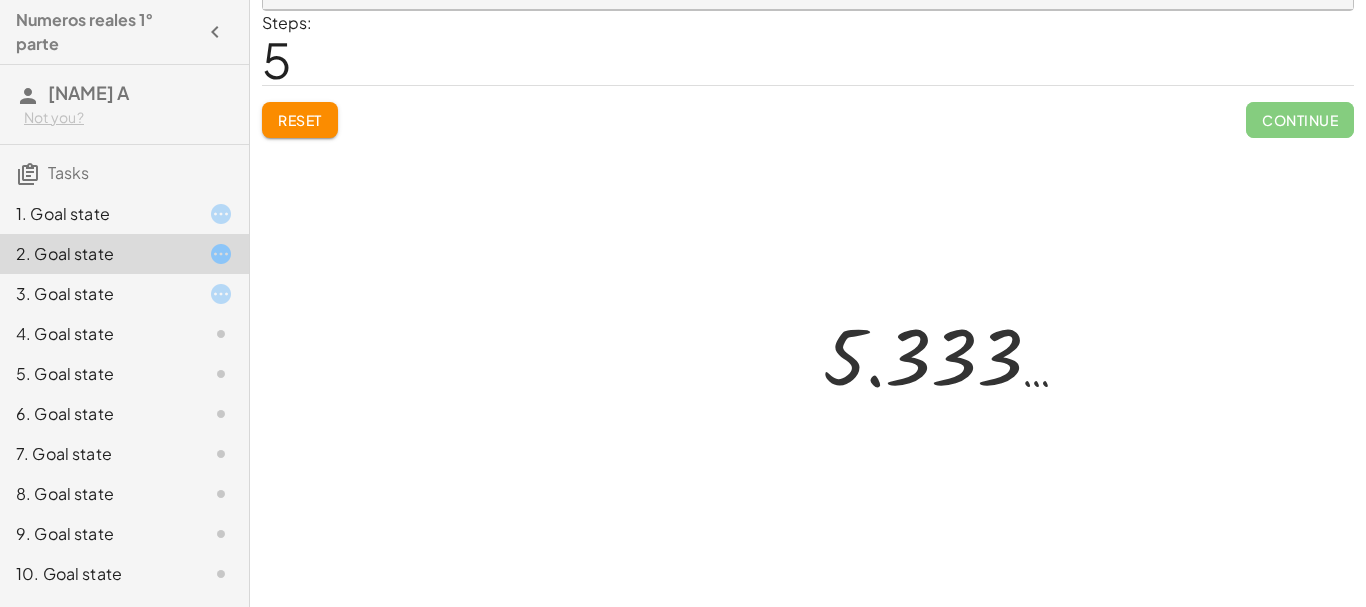 click at bounding box center [953, 355] 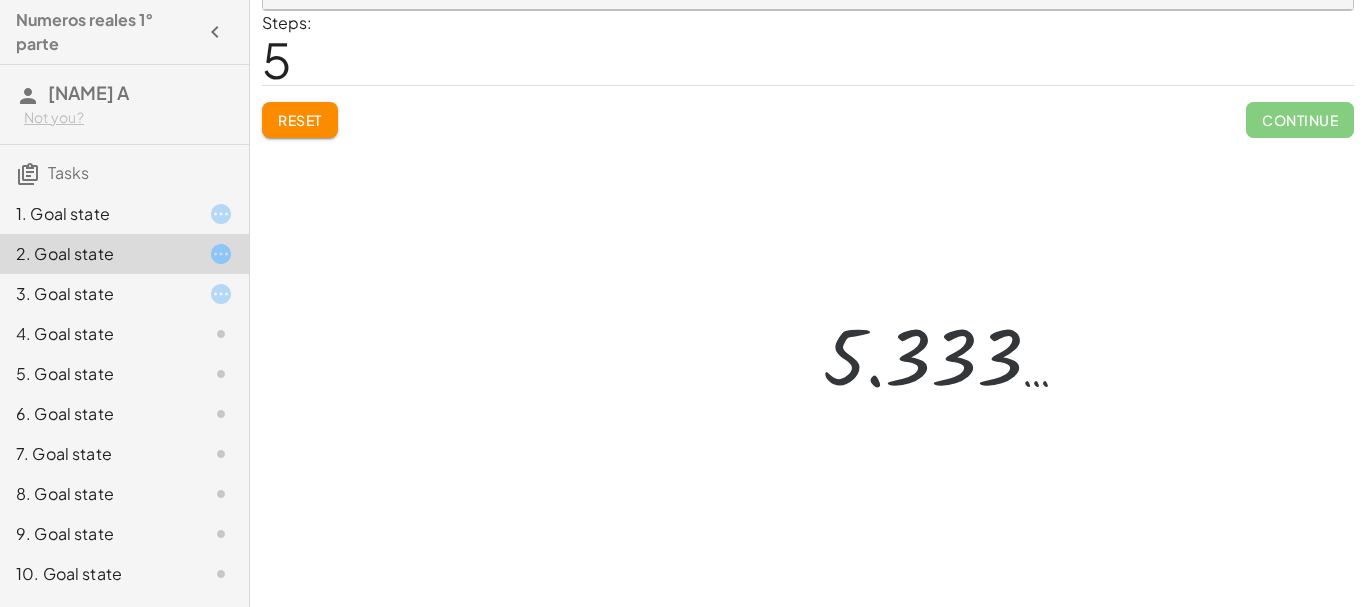 click at bounding box center (953, 355) 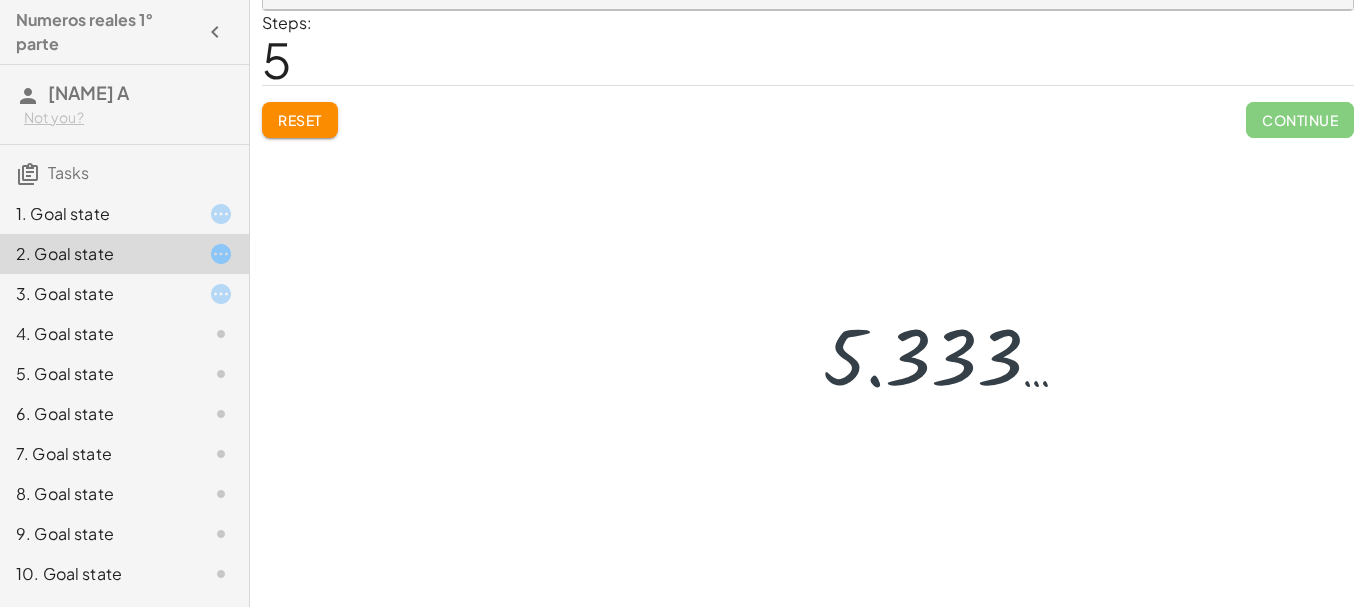 click at bounding box center (953, 355) 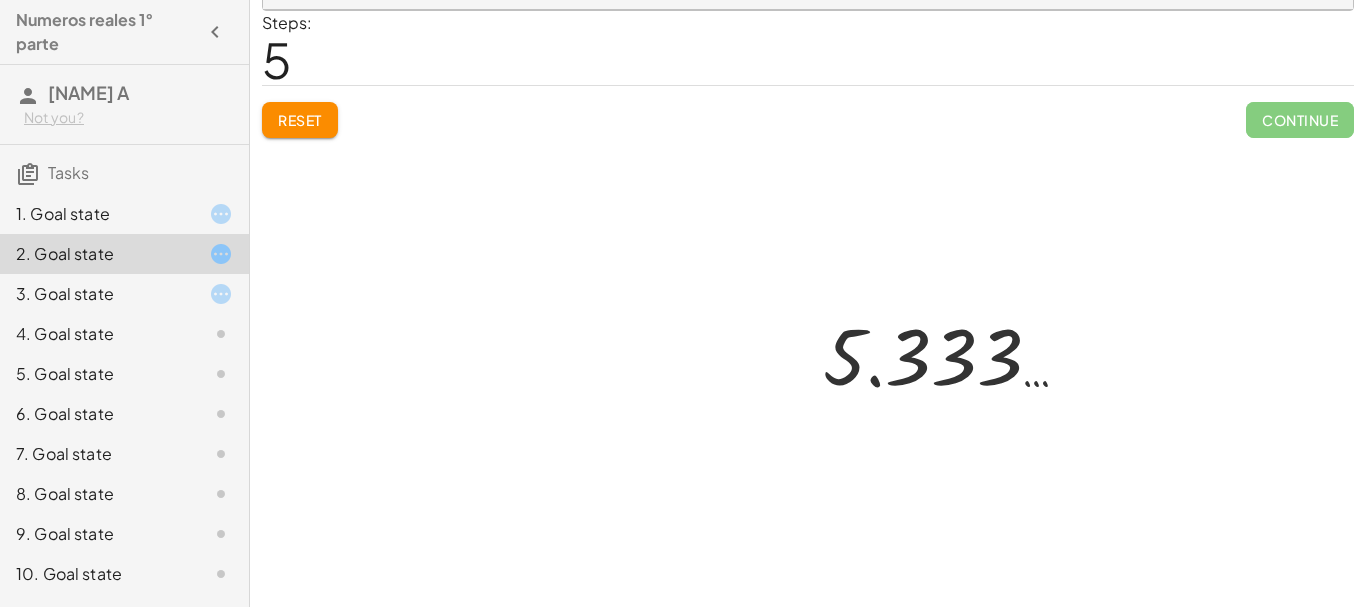 click at bounding box center (953, 355) 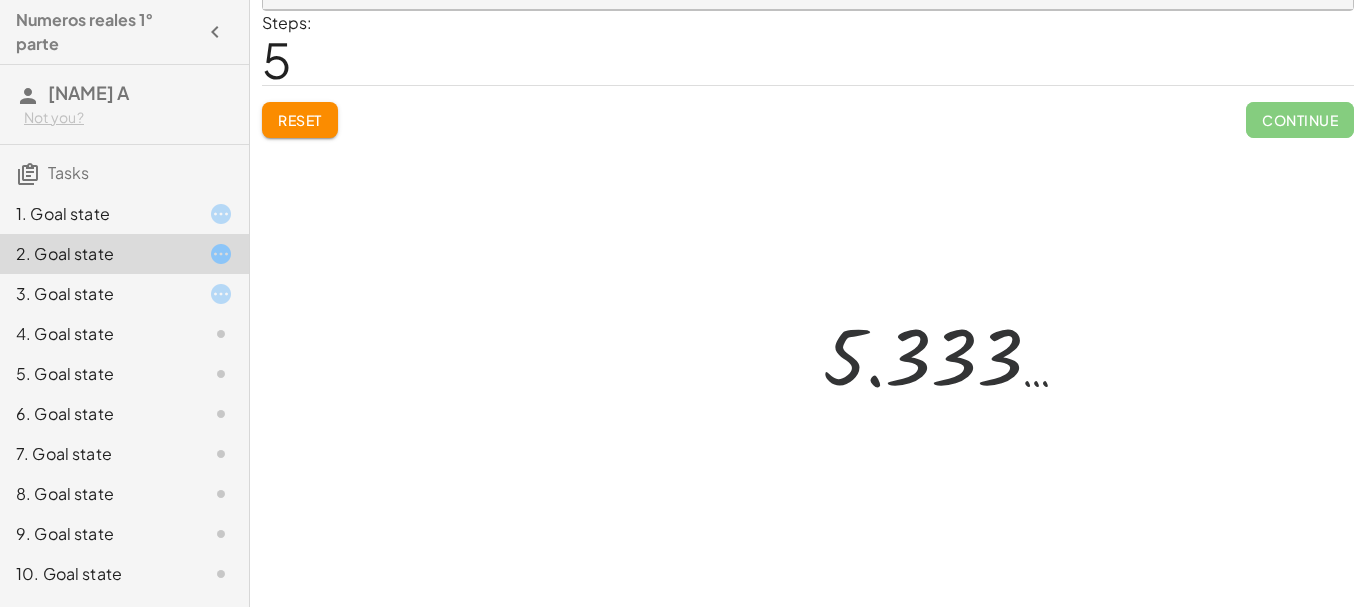 click at bounding box center (953, 355) 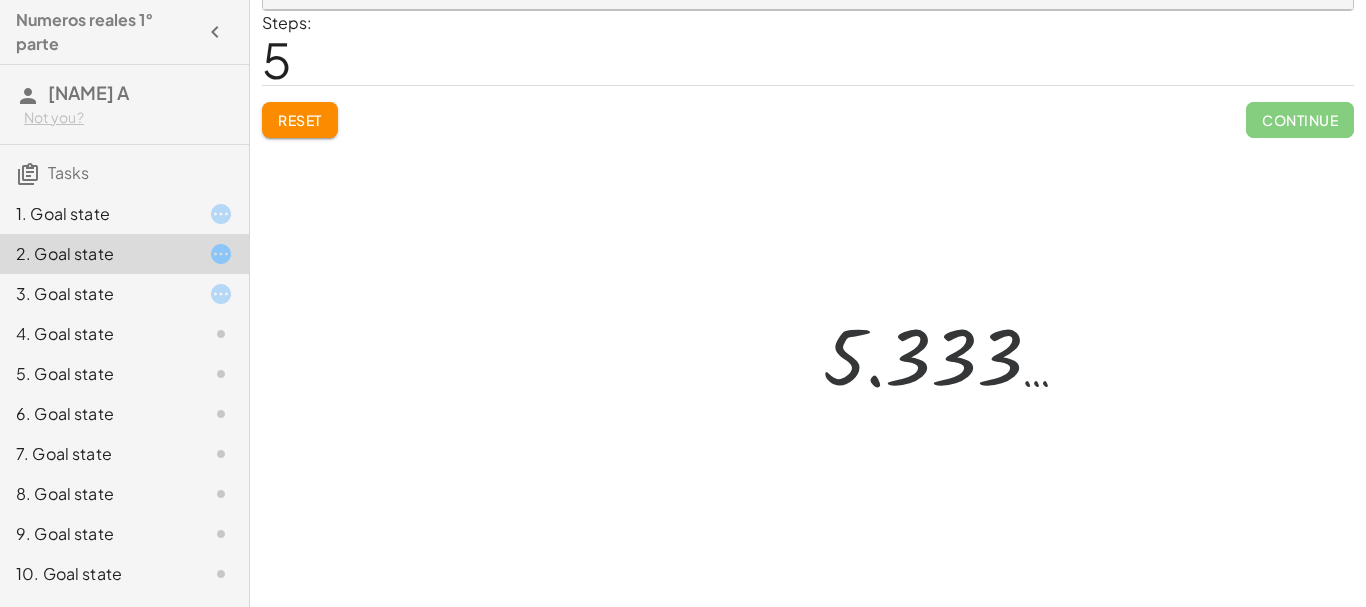 click at bounding box center [953, 355] 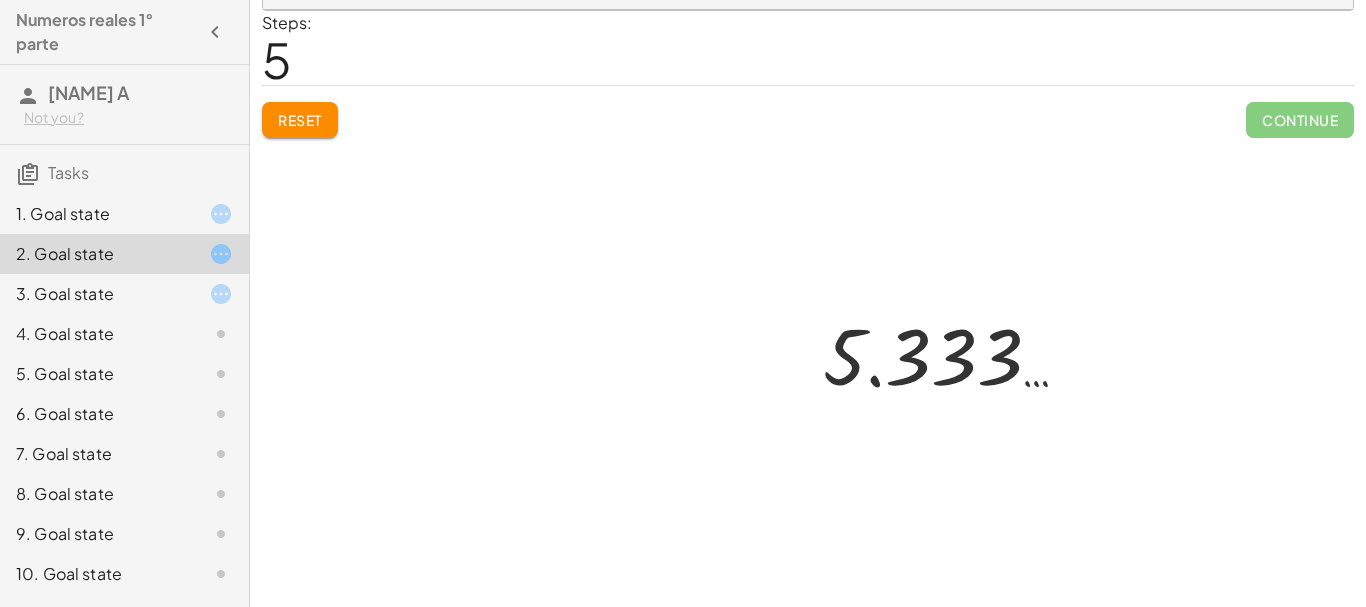 click at bounding box center [808, 309] 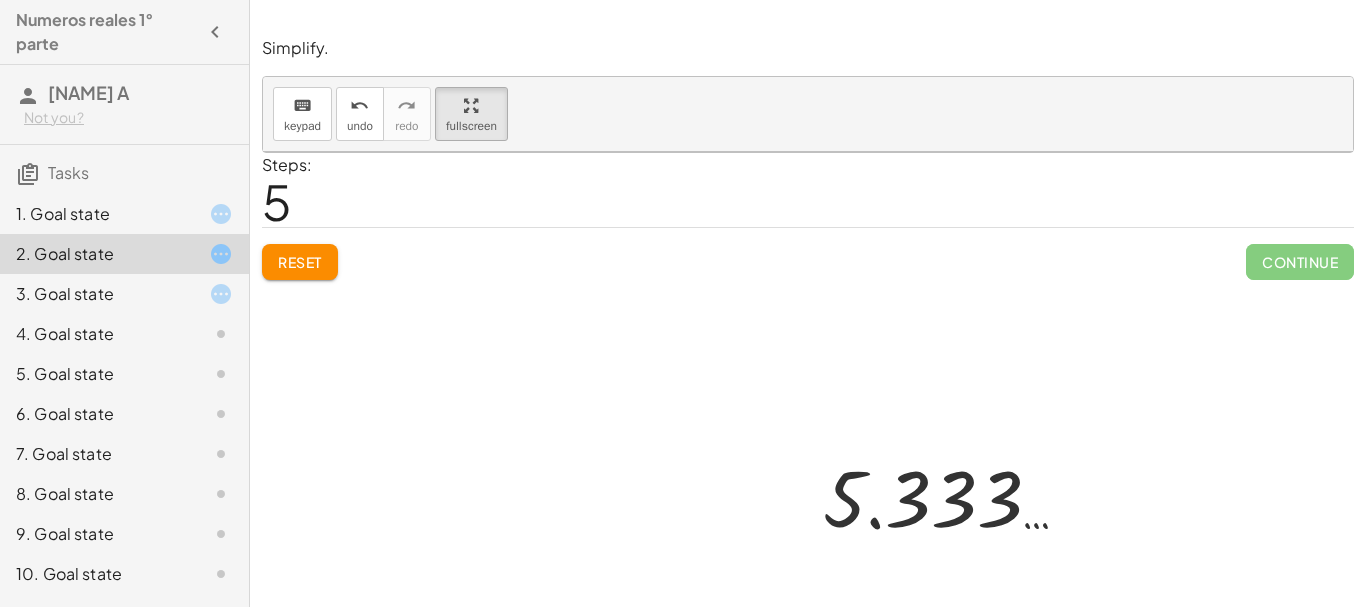 scroll, scrollTop: 7, scrollLeft: 0, axis: vertical 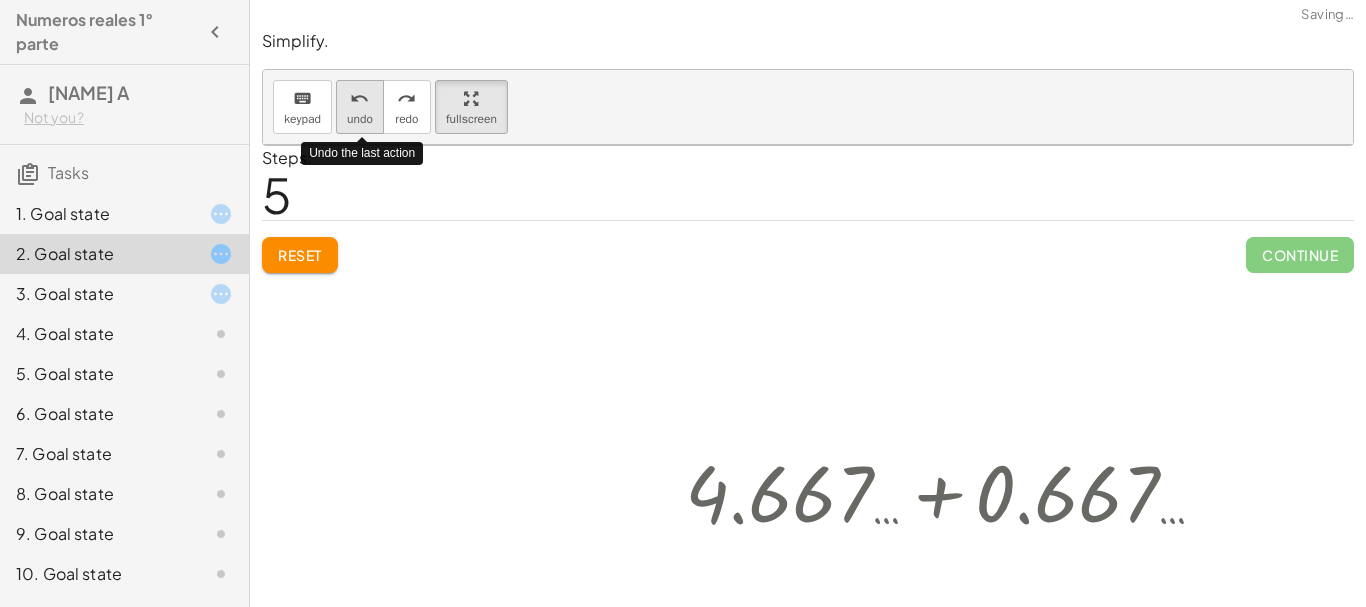click on "undo" at bounding box center [359, 99] 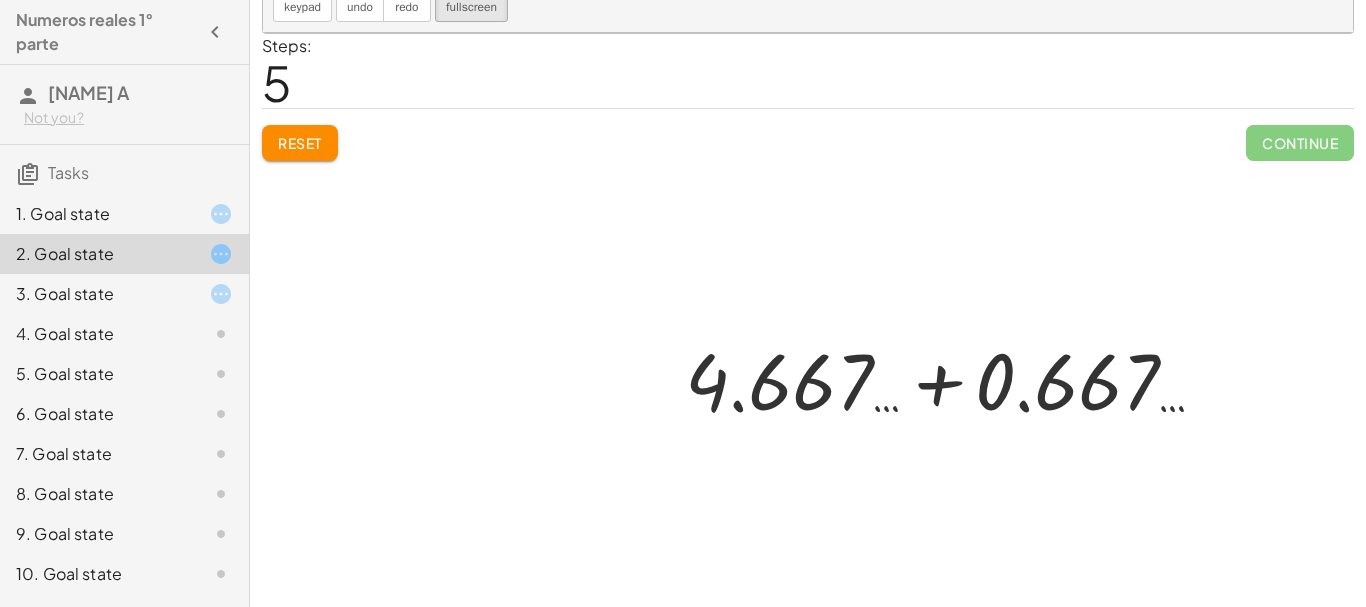 scroll, scrollTop: 142, scrollLeft: 0, axis: vertical 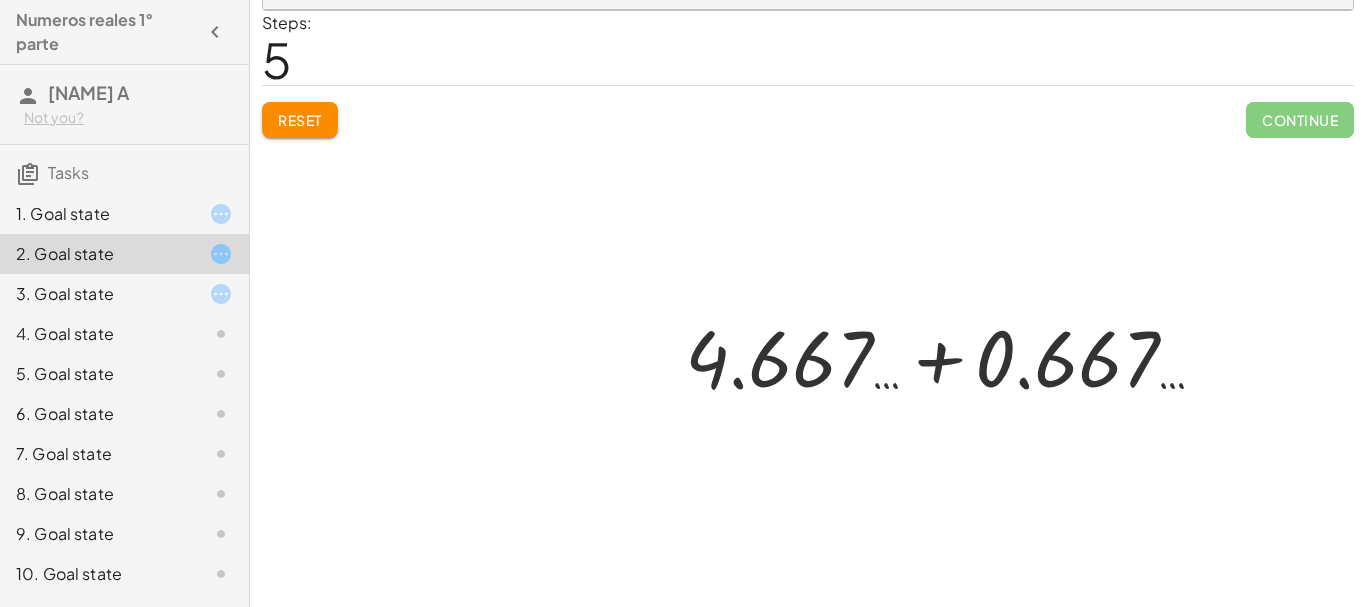 click at bounding box center [808, 309] 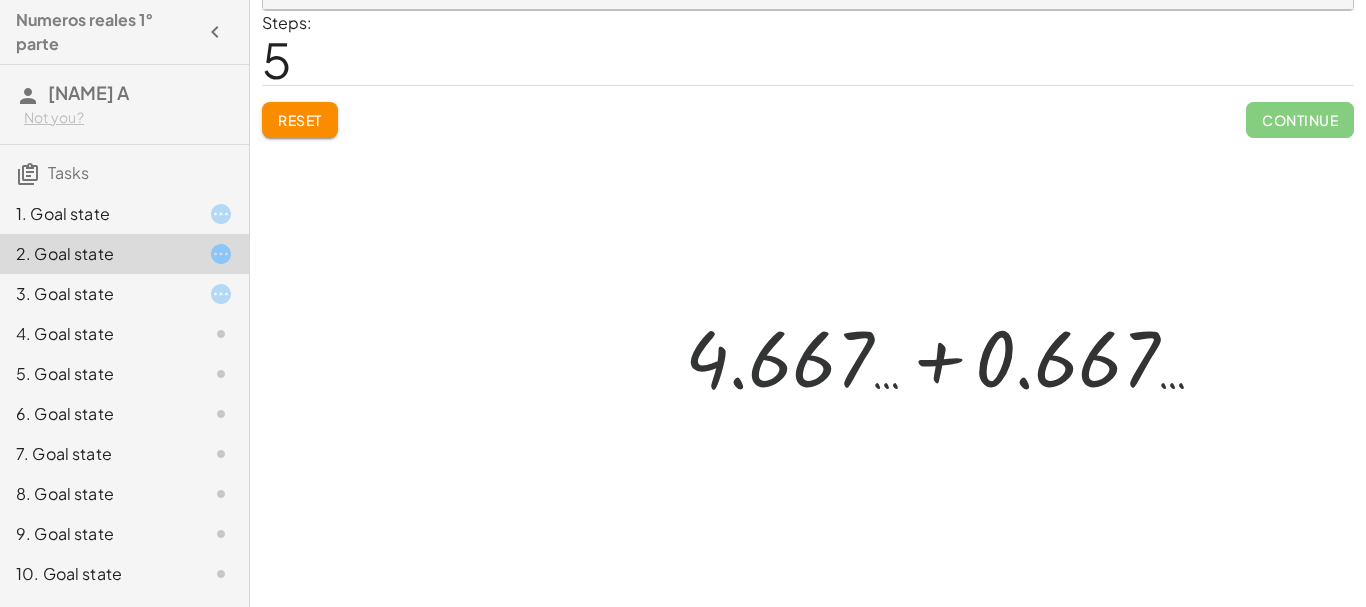 click at bounding box center (953, 355) 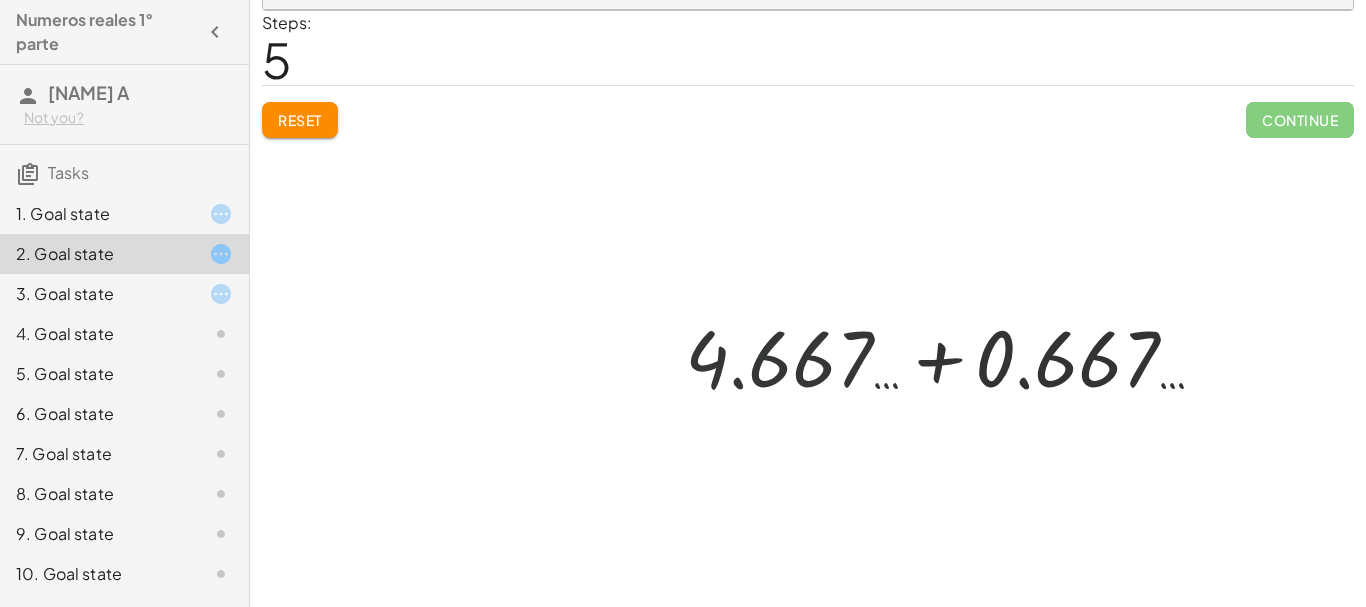 click at bounding box center (953, 355) 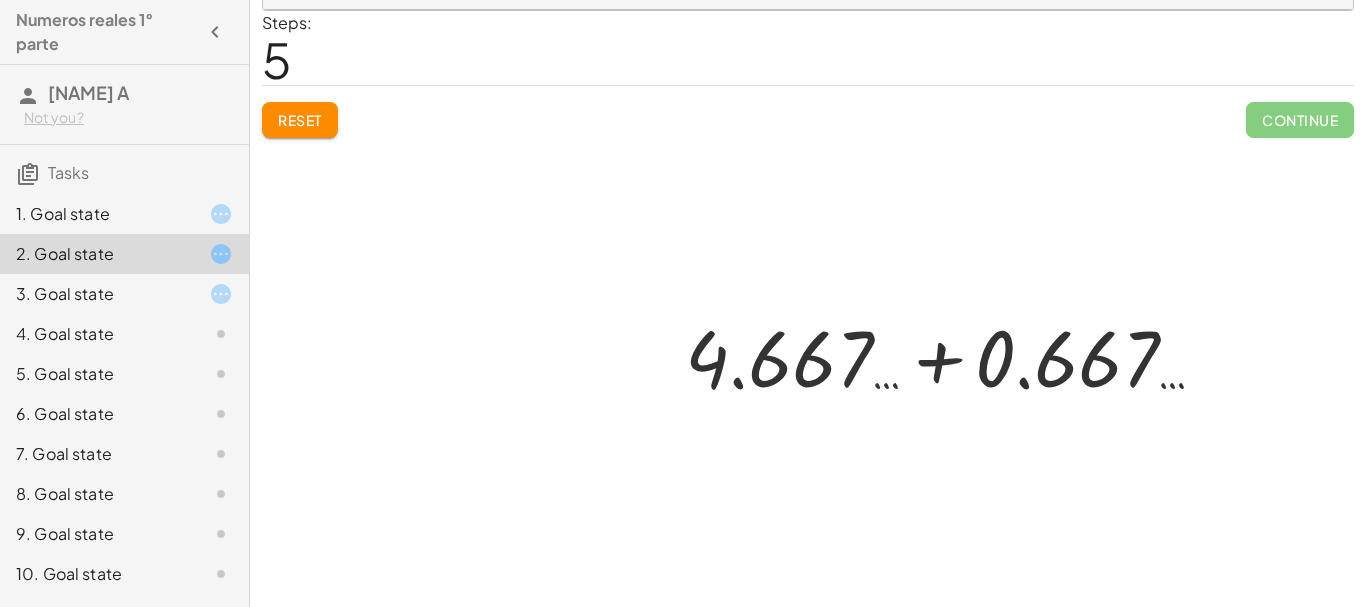 scroll, scrollTop: 0, scrollLeft: 0, axis: both 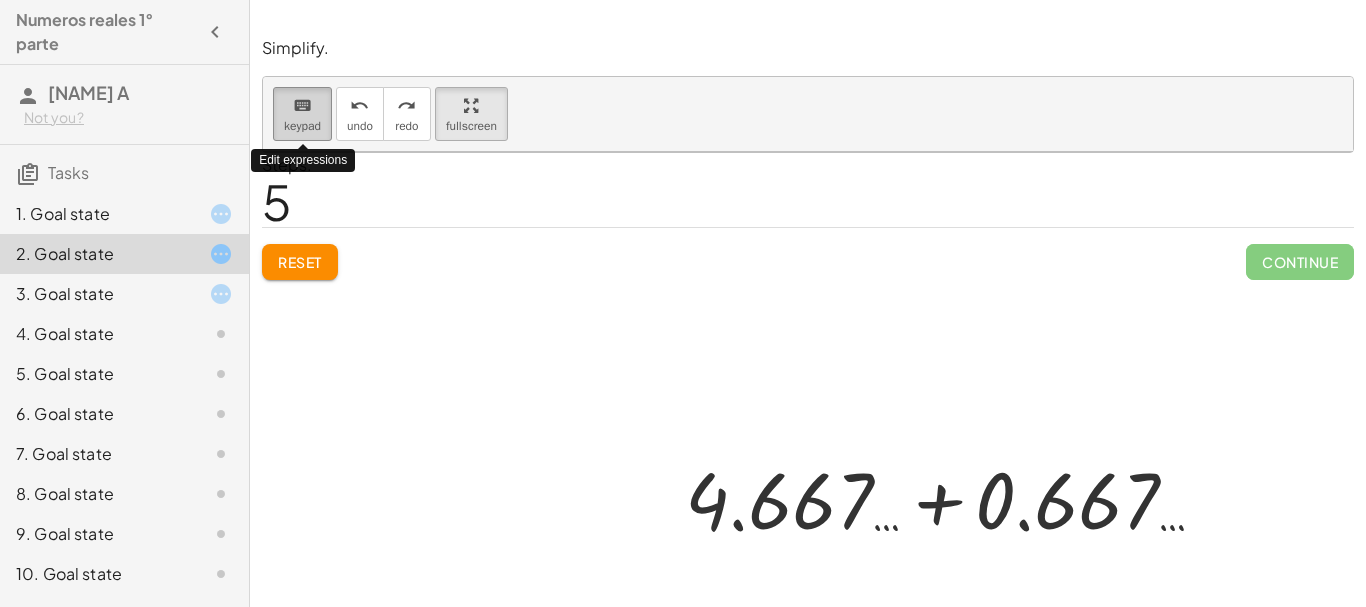 click on "keypad" at bounding box center (302, 126) 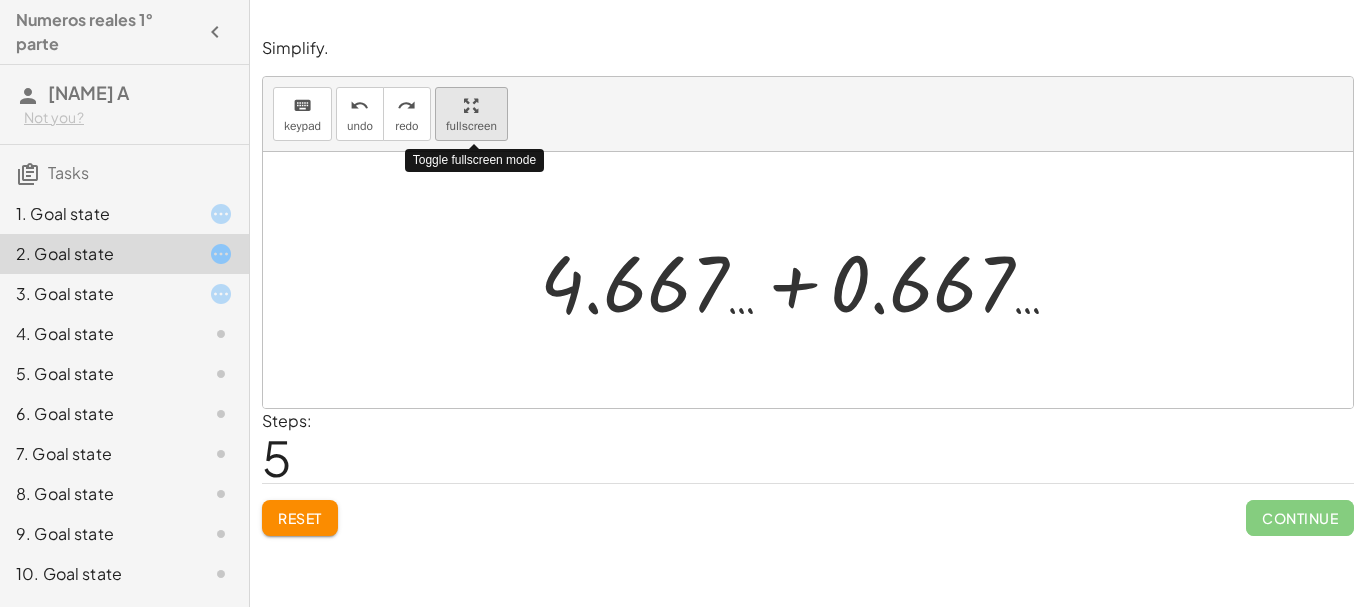 click at bounding box center [471, 105] 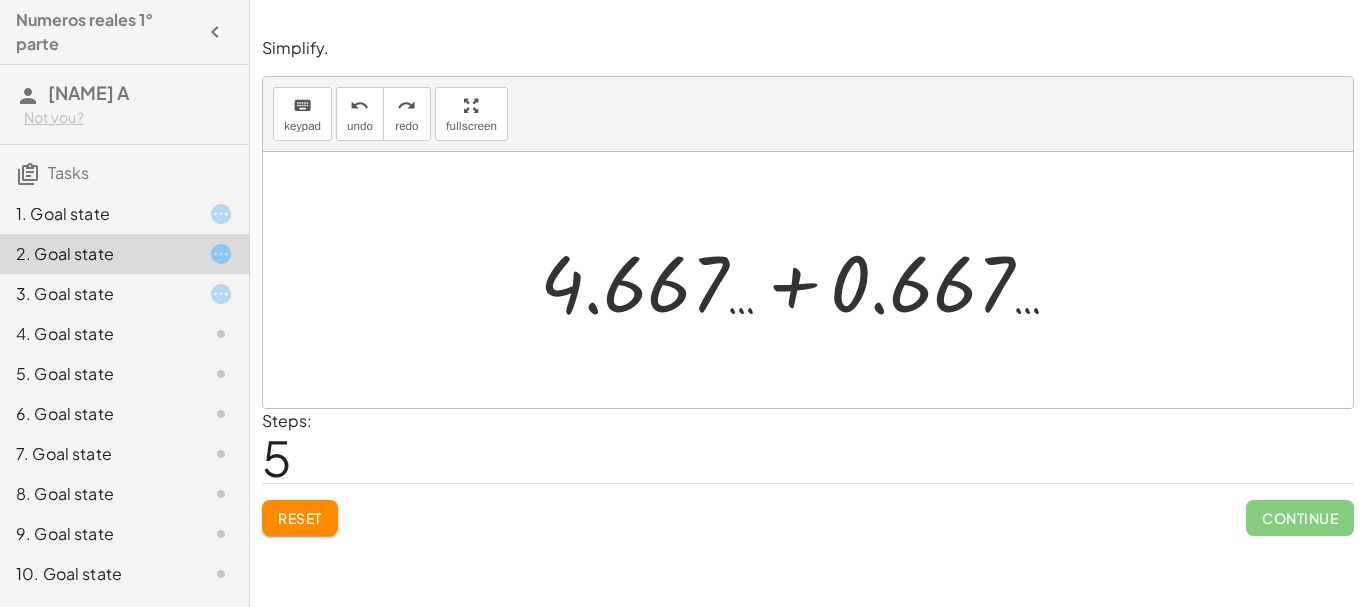click at bounding box center (808, 280) 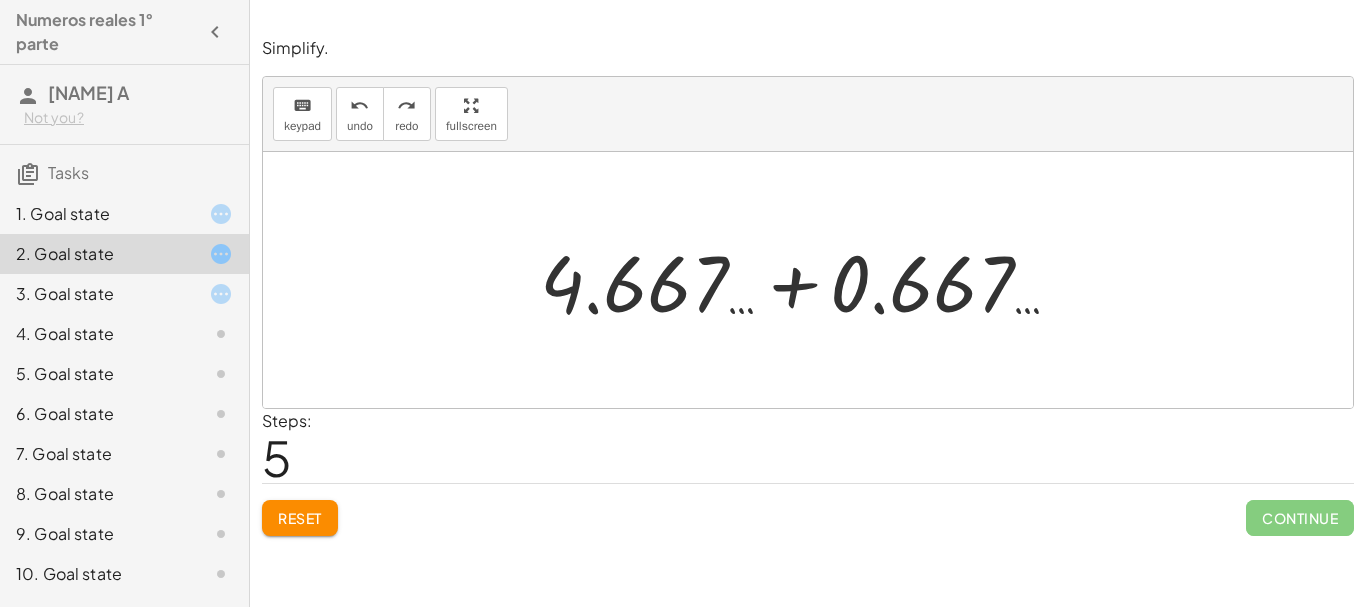 click on "4. Goal state" 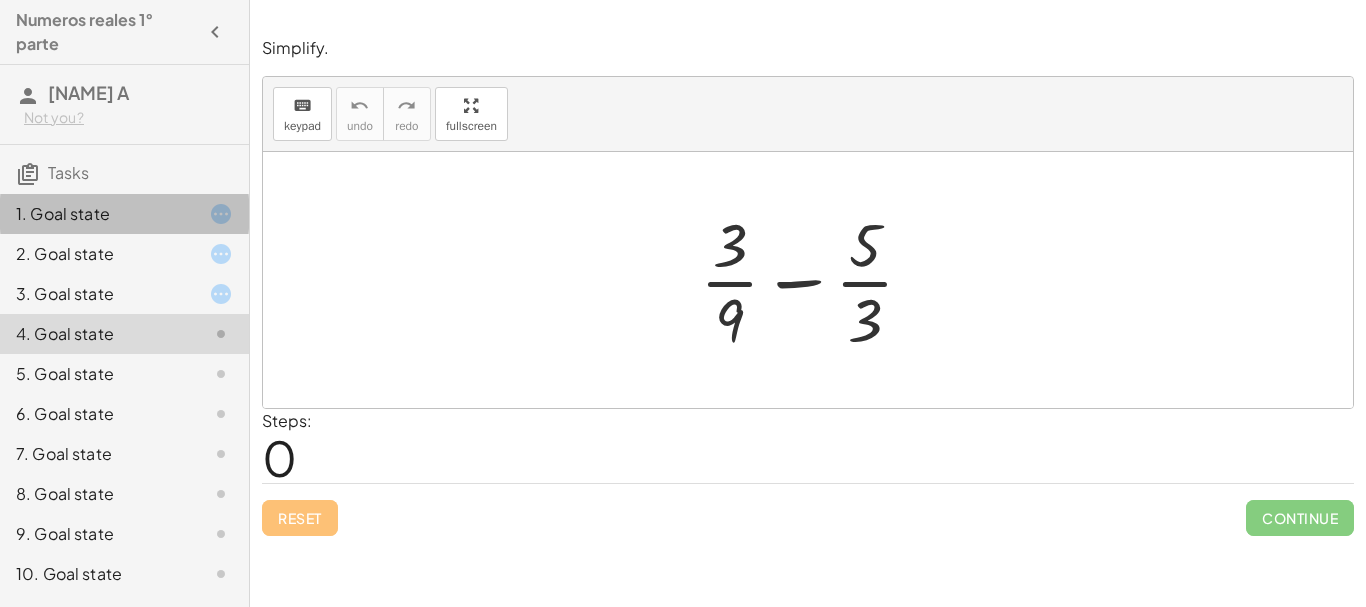 click on "1. Goal state" 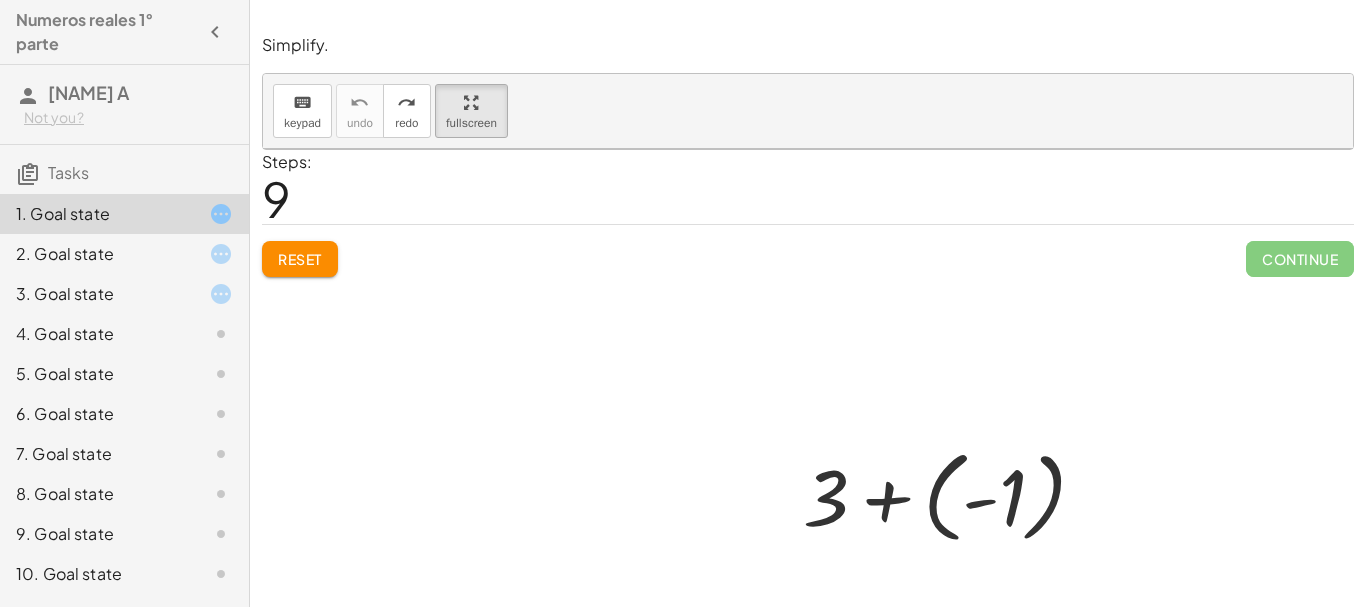 scroll, scrollTop: 117, scrollLeft: 0, axis: vertical 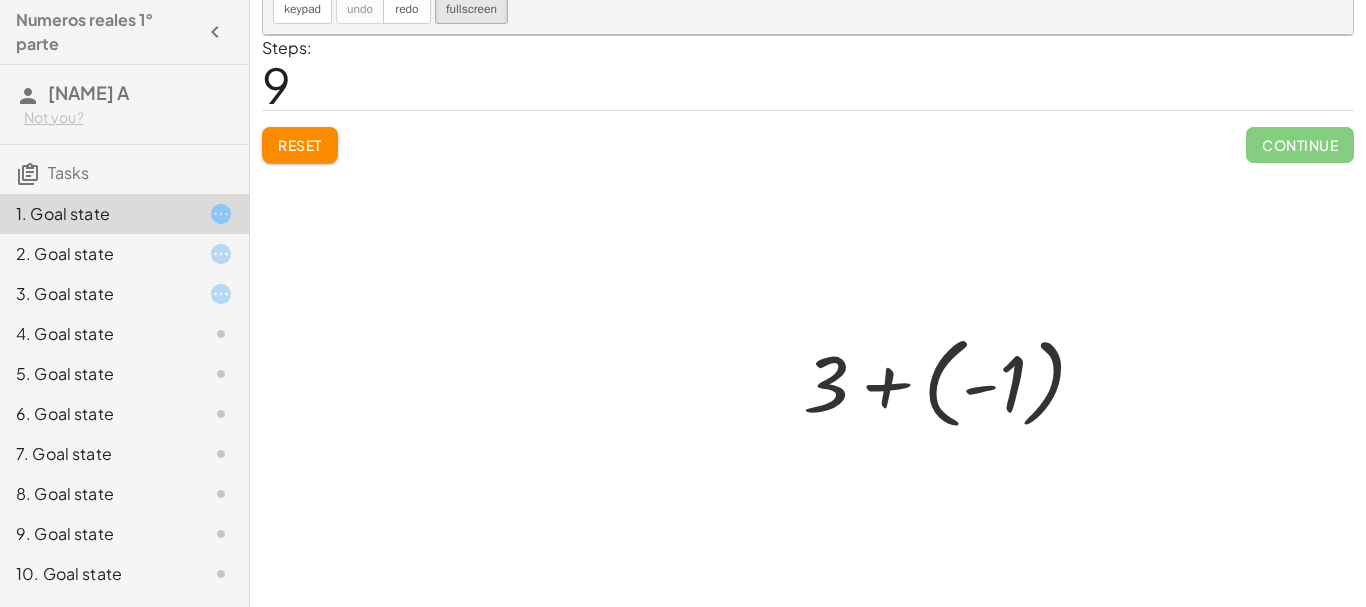 click at bounding box center [952, 380] 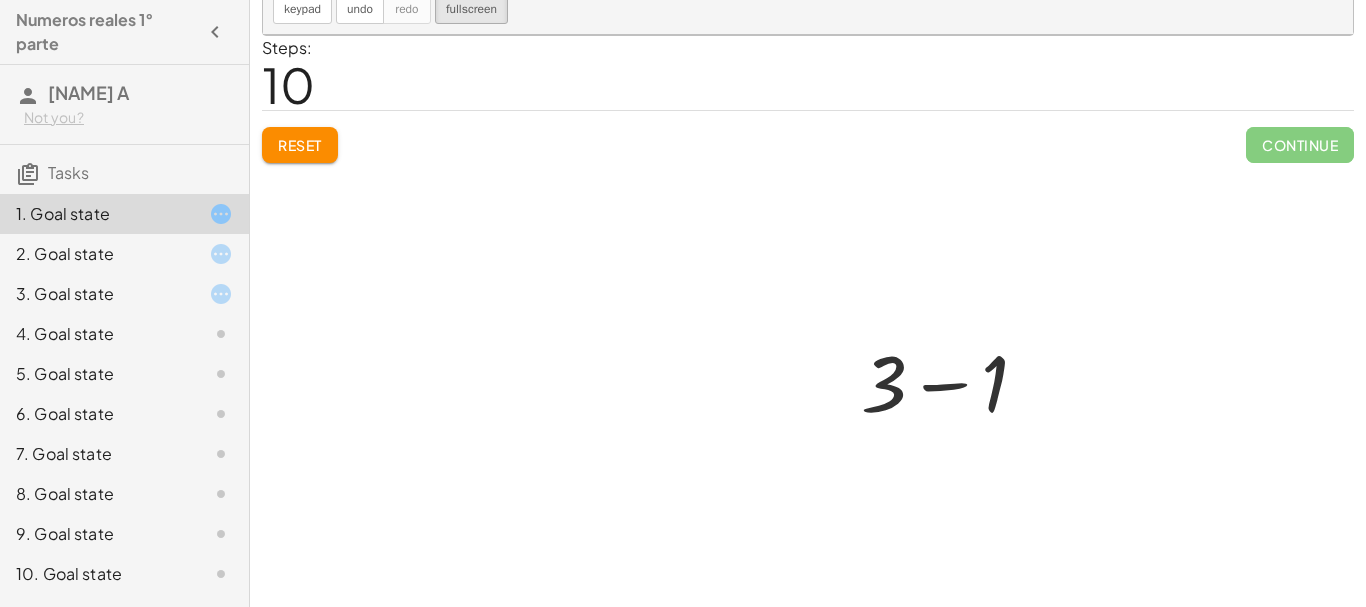 click at bounding box center [808, 321] 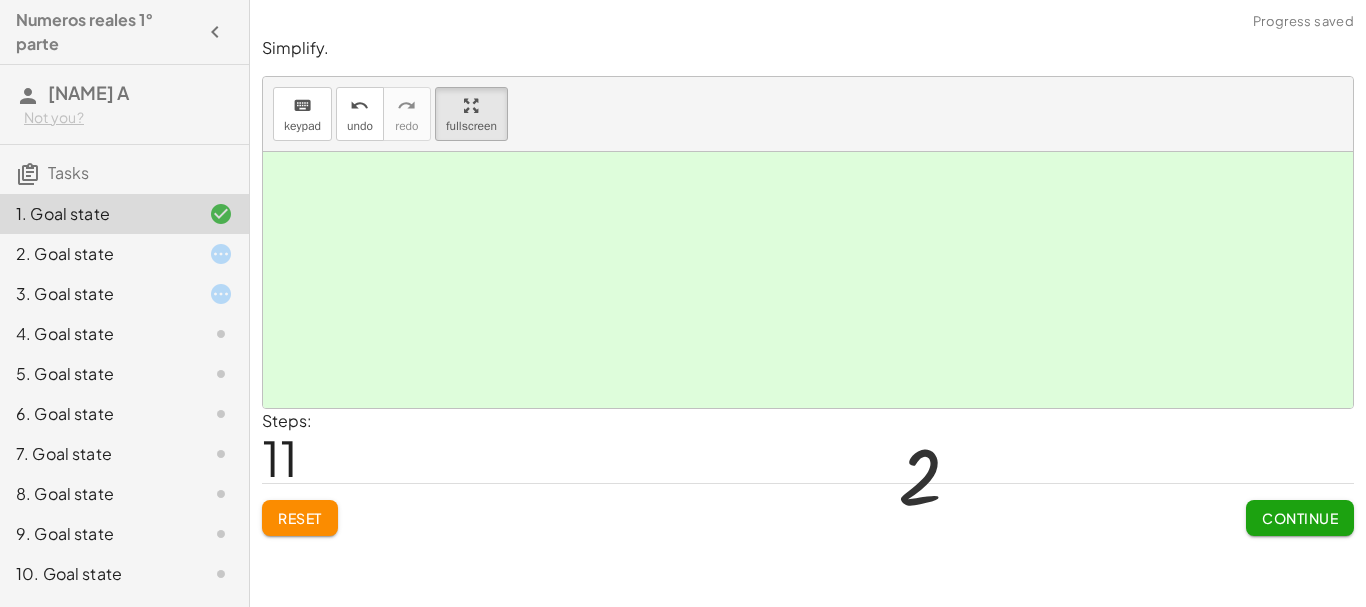 scroll, scrollTop: 0, scrollLeft: 0, axis: both 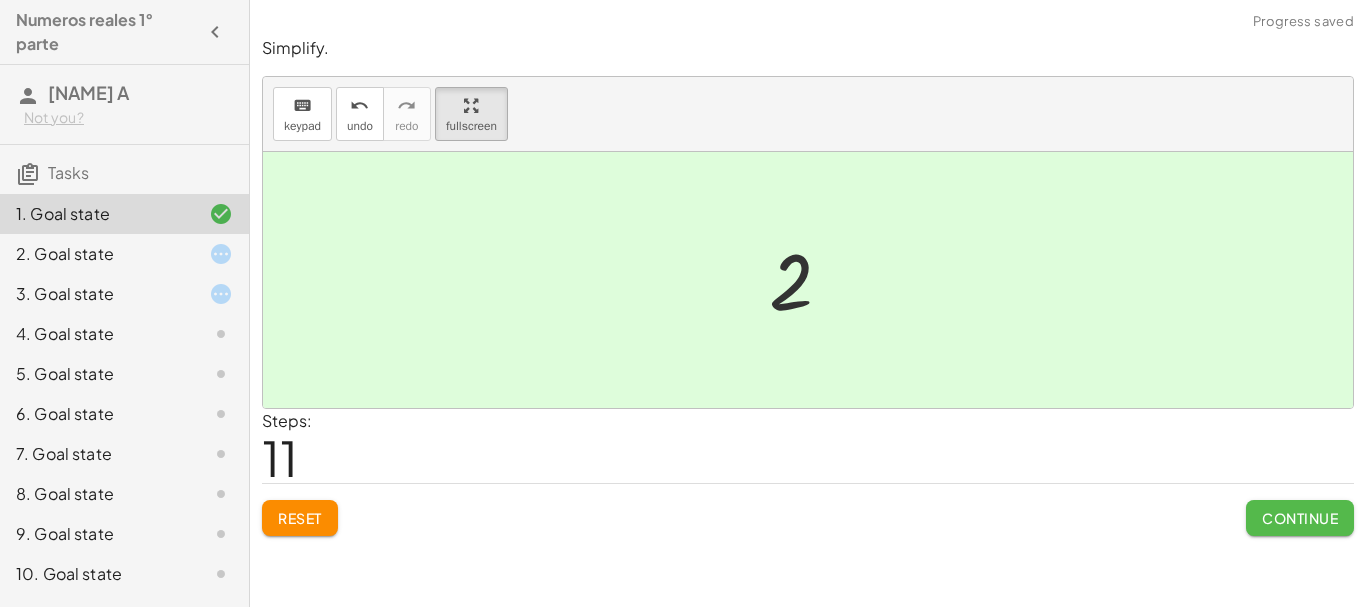 click on "Continue" at bounding box center (1300, 518) 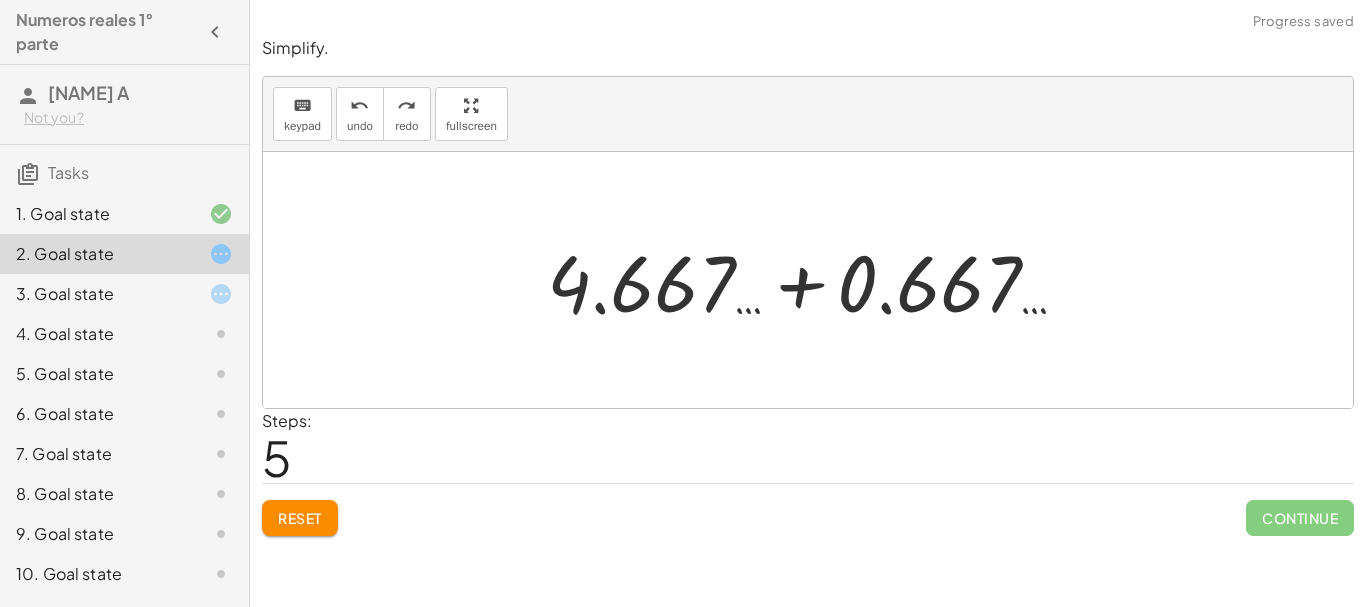 click at bounding box center [815, 280] 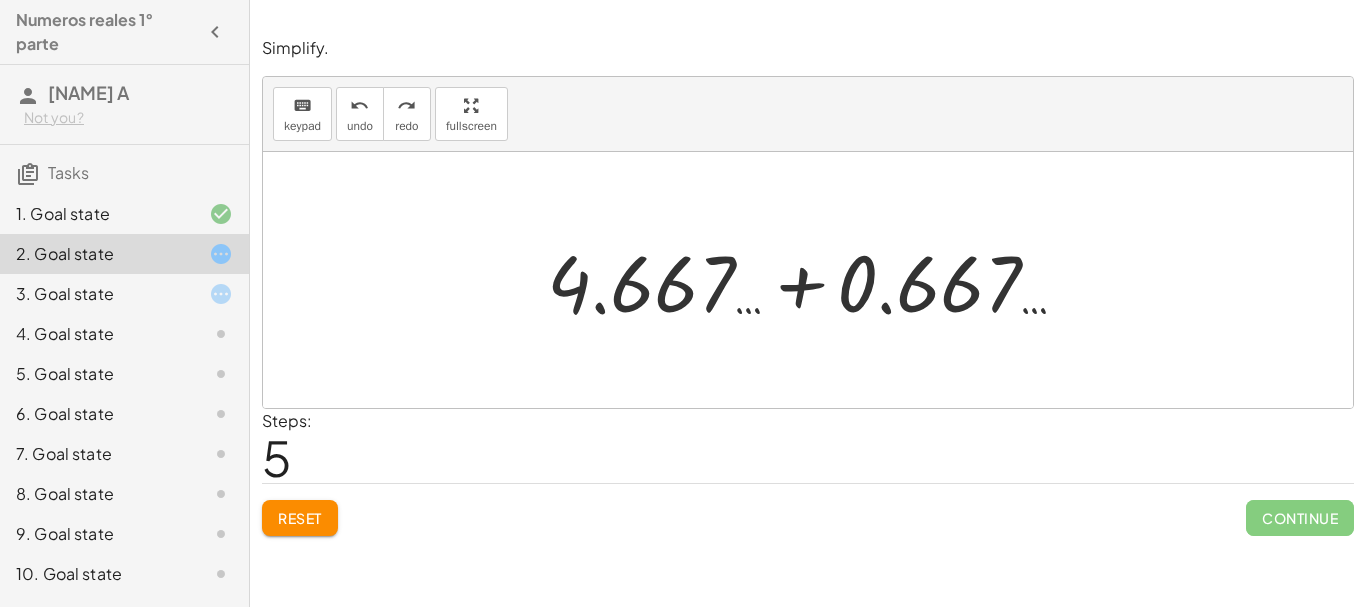 click at bounding box center (815, 280) 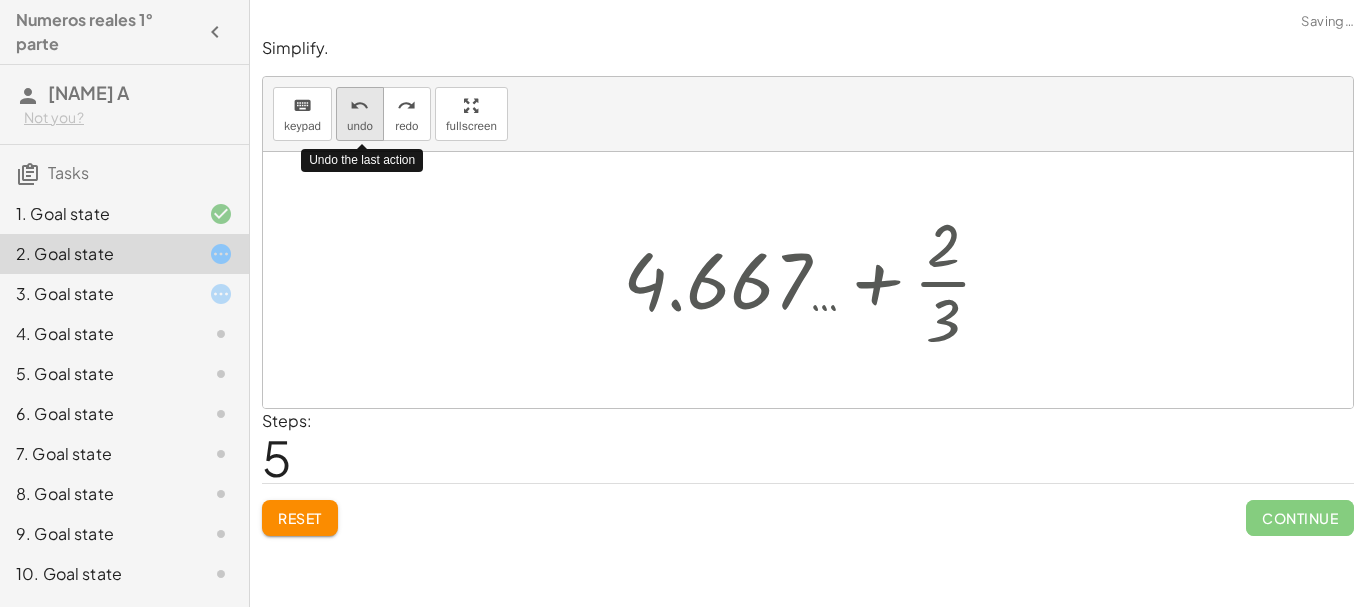 click on "undo" at bounding box center (360, 105) 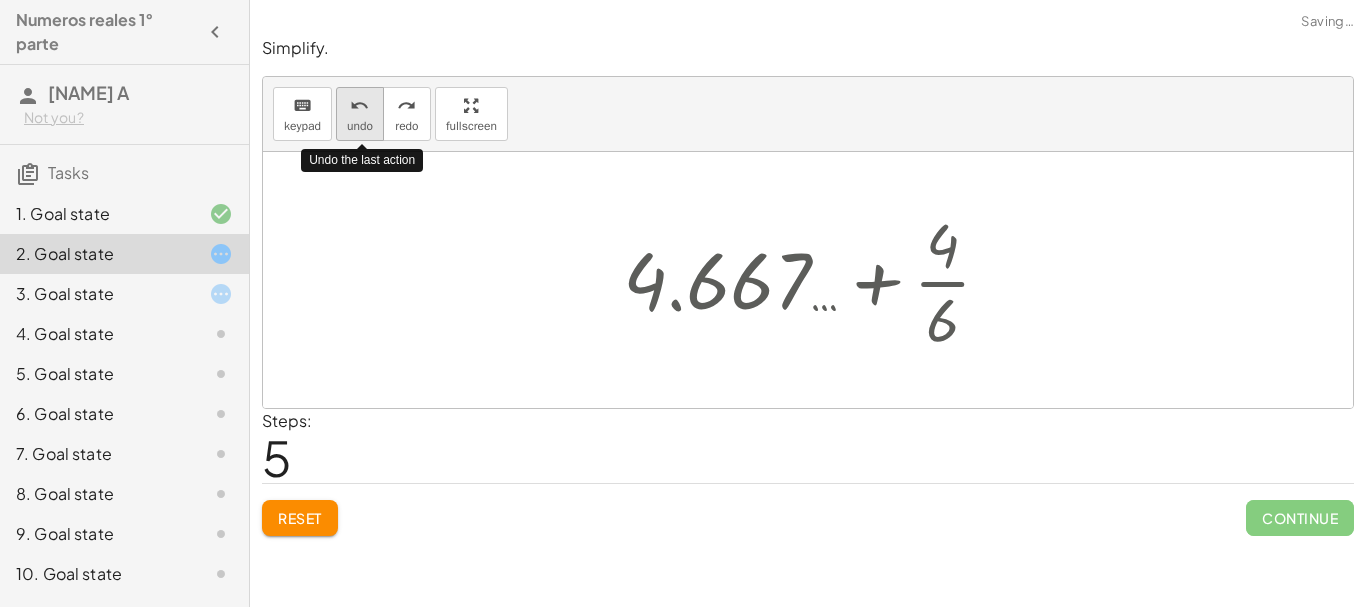 click on "undo" at bounding box center [360, 105] 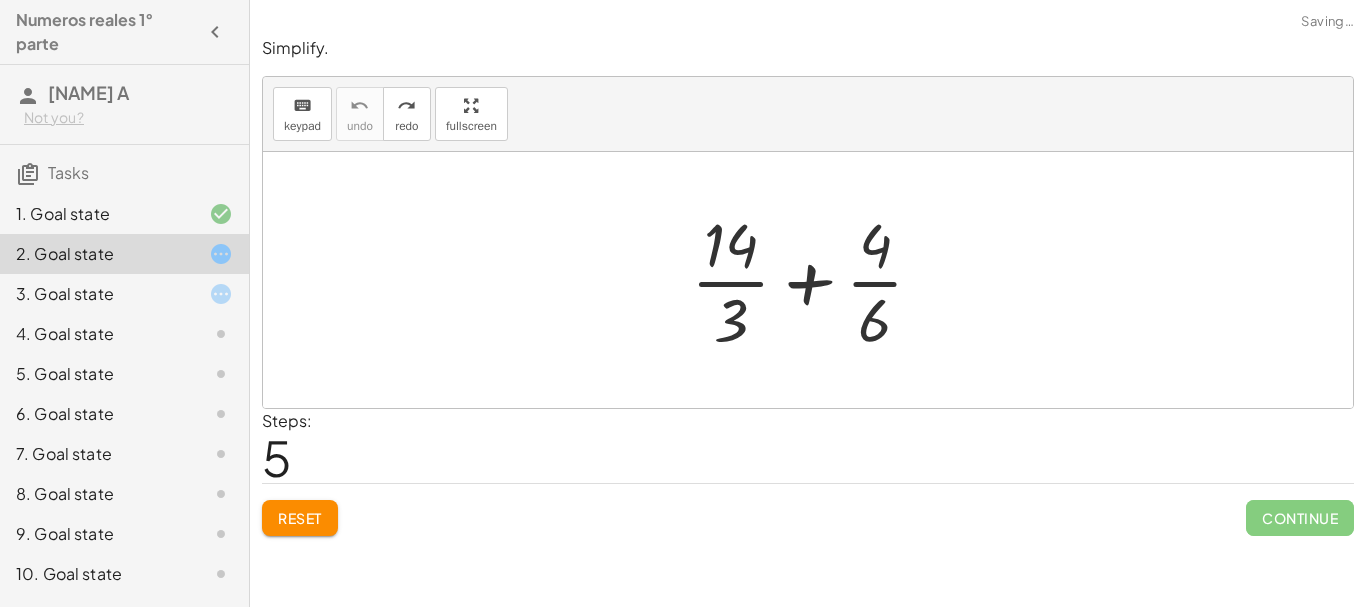 click at bounding box center (815, 280) 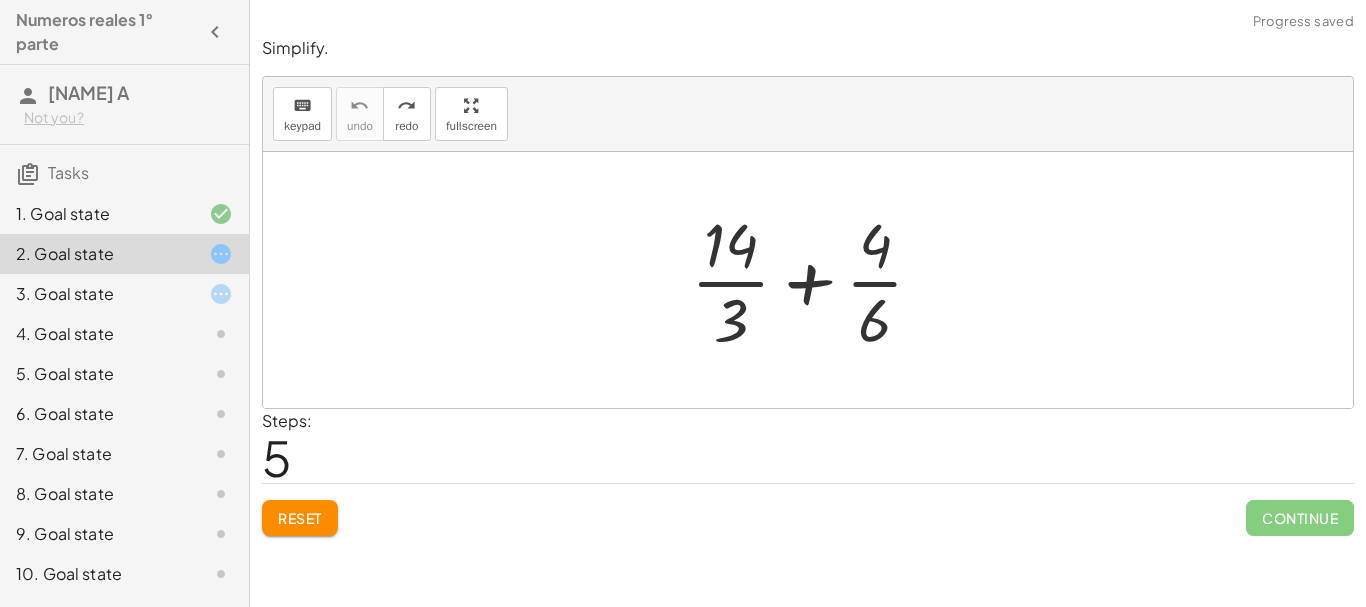 click at bounding box center [815, 280] 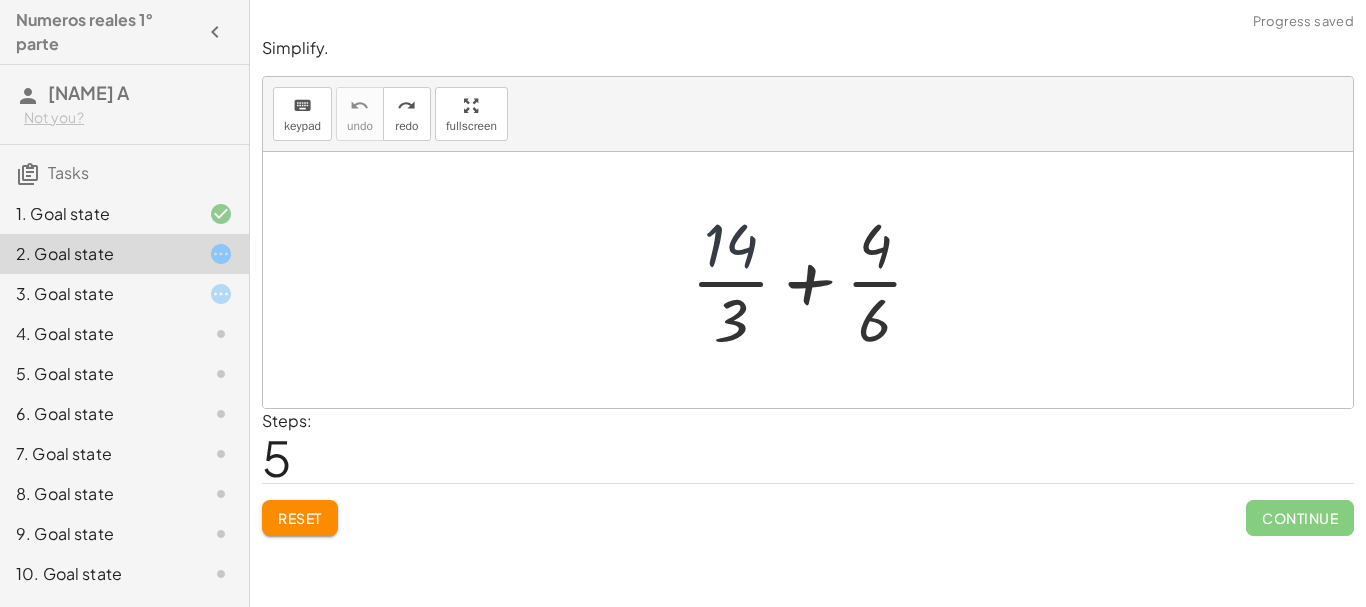 click at bounding box center [815, 280] 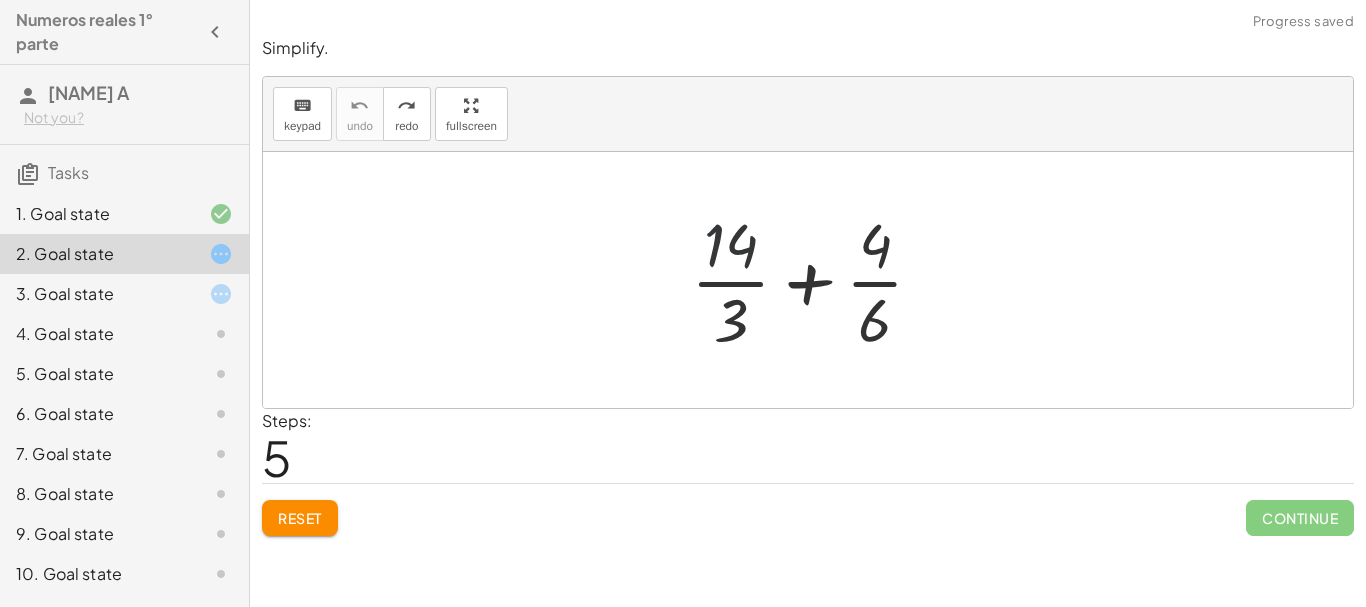 click at bounding box center [815, 280] 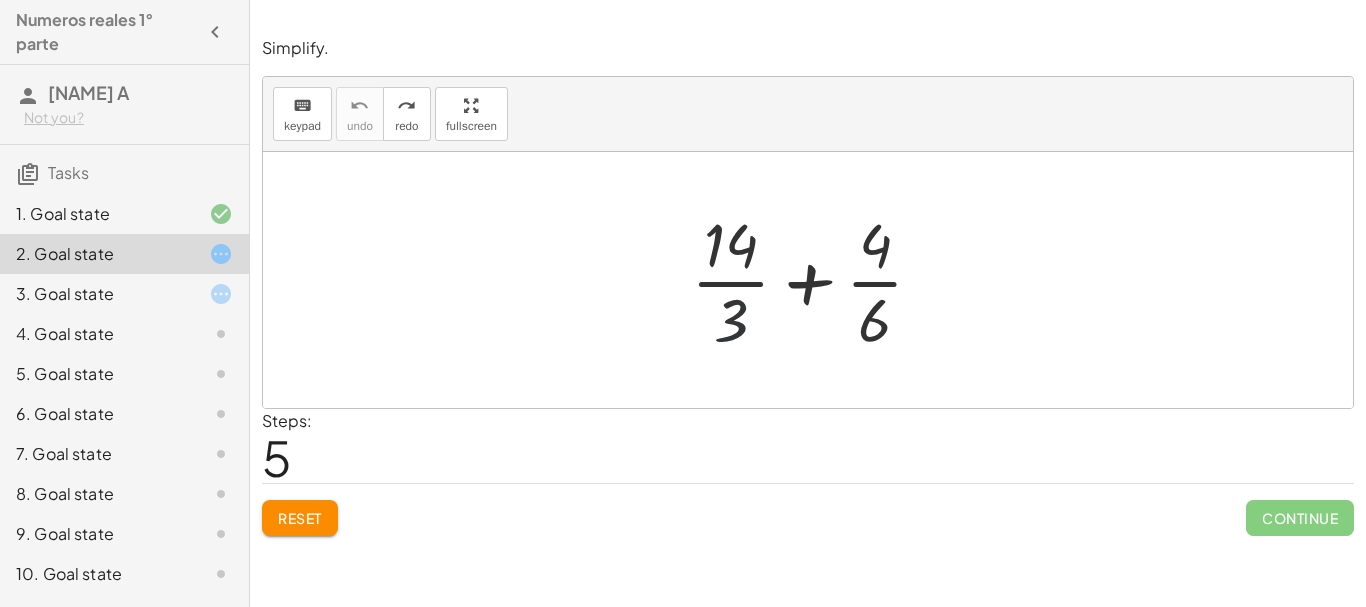 click at bounding box center (815, 280) 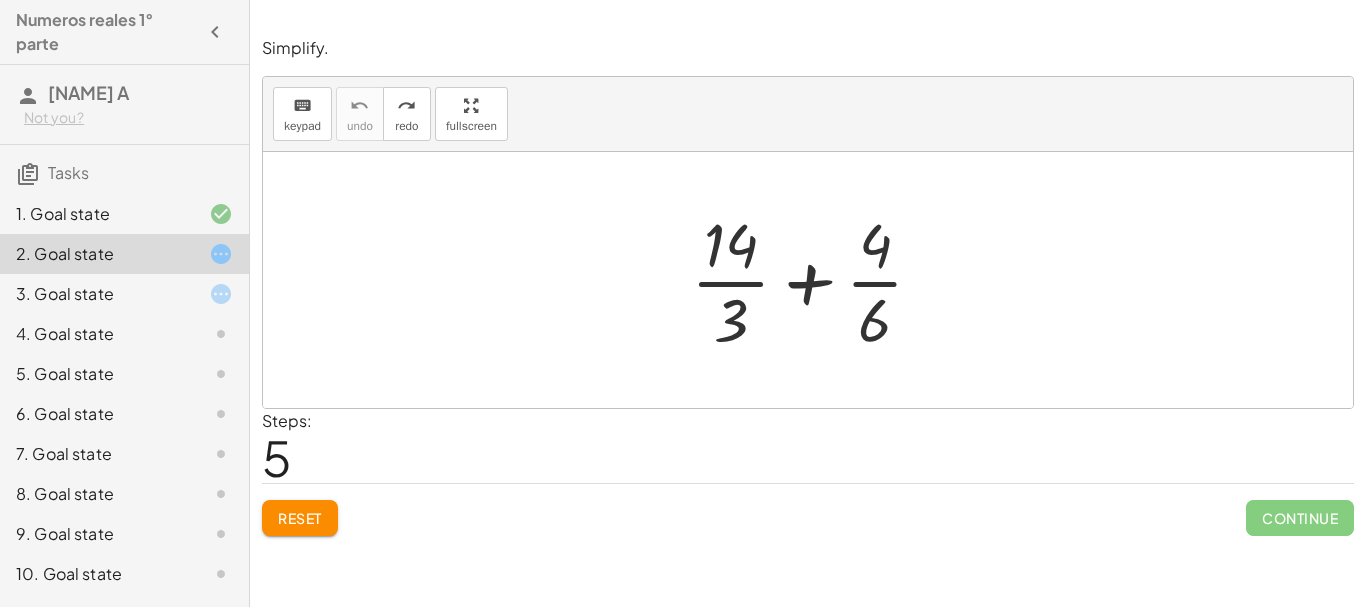 click at bounding box center [815, 280] 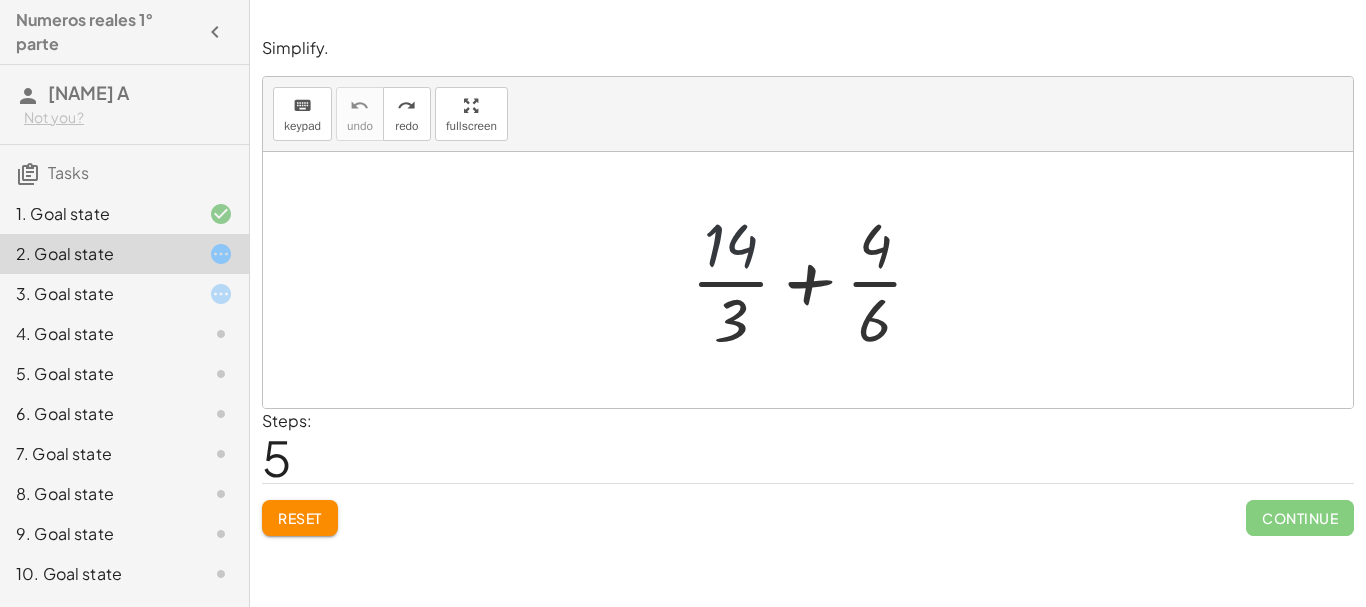click at bounding box center [815, 280] 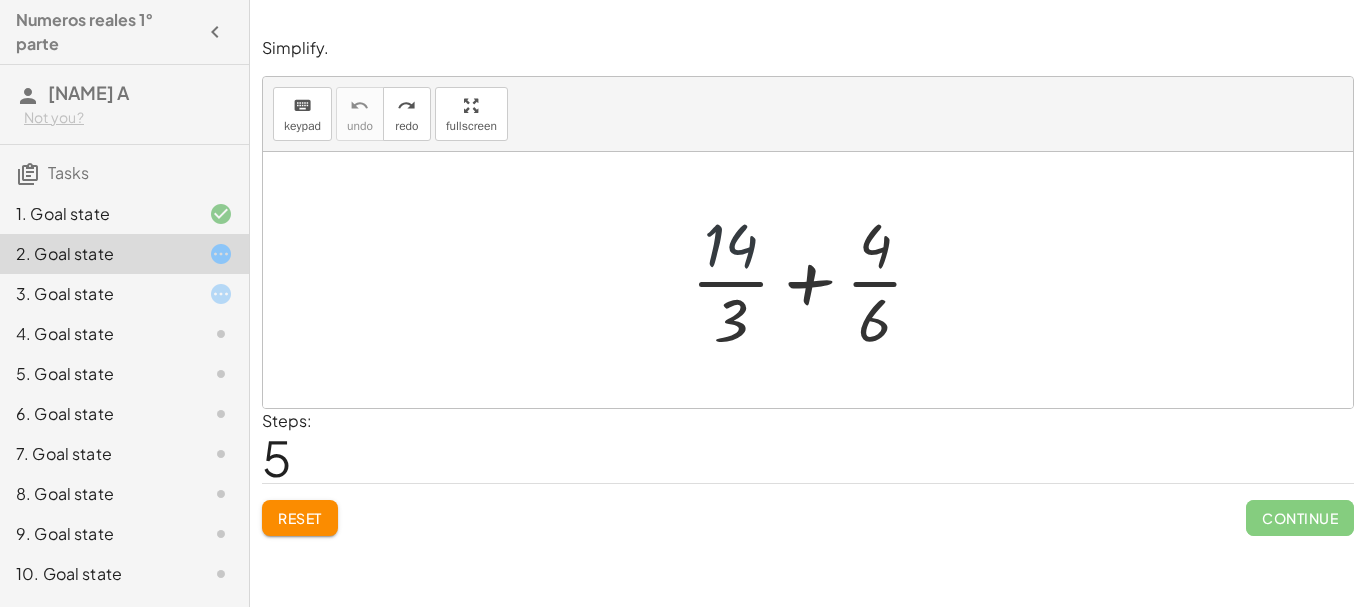 click at bounding box center (815, 280) 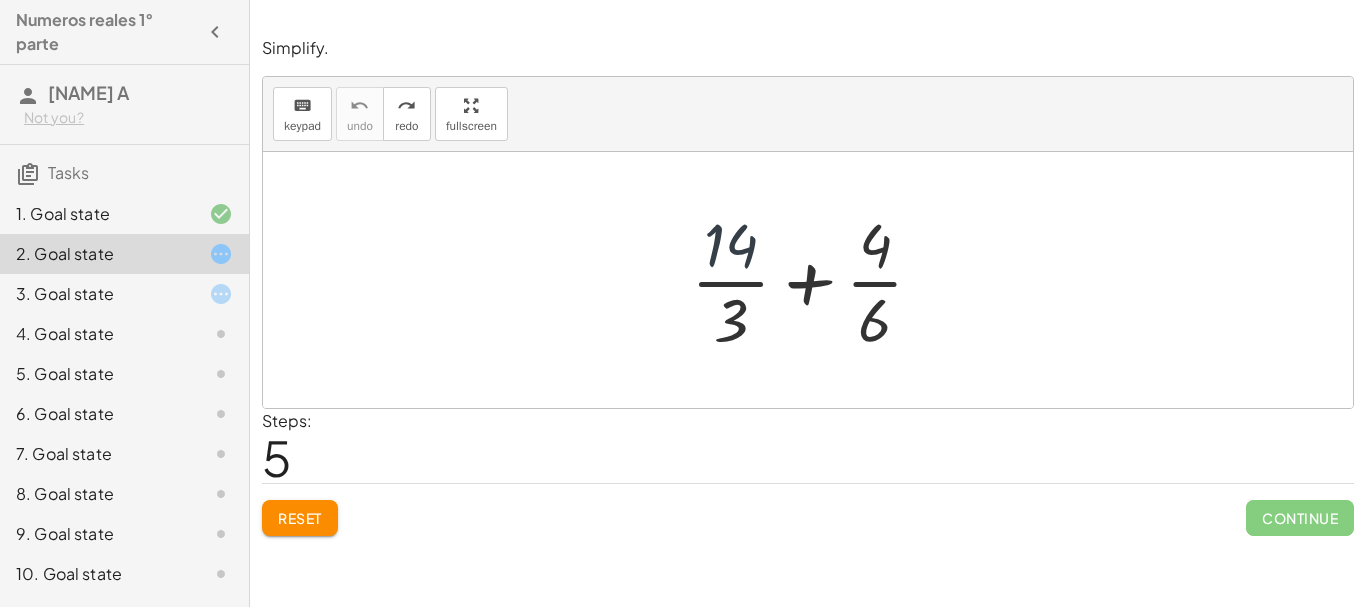 click at bounding box center [815, 280] 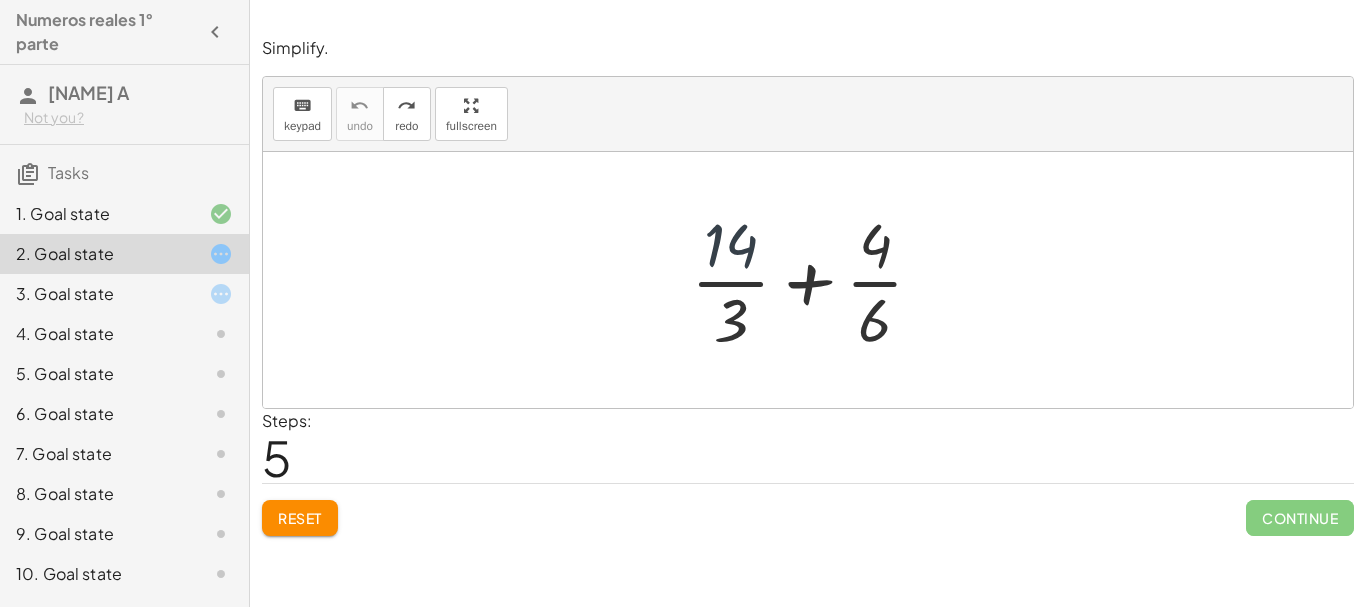 click at bounding box center (815, 280) 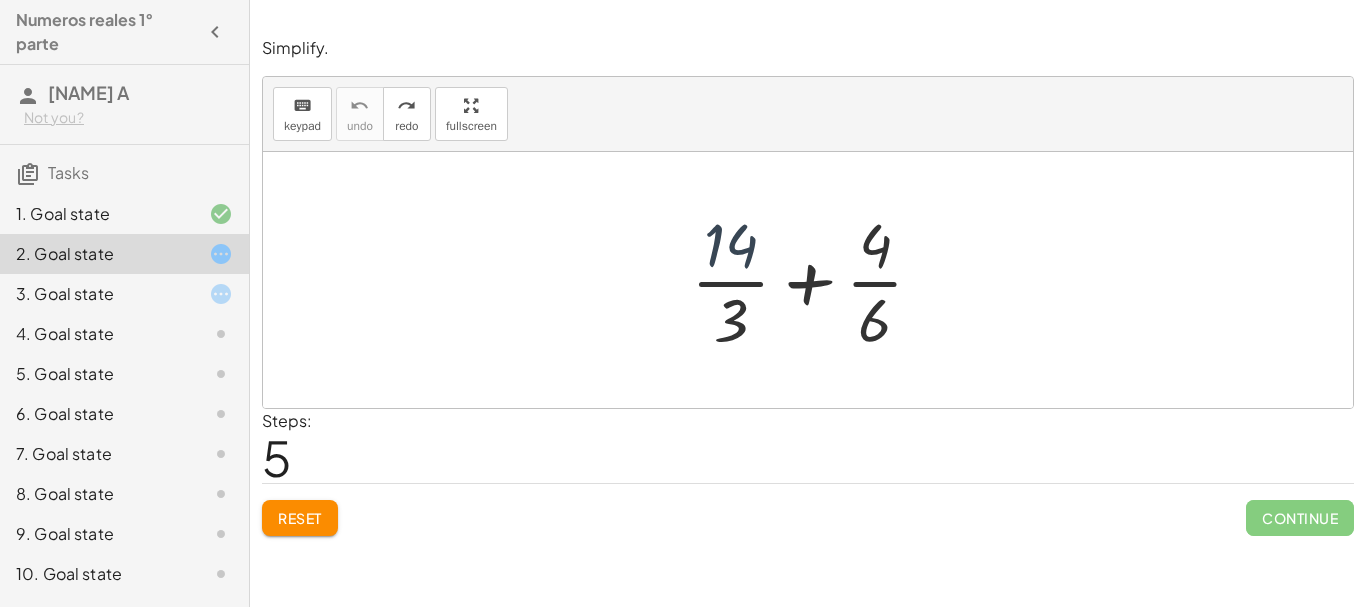 click at bounding box center (815, 280) 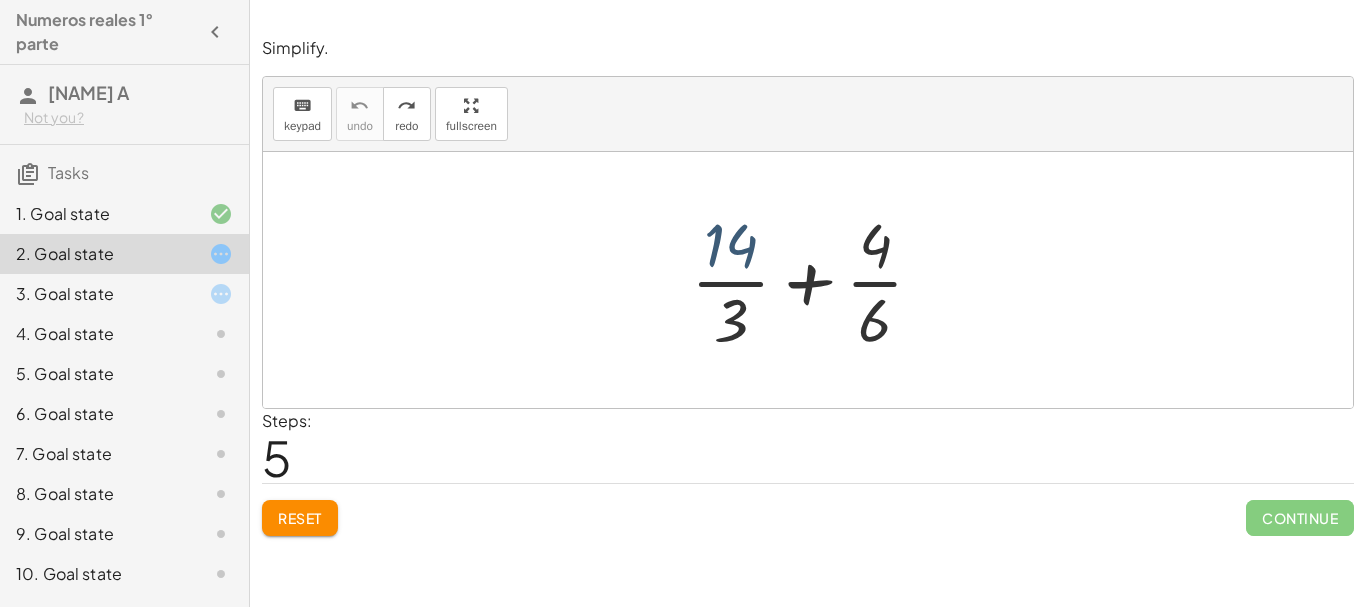click at bounding box center (815, 280) 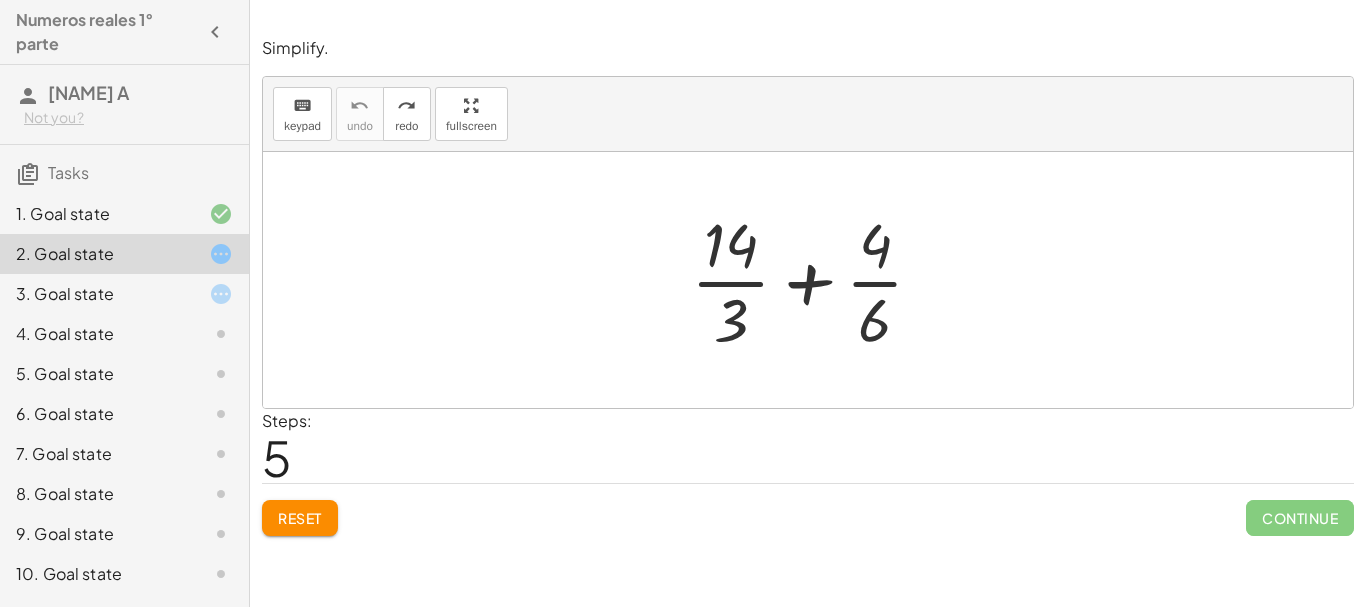 click at bounding box center (815, 280) 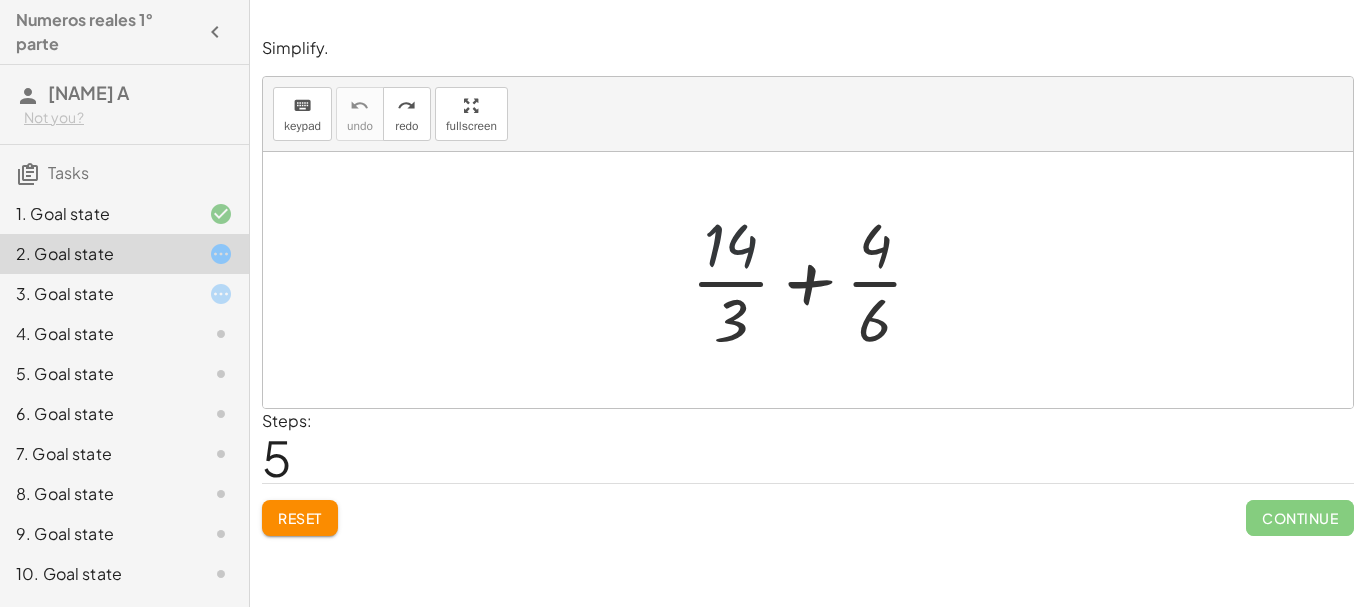 click at bounding box center [815, 280] 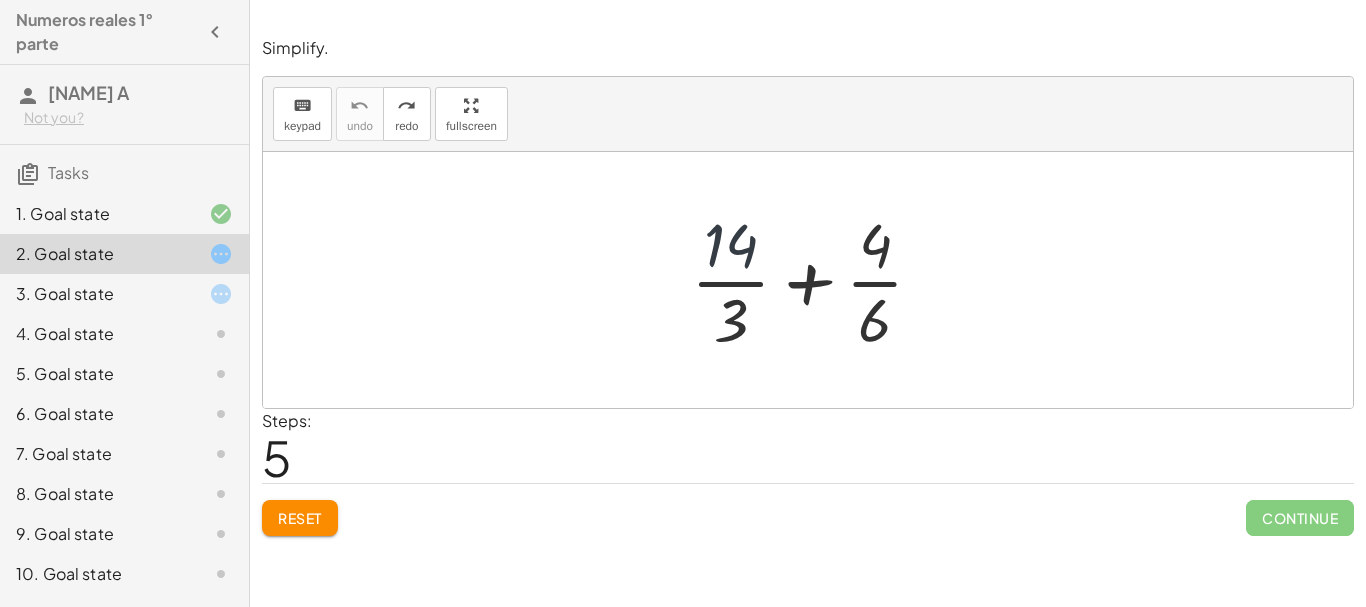 click at bounding box center (815, 280) 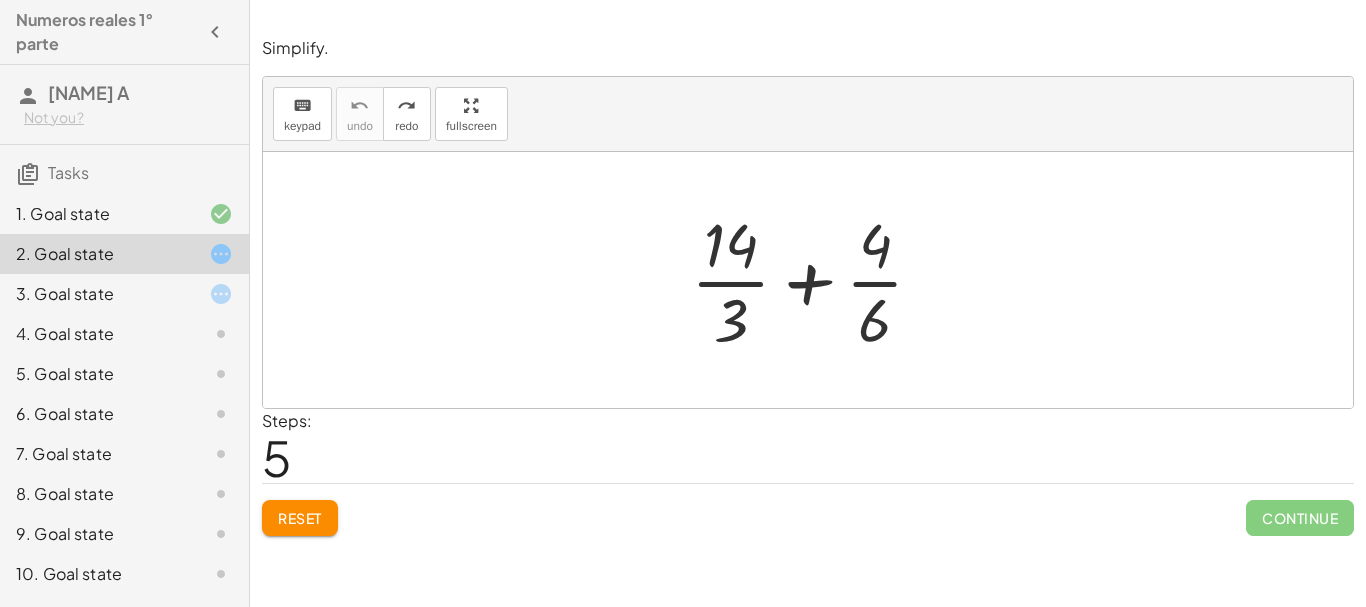 click at bounding box center [815, 280] 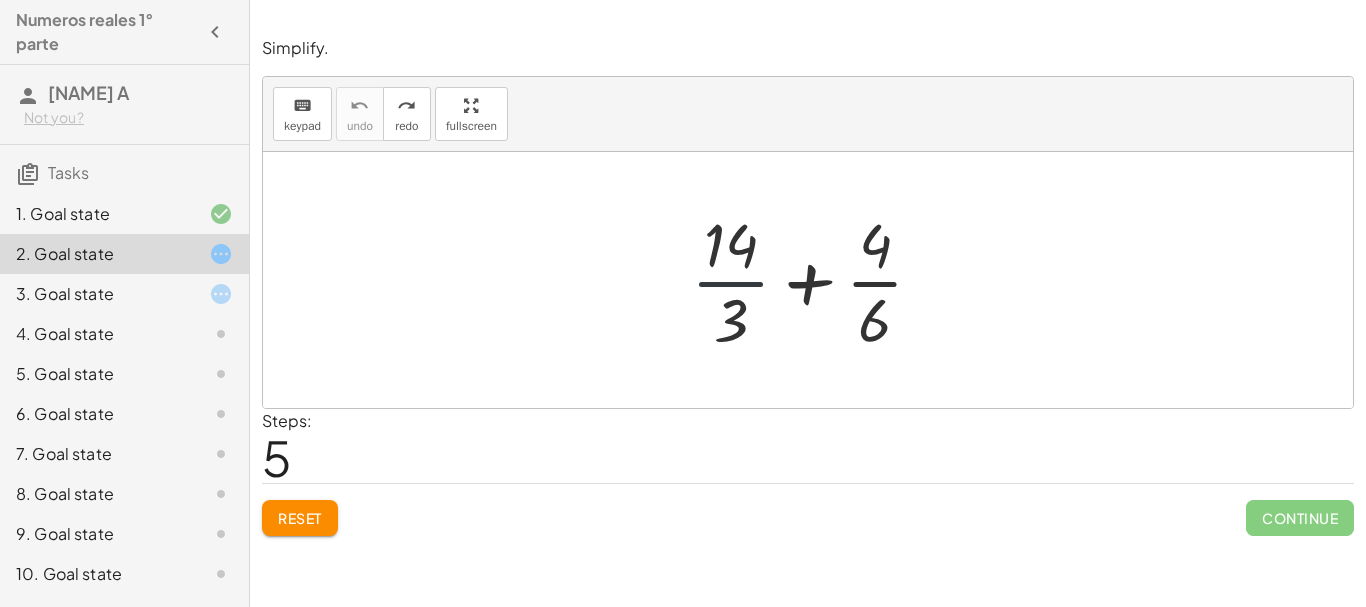 click at bounding box center [815, 280] 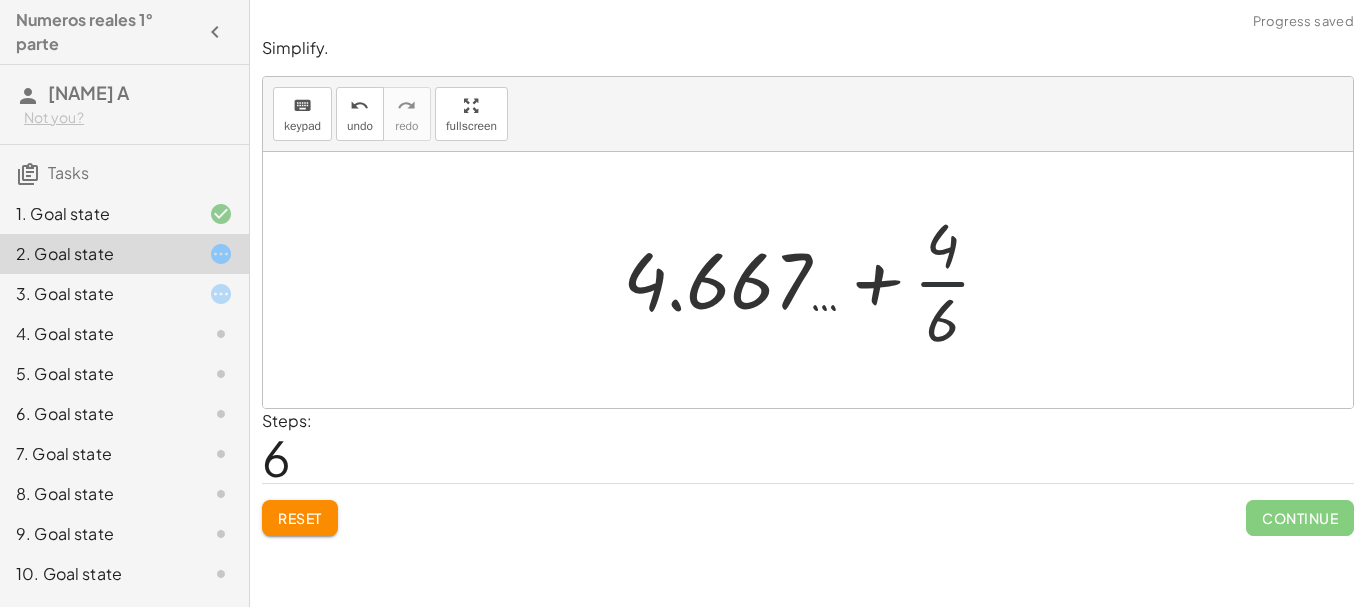 click at bounding box center [815, 280] 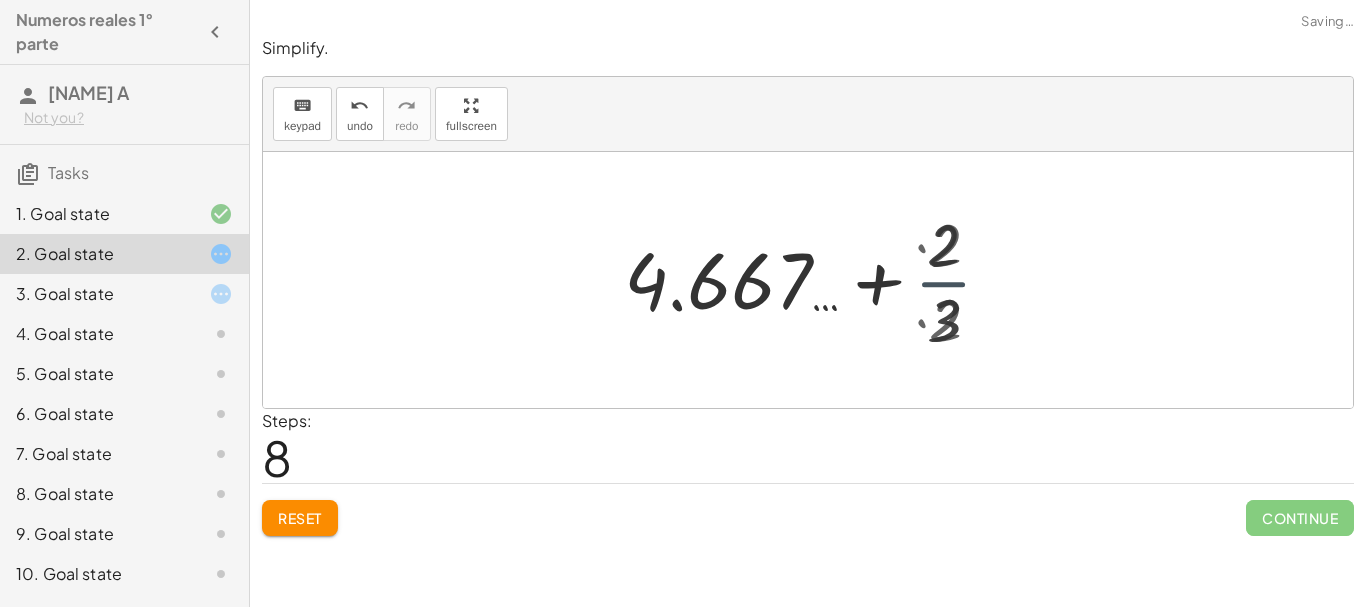 click at bounding box center [816, 280] 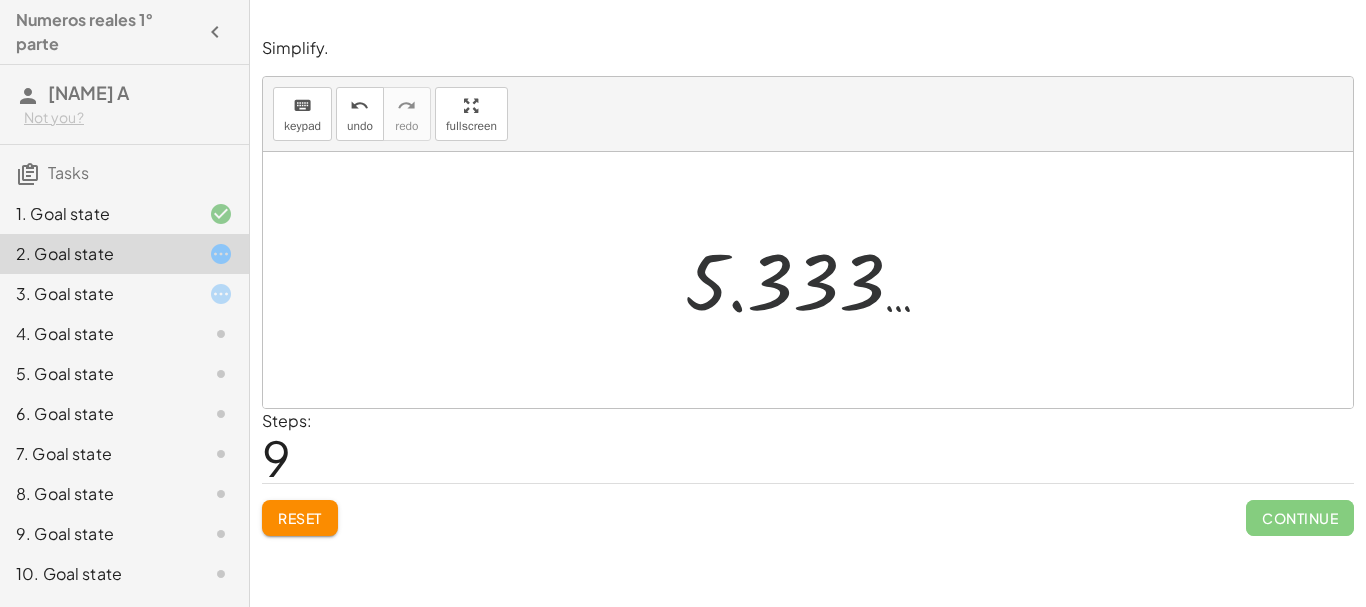 click at bounding box center [815, 280] 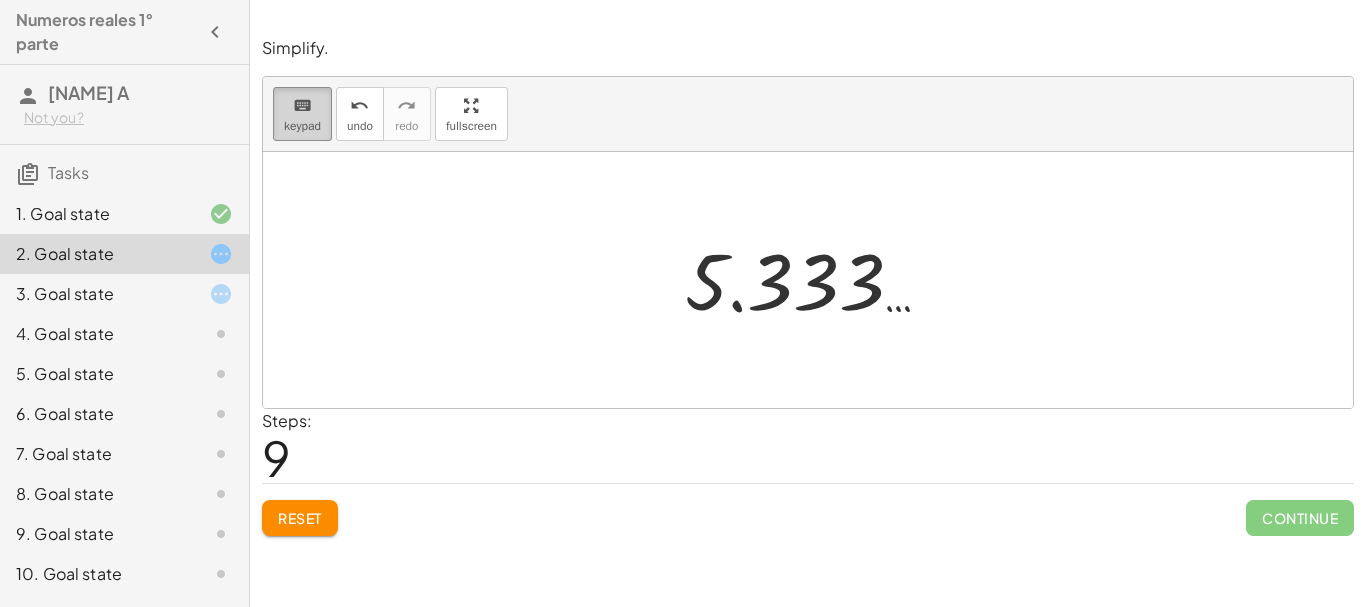 click on "keyboard keypad" at bounding box center (302, 114) 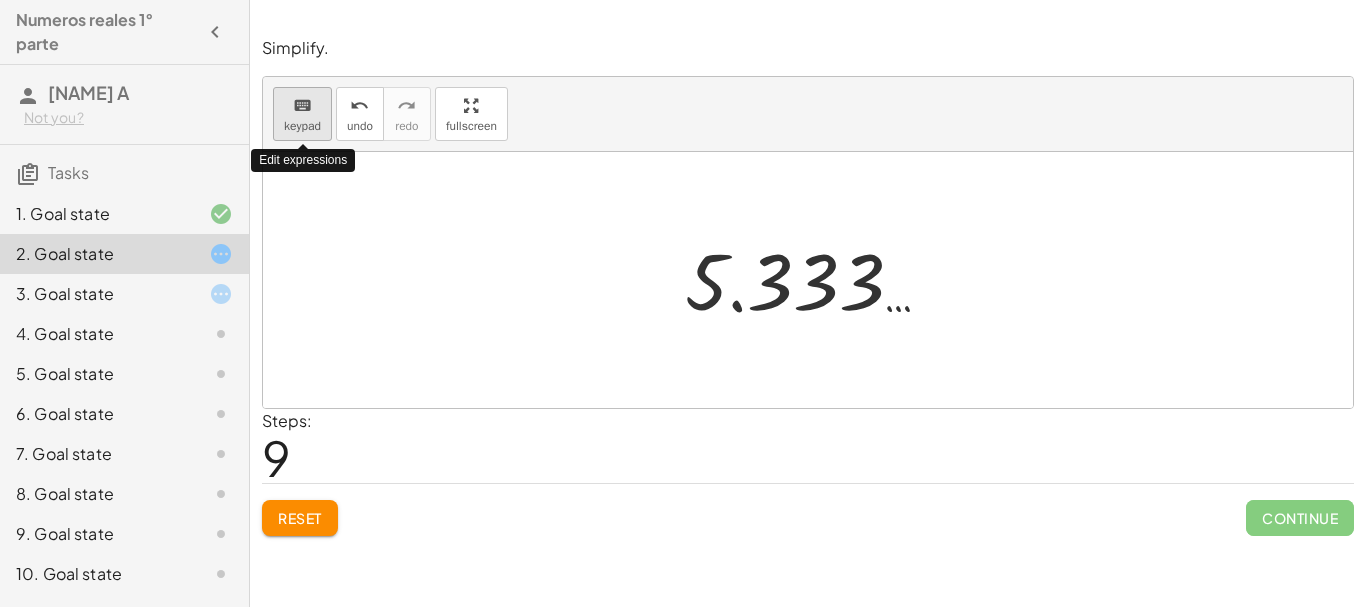 click on "keyboard keypad" at bounding box center (302, 114) 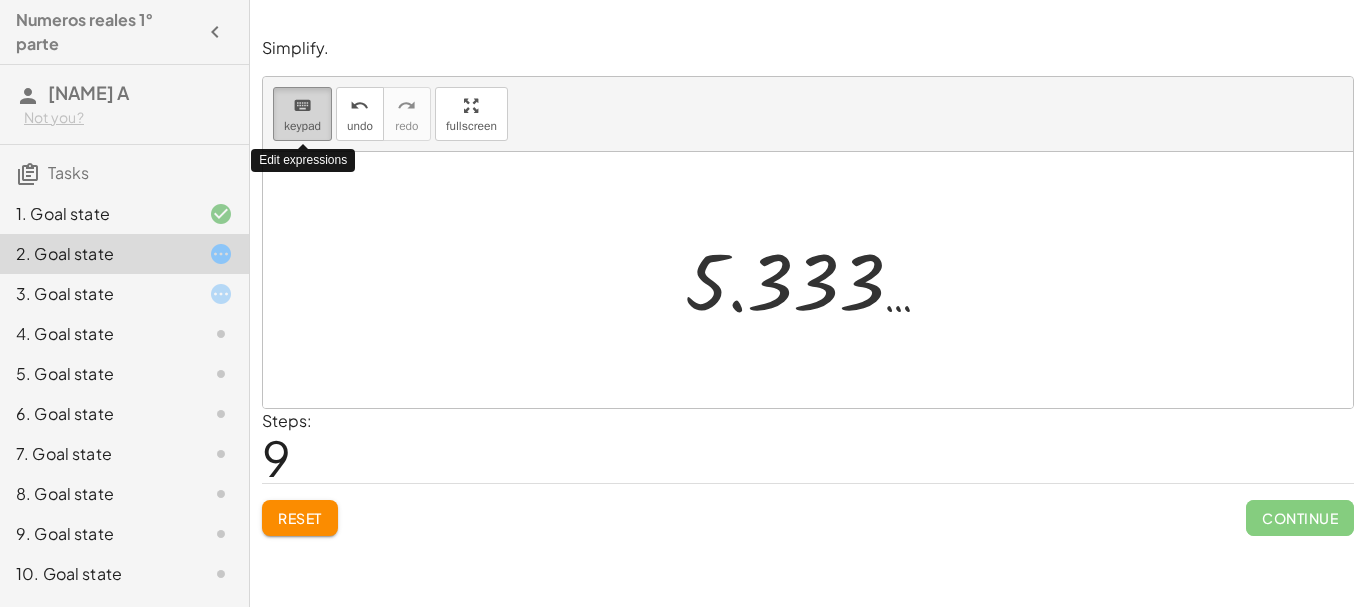 click on "keyboard keypad" at bounding box center [302, 114] 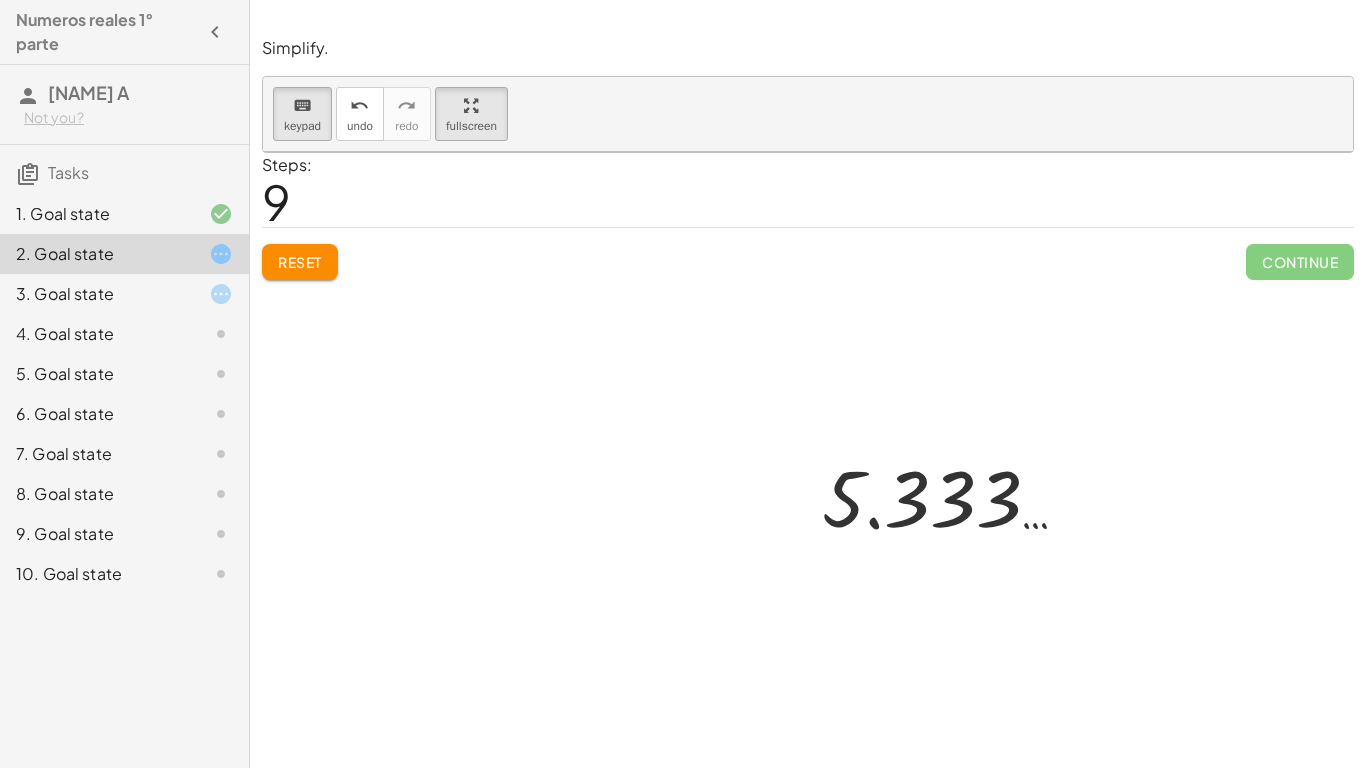 drag, startPoint x: 479, startPoint y: 106, endPoint x: 479, endPoint y: 227, distance: 121 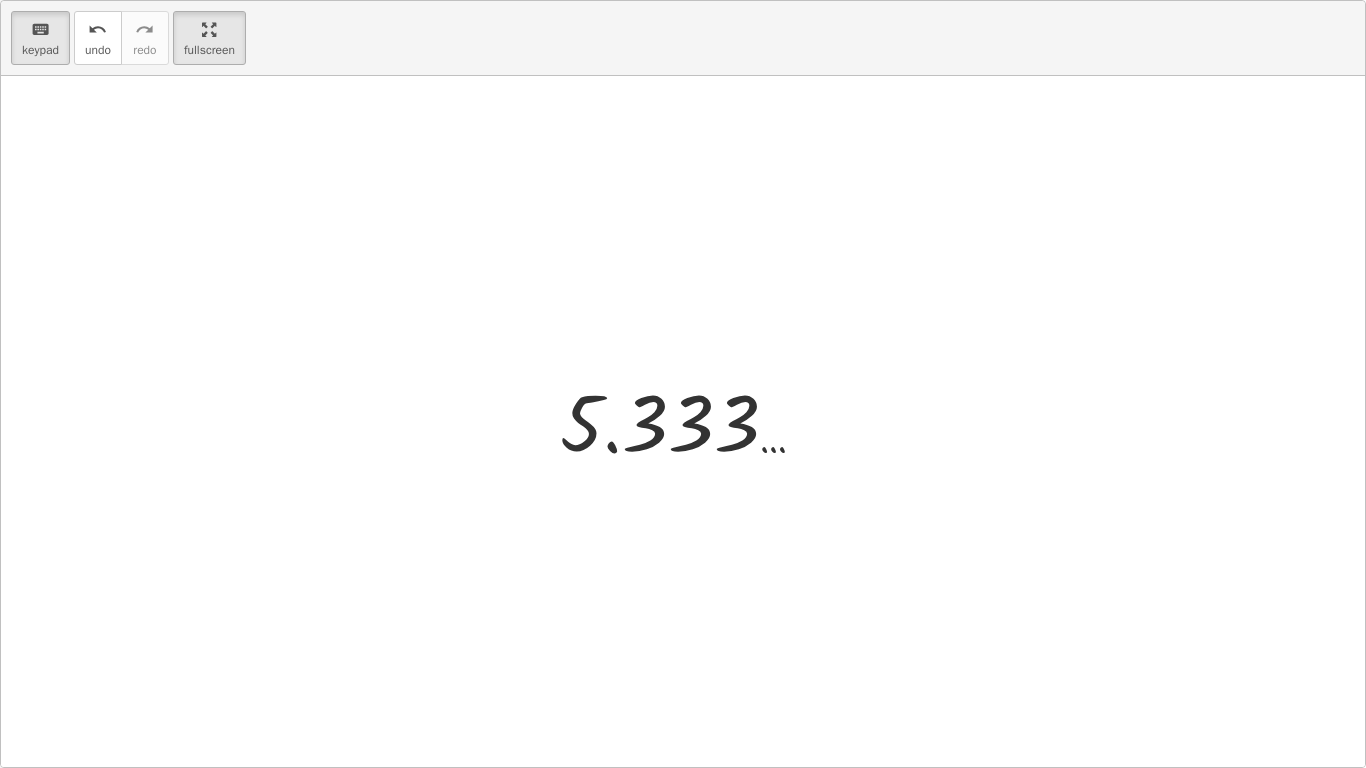click on "keyboard keypad undo undo redo redo fullscreen + · 14 · 3 + · 4 · 6 + 4.667 … + · 4 · 6 + 4.667 … + · 2 · 2 · 3 · 2 + 4.667 … + · 2 · 3 + 4.667 … + 0.667 … 5.333 … ×" at bounding box center (683, 384) 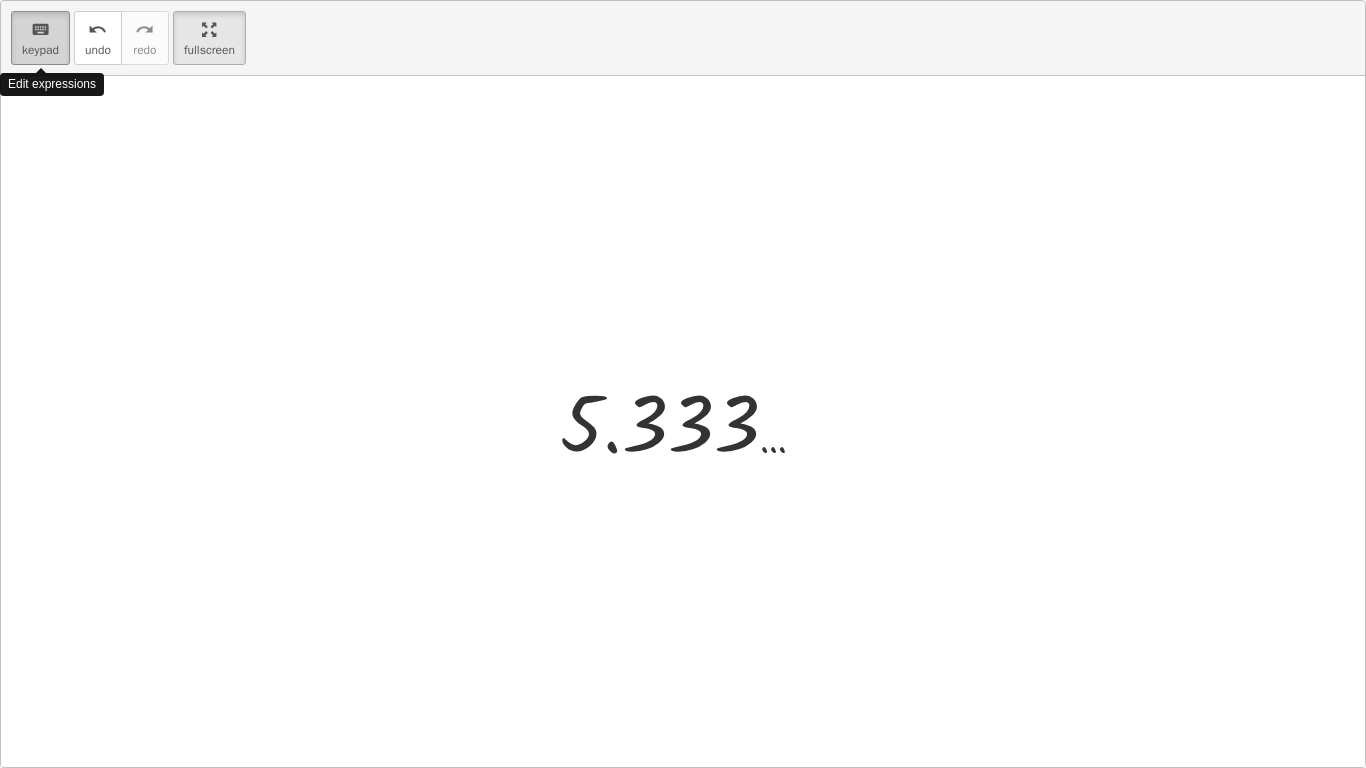 click on "keyboard" at bounding box center (40, 30) 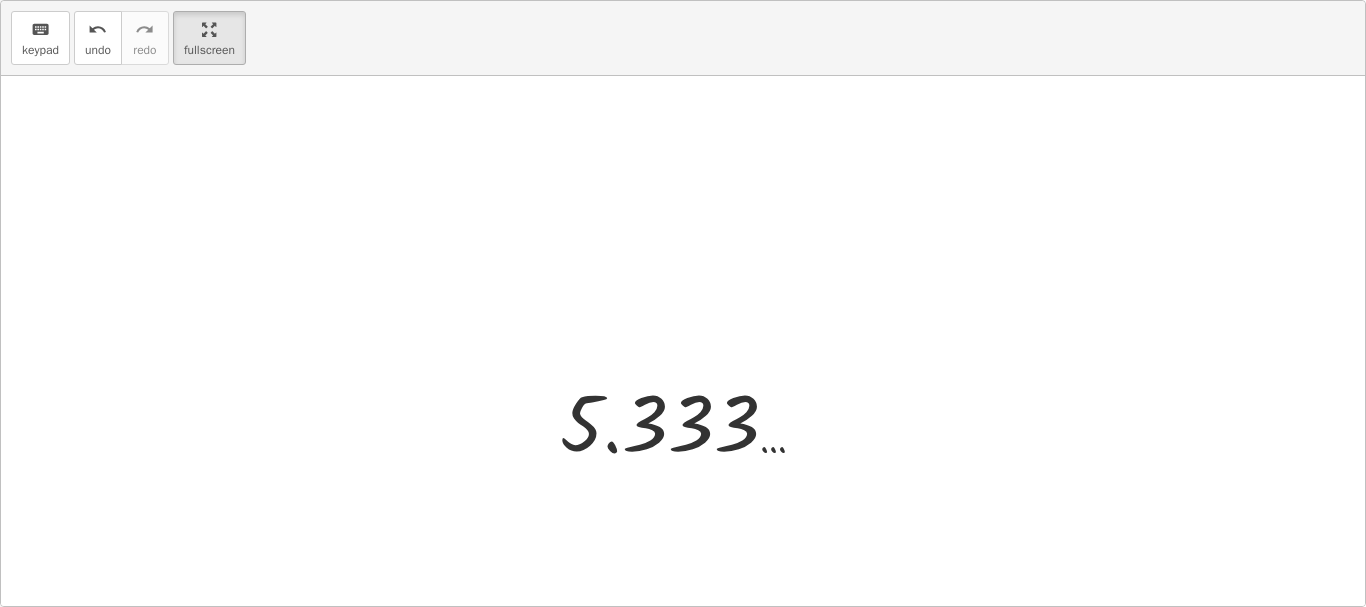 click at bounding box center (683, 361) 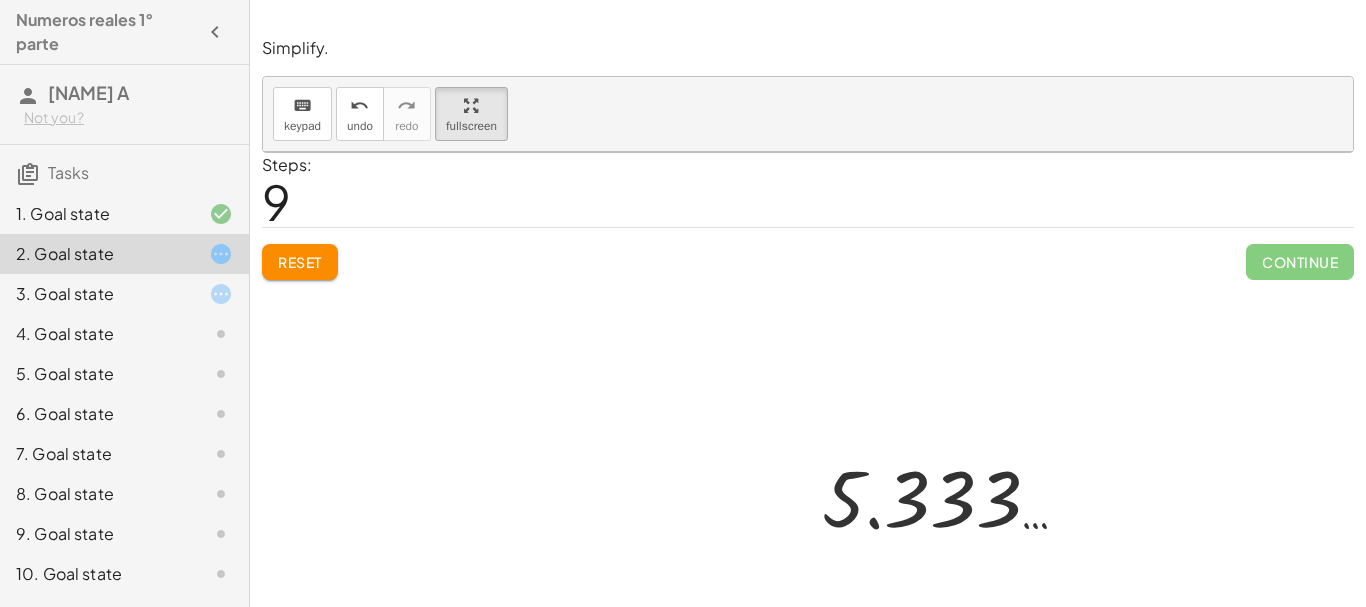 scroll, scrollTop: 115, scrollLeft: 0, axis: vertical 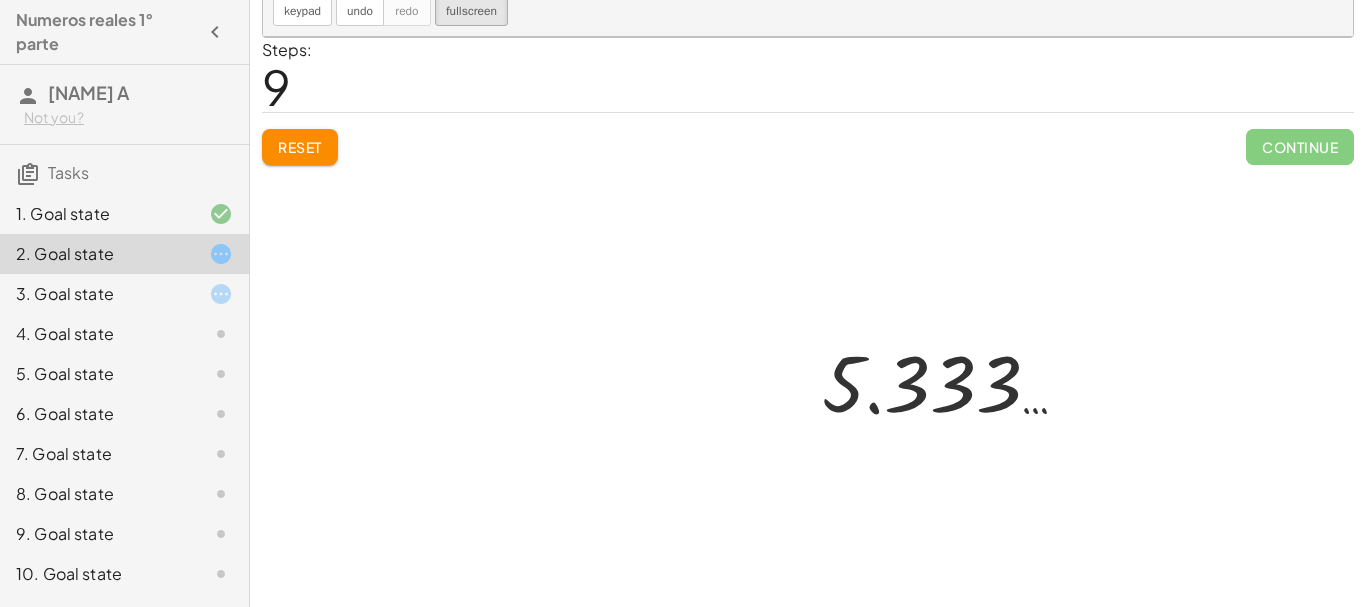 click at bounding box center [808, 322] 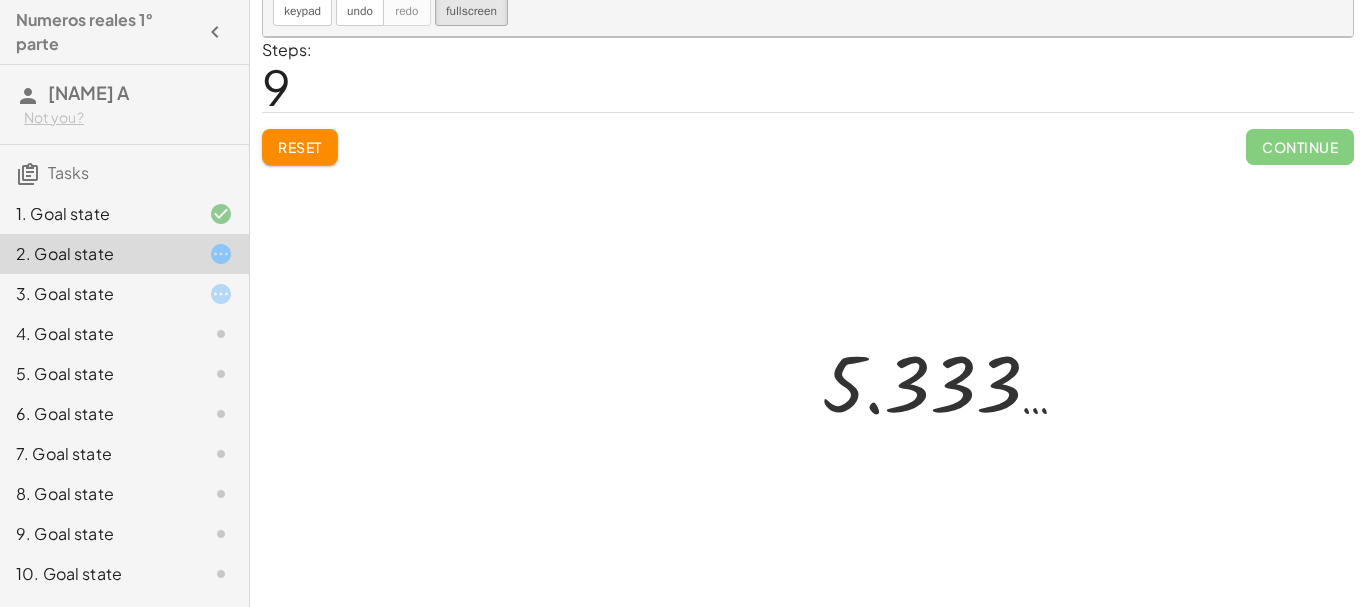 click on "3. Goal state" 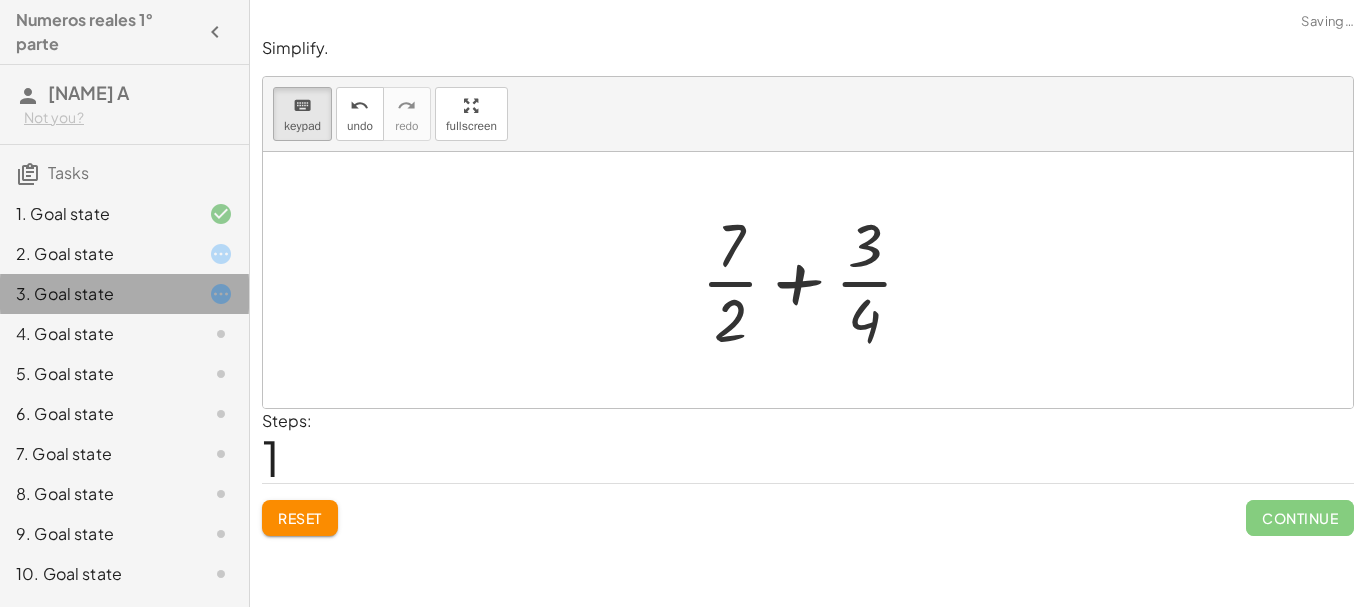 scroll, scrollTop: 0, scrollLeft: 0, axis: both 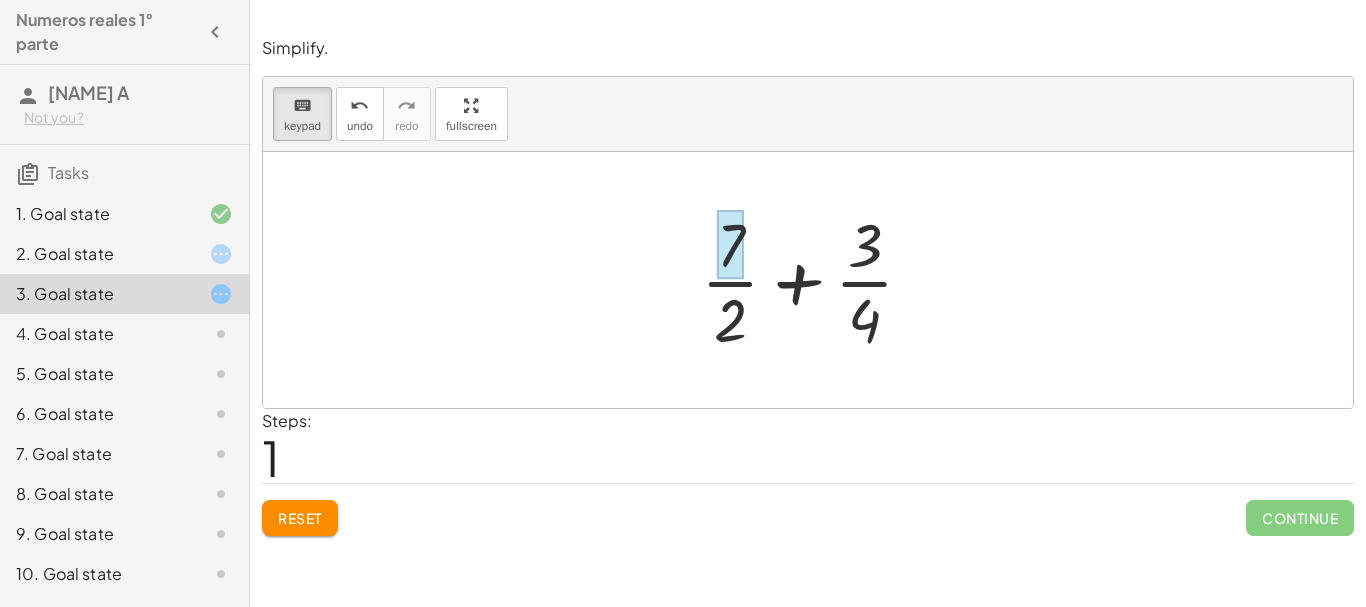 click at bounding box center (731, 245) 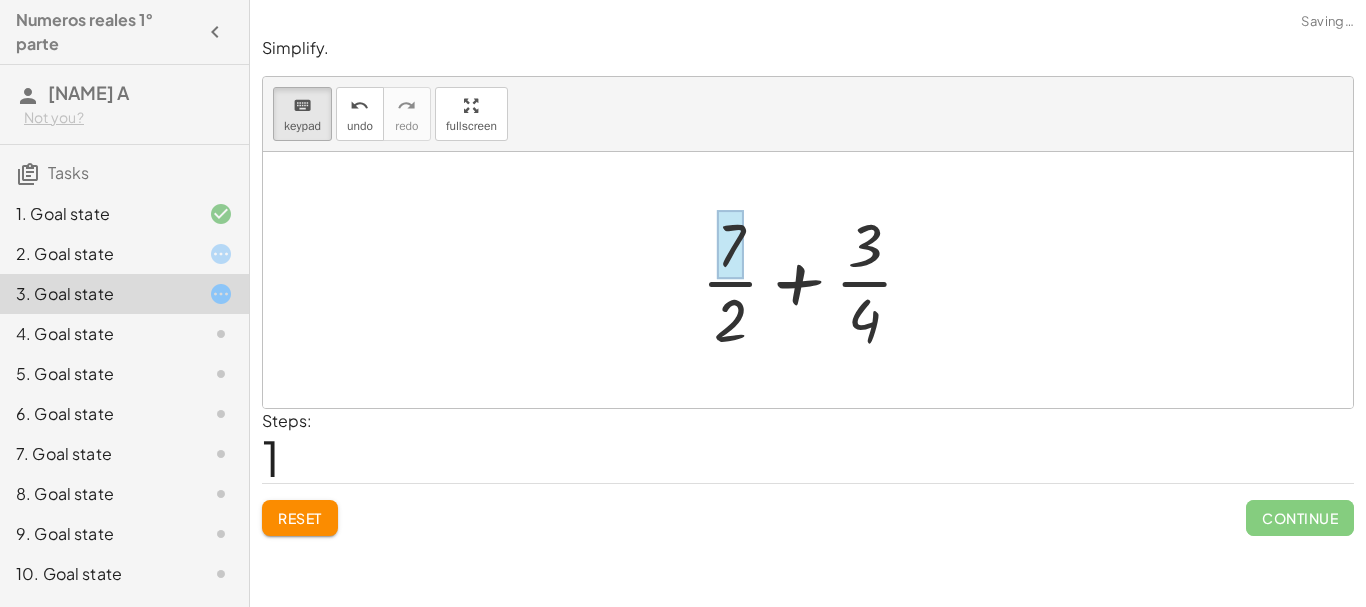 click at bounding box center (808, 280) 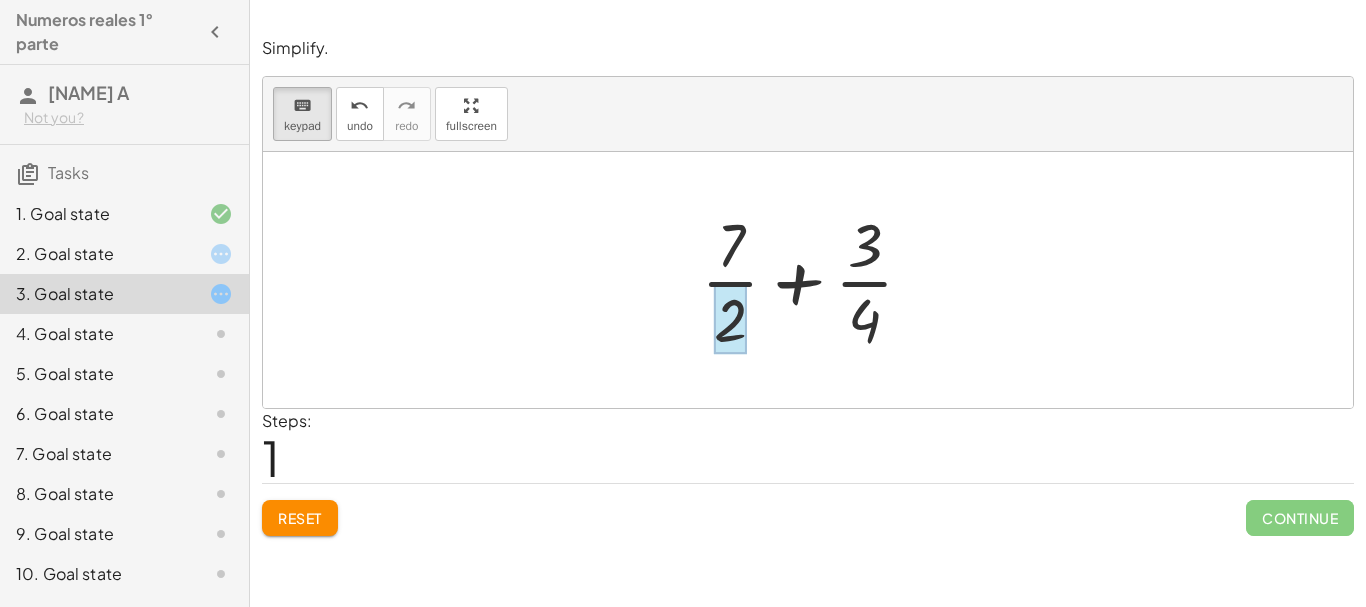click at bounding box center (730, 319) 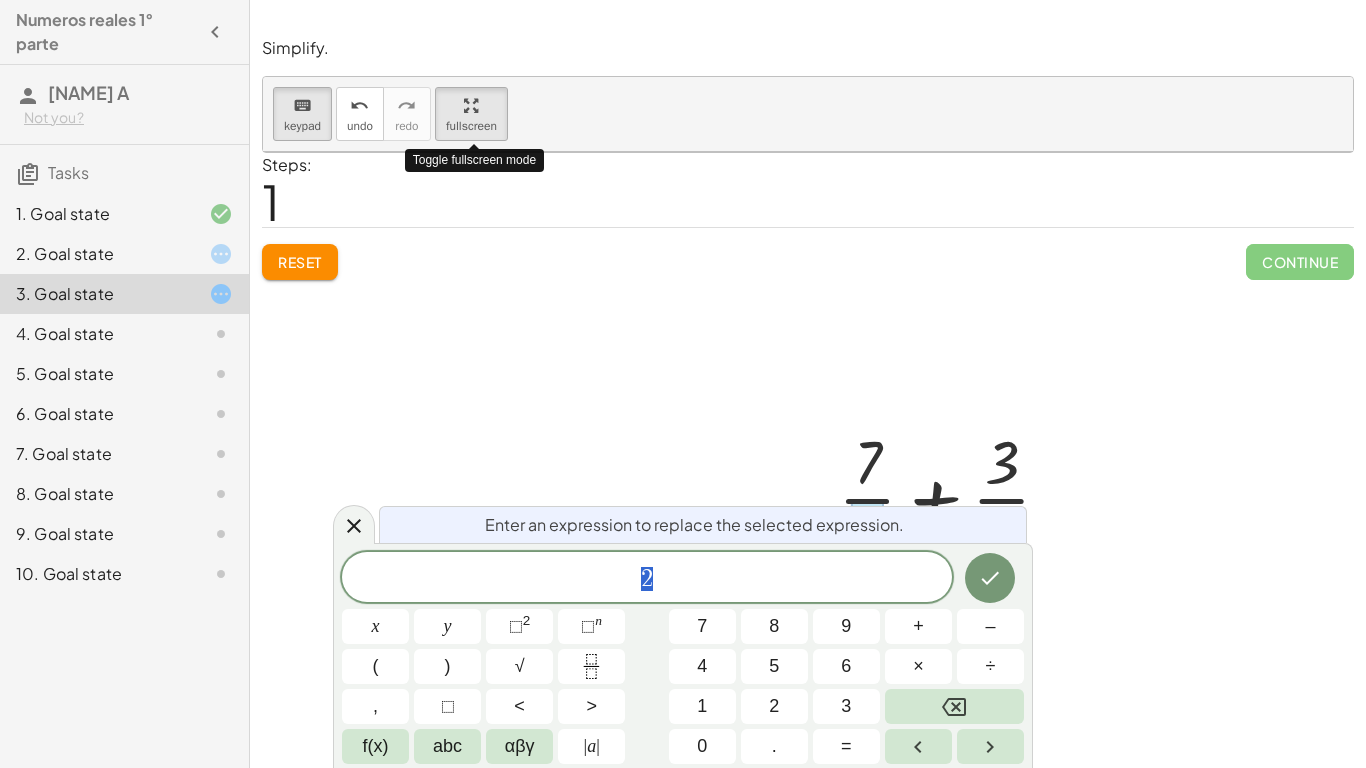 drag, startPoint x: 489, startPoint y: 106, endPoint x: 489, endPoint y: 227, distance: 121 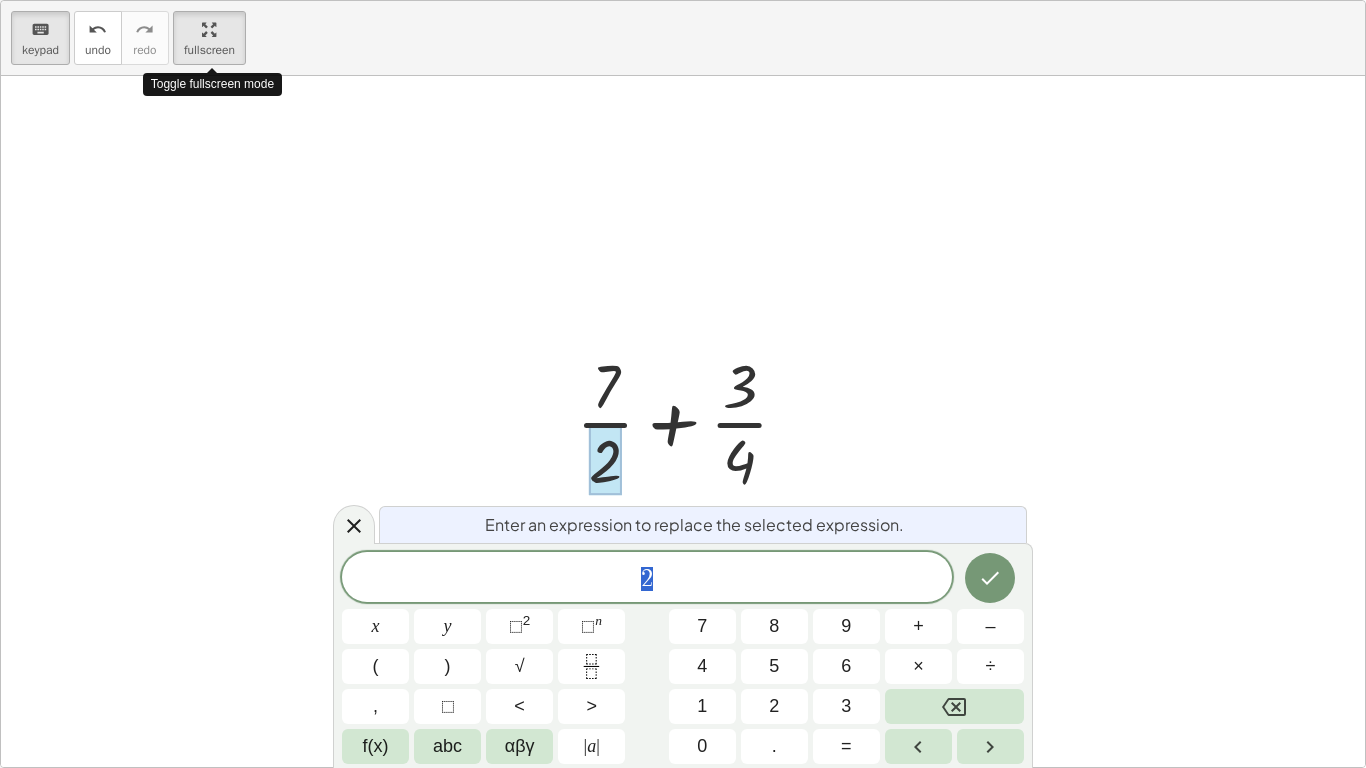click on "keyboard keypad undo undo redo redo fullscreen Toggle fullscreen mode + · 7 · 2 + · 3 · 6 + · 7 · 2 + · 3 · 4 ×" at bounding box center [683, 384] 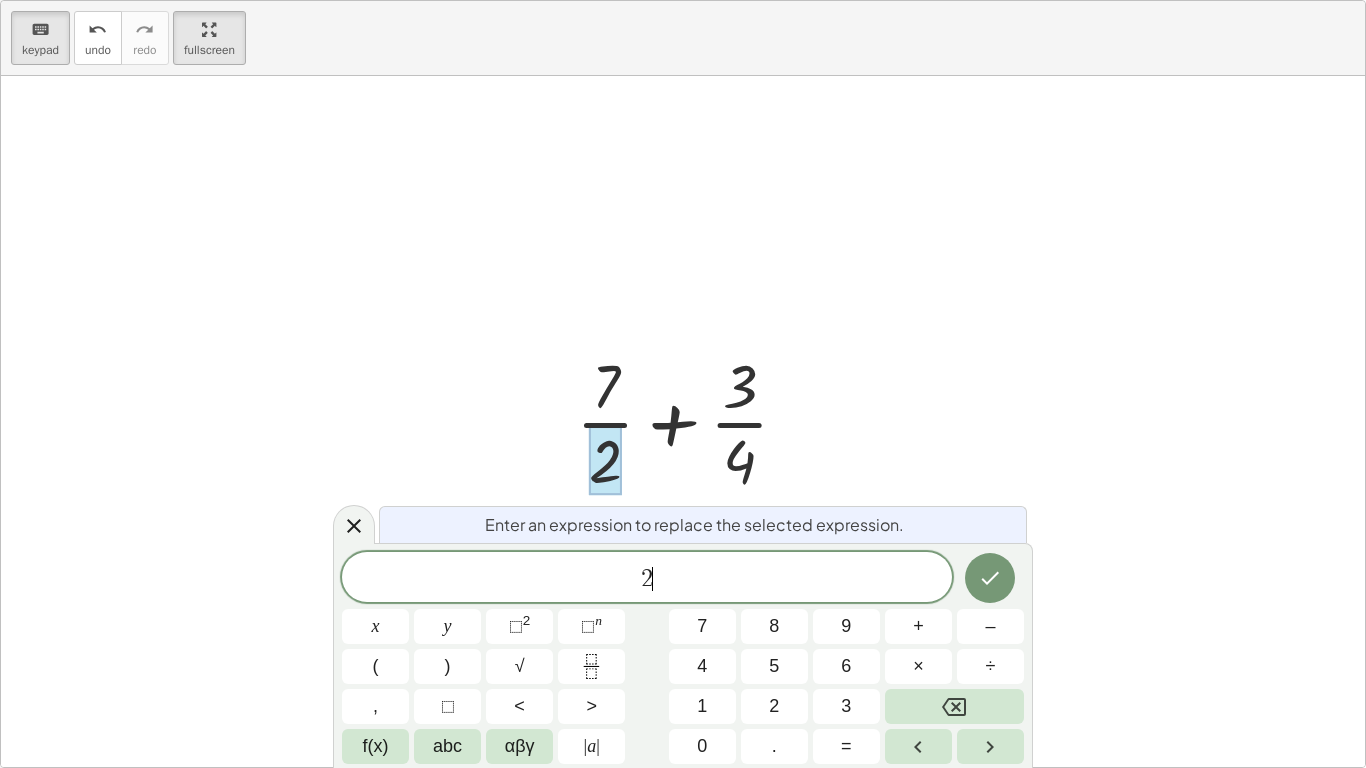 click on "2 ​" 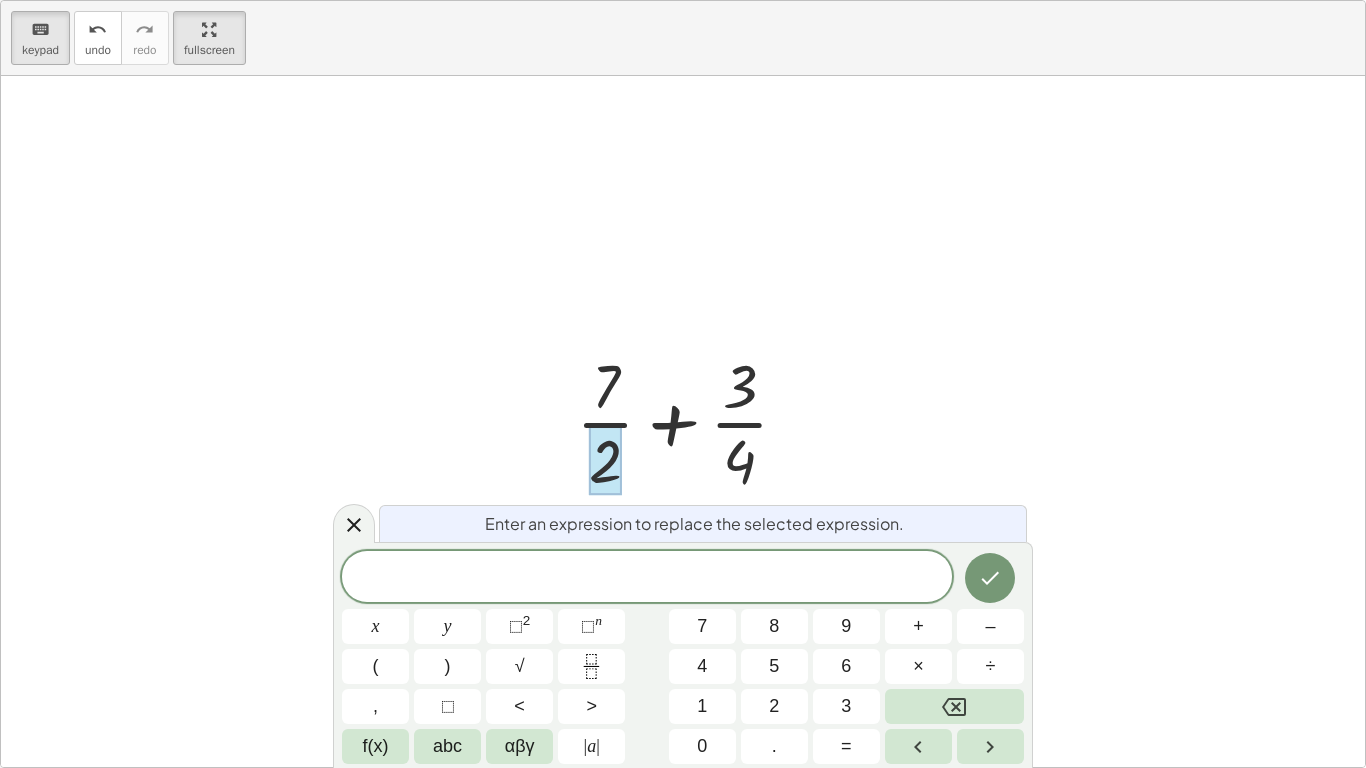 click at bounding box center (690, 421) 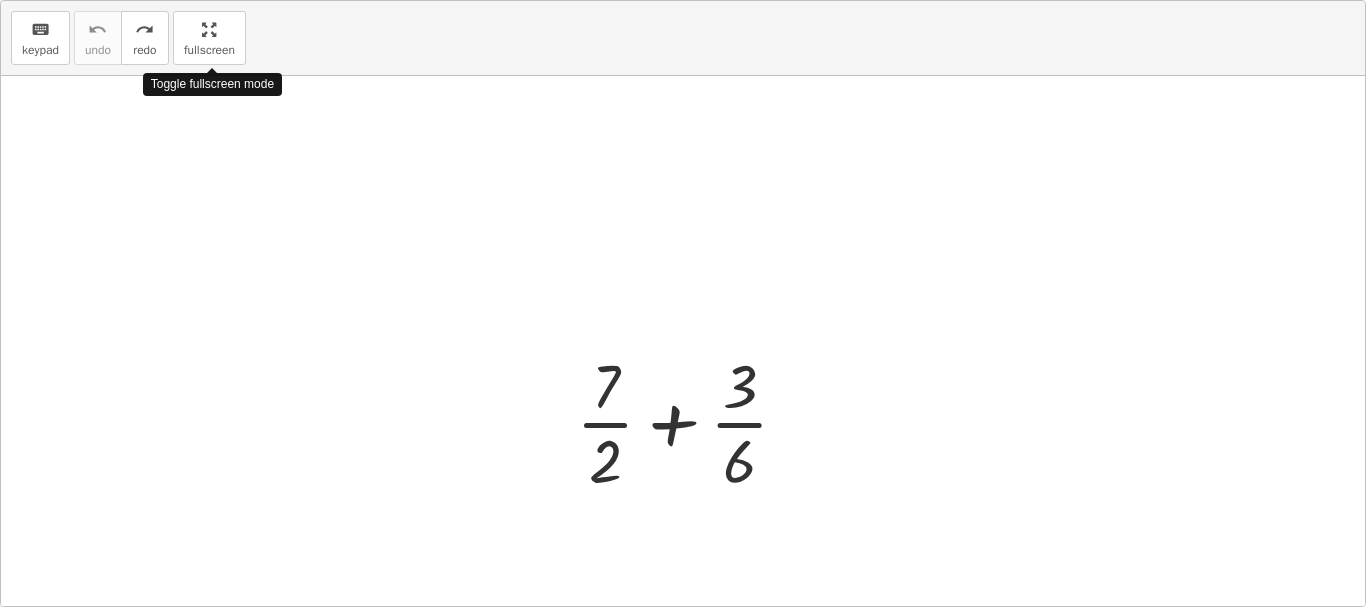 drag, startPoint x: 222, startPoint y: 39, endPoint x: 222, endPoint y: -82, distance: 121 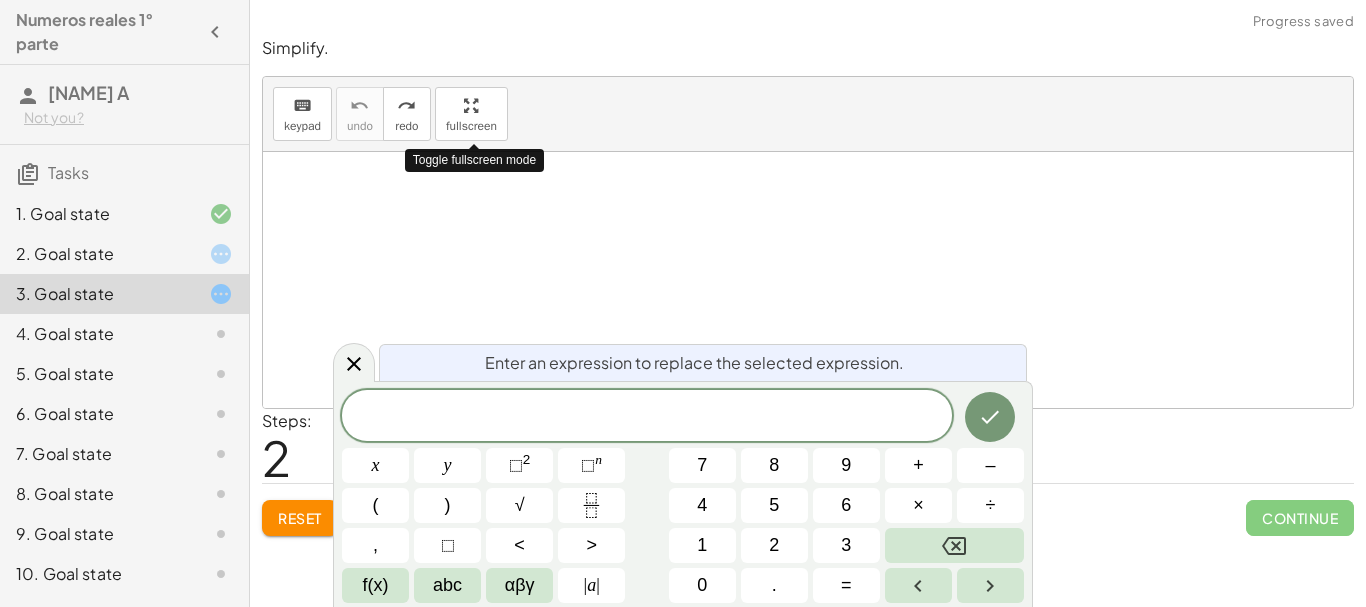 click on "Numeros reales 1° parte [NAME] A Not you? Tasks 1. Goal state 2. Goal state 3. Goal state 4. Goal state 5. Goal state 6. Goal state 7. Goal state 8. Goal state 9. Goal state 10. Goal state Simplify. keyboard keypad undo undo redo redo fullscreen + 3 + ( - 1 ) + 3 − 1 2 × Steps: 11 Reset Continue Simplify. keyboard keypad undo undo redo redo fullscreen + · 14 · 3 + · 4 · 6 + 4.667 … + · 4 · 6 + 4.667 … + · 2 · 2 · 3 · 2 + 4.667 … + · 2 · 3 + 4.667 … + 0.667 … 5.333 … × Steps: 9 Reset Continue Simplify. keyboard keypad undo undo redo redo fullscreen Toggle fullscreen mode + · 7 · 2 + · 3 · 6 × Steps: 2 Reset Continue Simplify. keyboard keypad undo undo redo redo fullscreen + · 3 · 9 − · 5 · 3 × Steps: 0 Reset Continue Simplify. keyboard keypad undo undo redo redo fullscreen × Steps: 0 Reset Continue Simplify. keyboard keypad undo undo redo redo fullscreen × Steps: 0 Reset Continue Simplify. keyboard keypad undo undo redo ×" at bounding box center (683, 303) 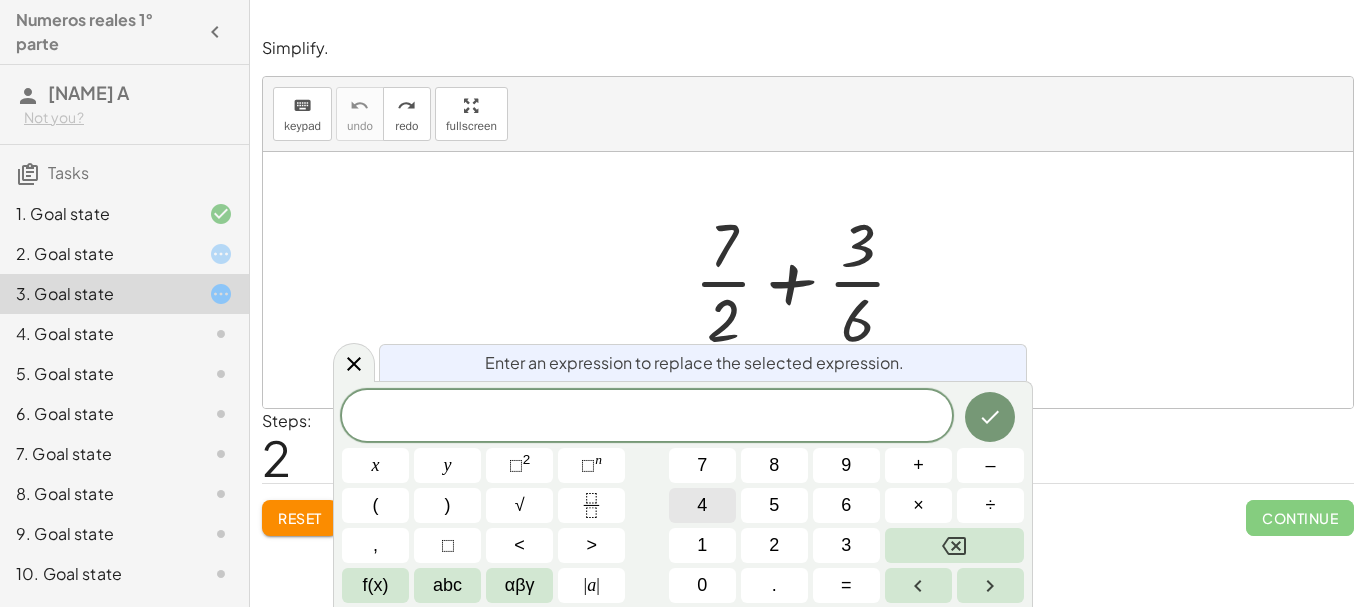 click on "4" at bounding box center [702, 505] 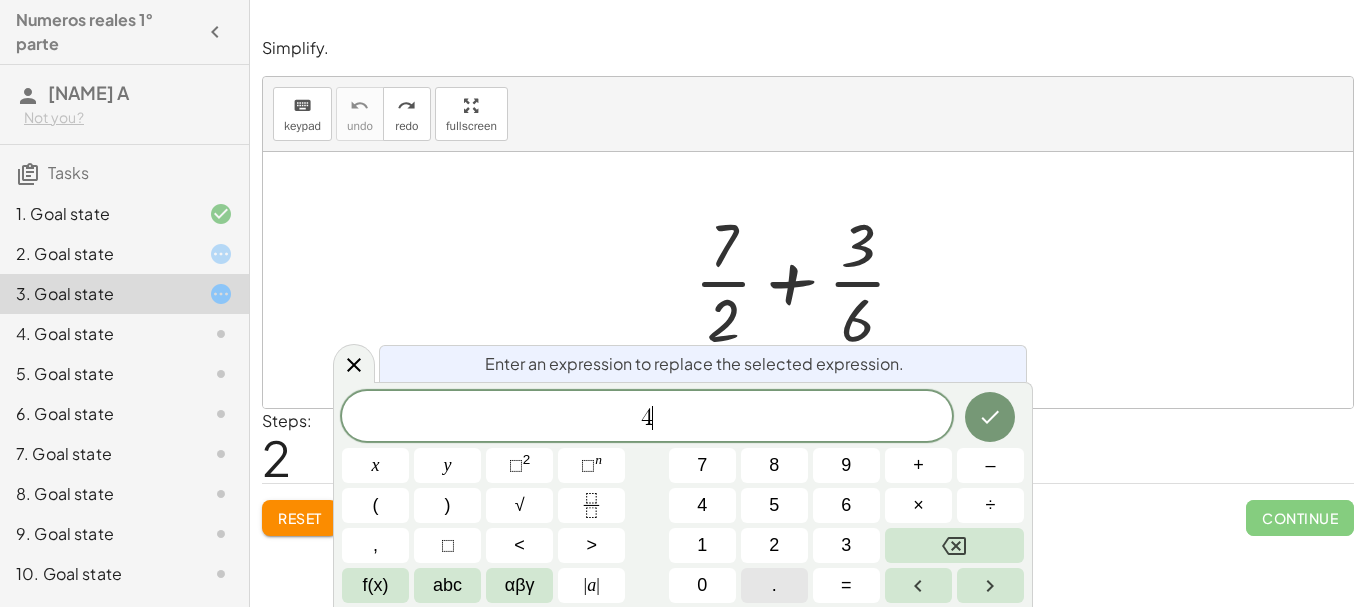 click on "." at bounding box center [774, 585] 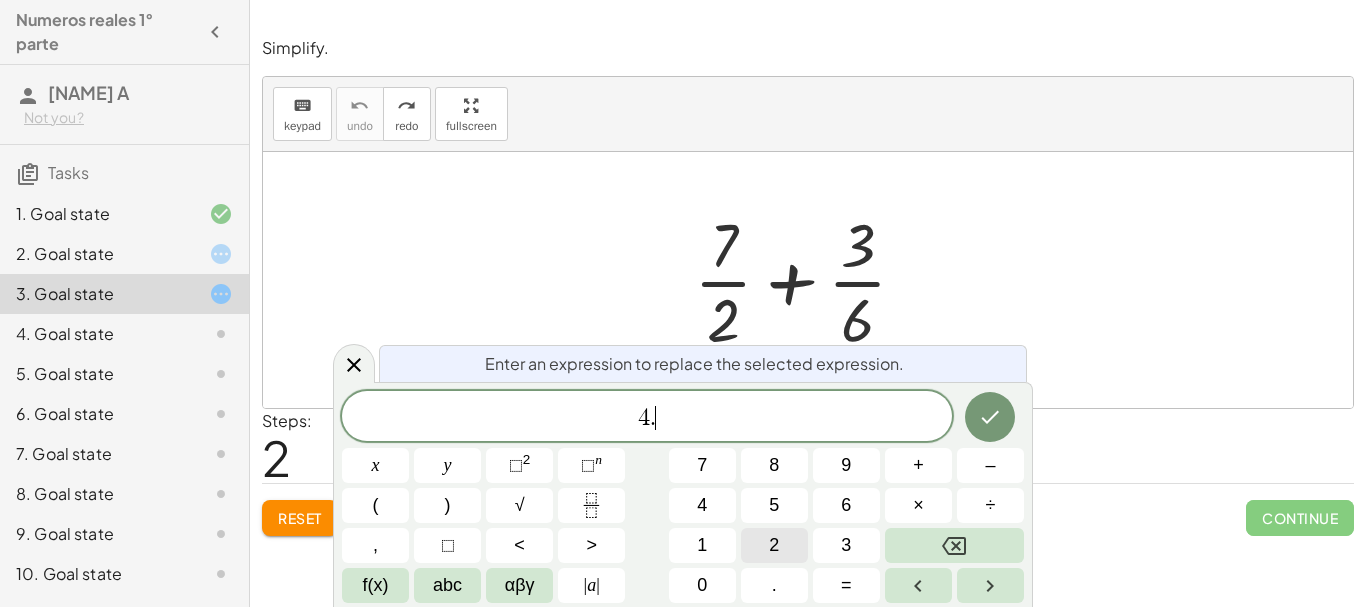 click on "2" at bounding box center [774, 545] 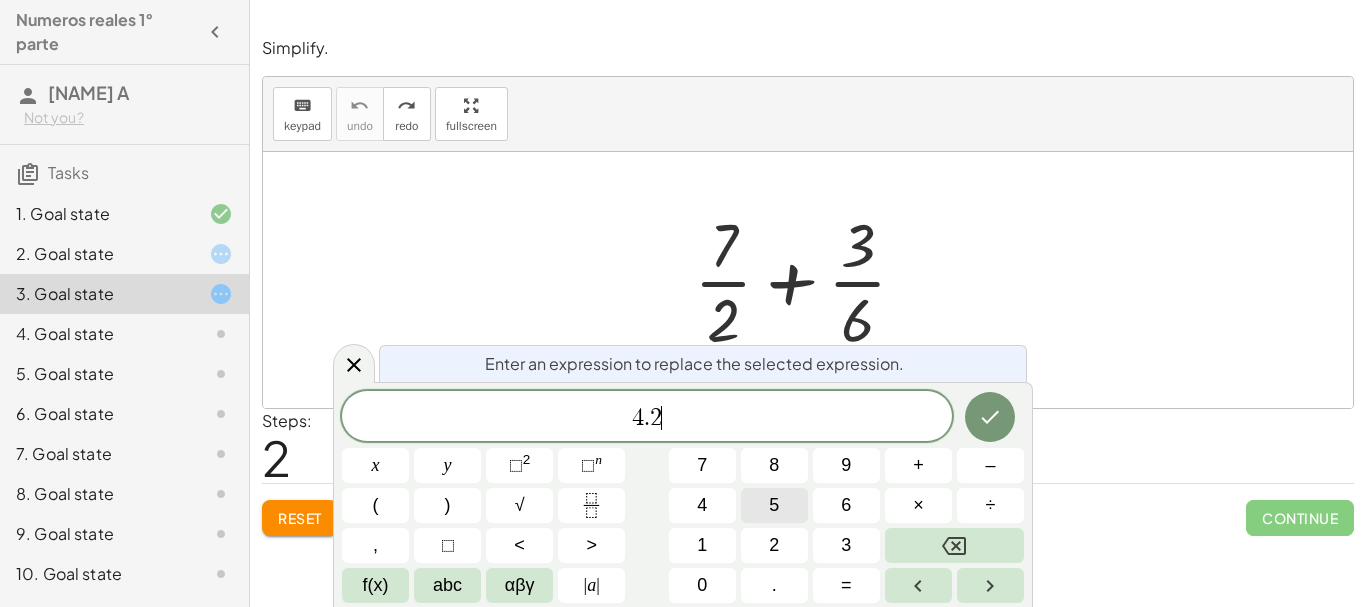 click on "5" at bounding box center [774, 505] 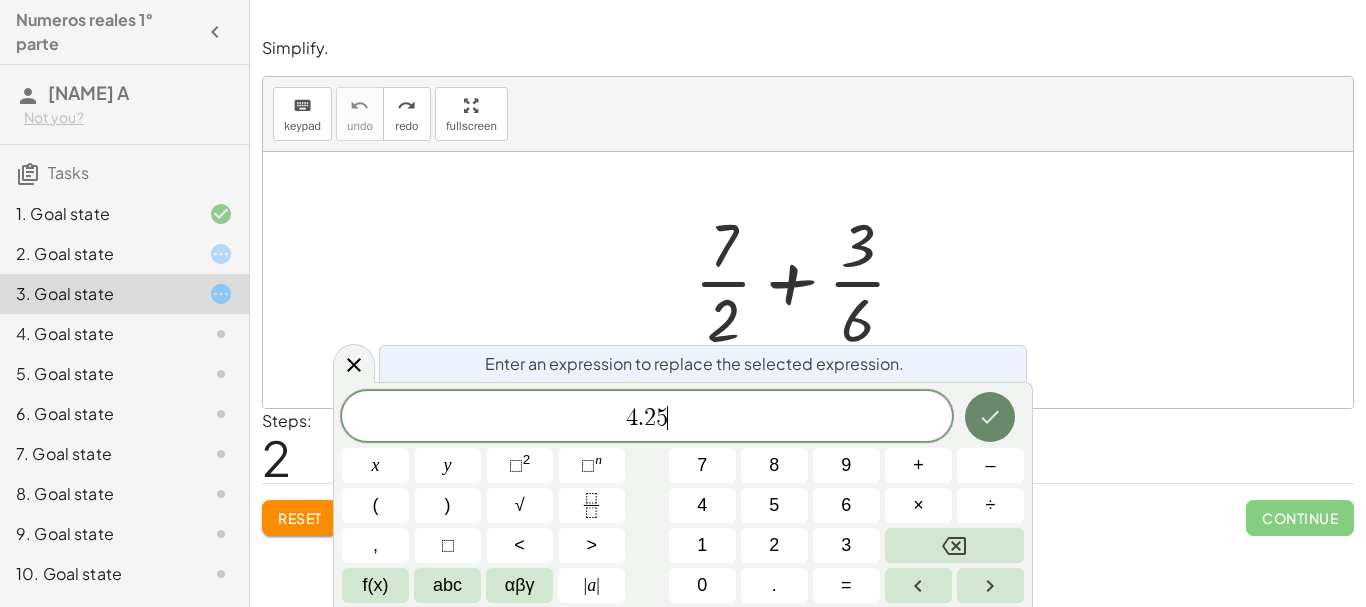click 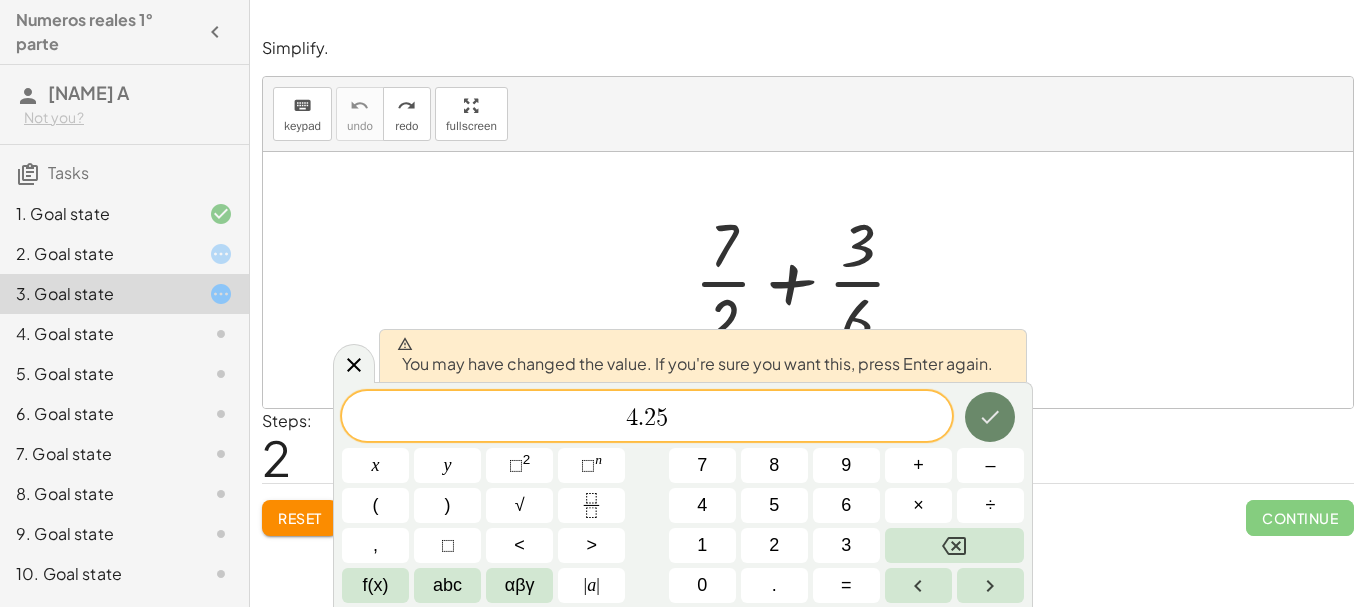 click 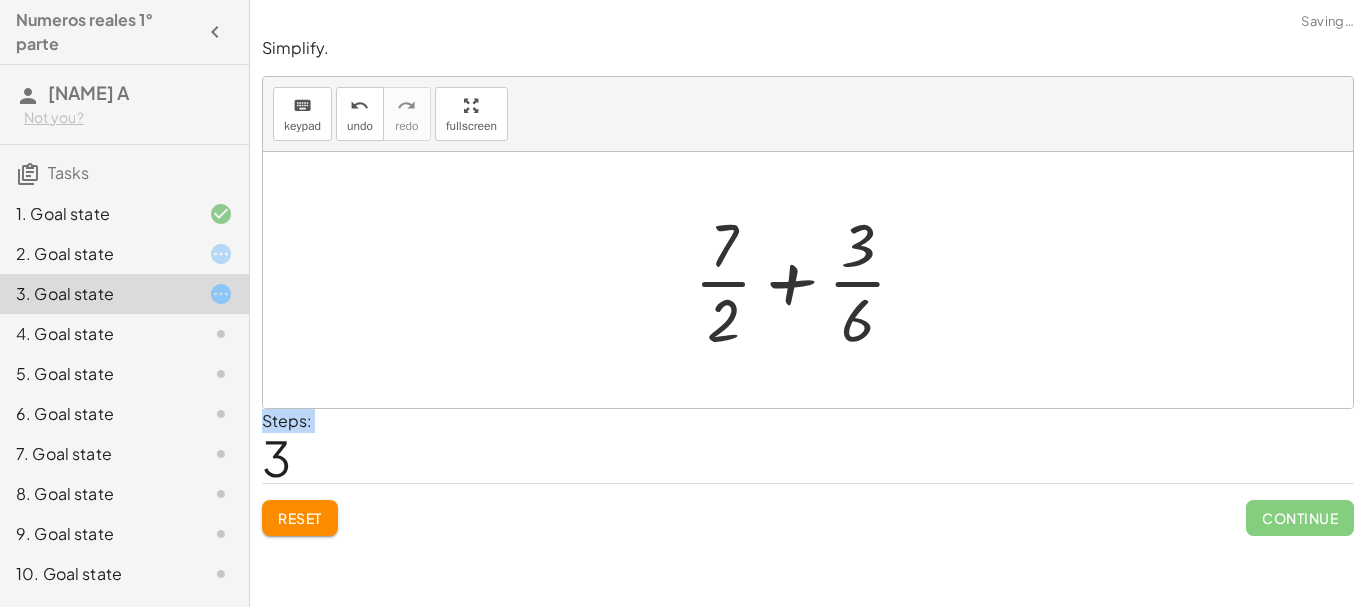click on "Steps:  3" at bounding box center (808, 446) 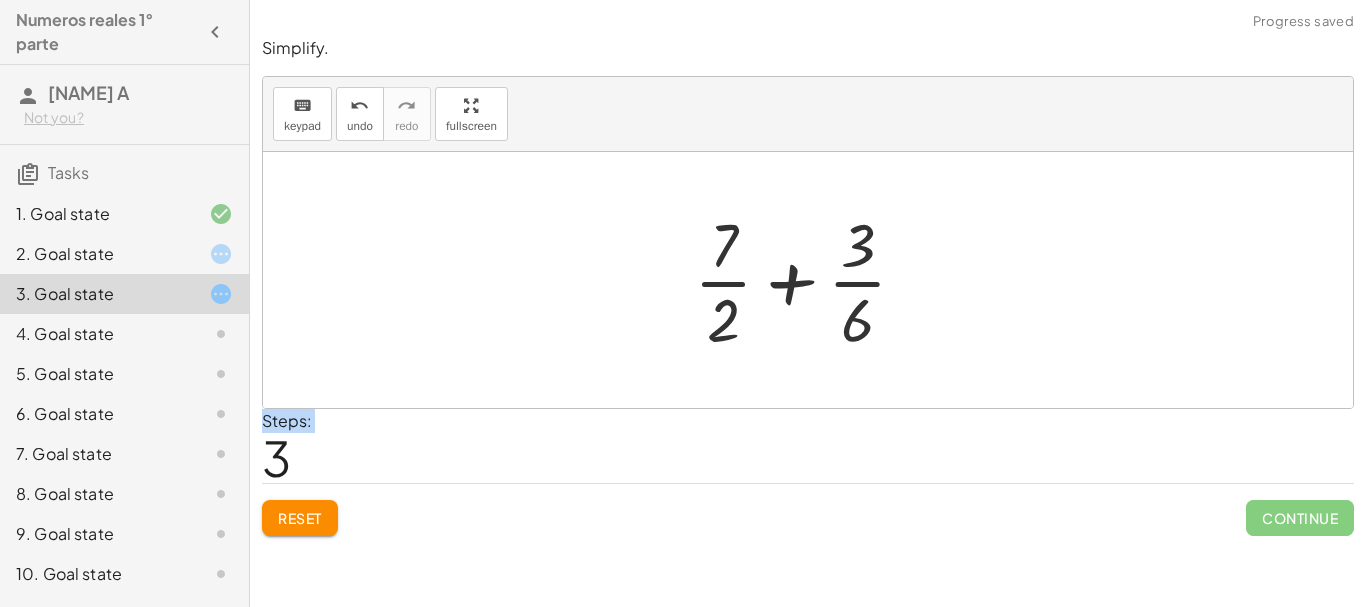 click on "Steps:  3" at bounding box center [808, 446] 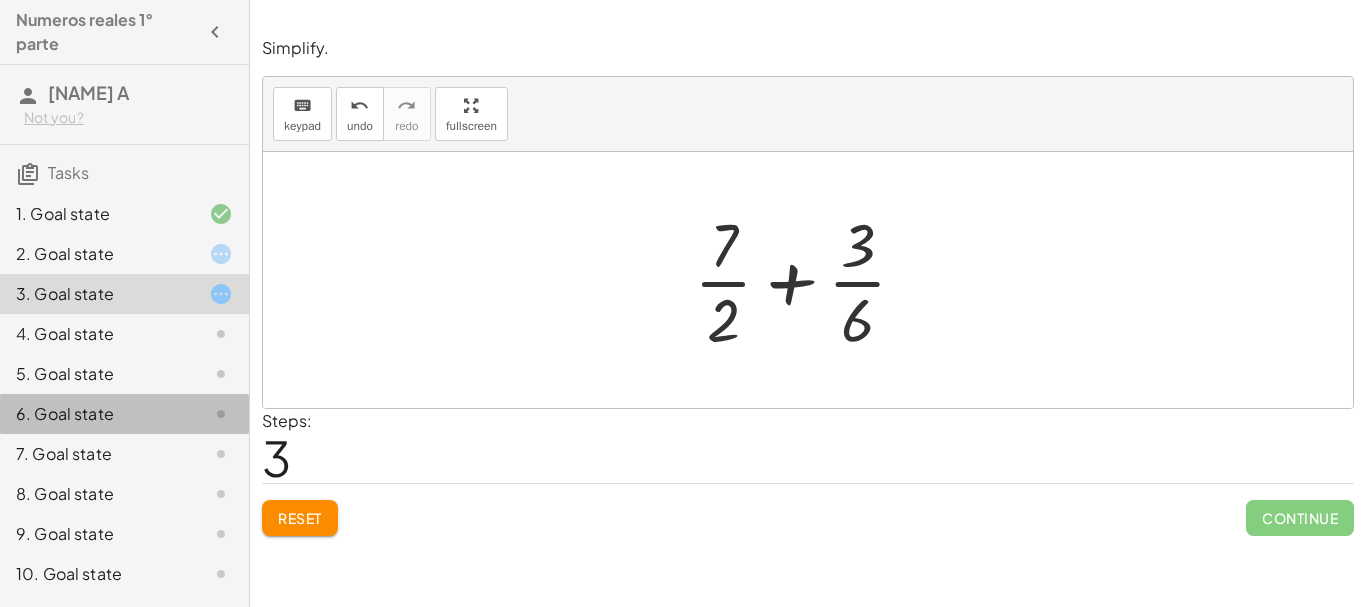 click on "6. Goal state" 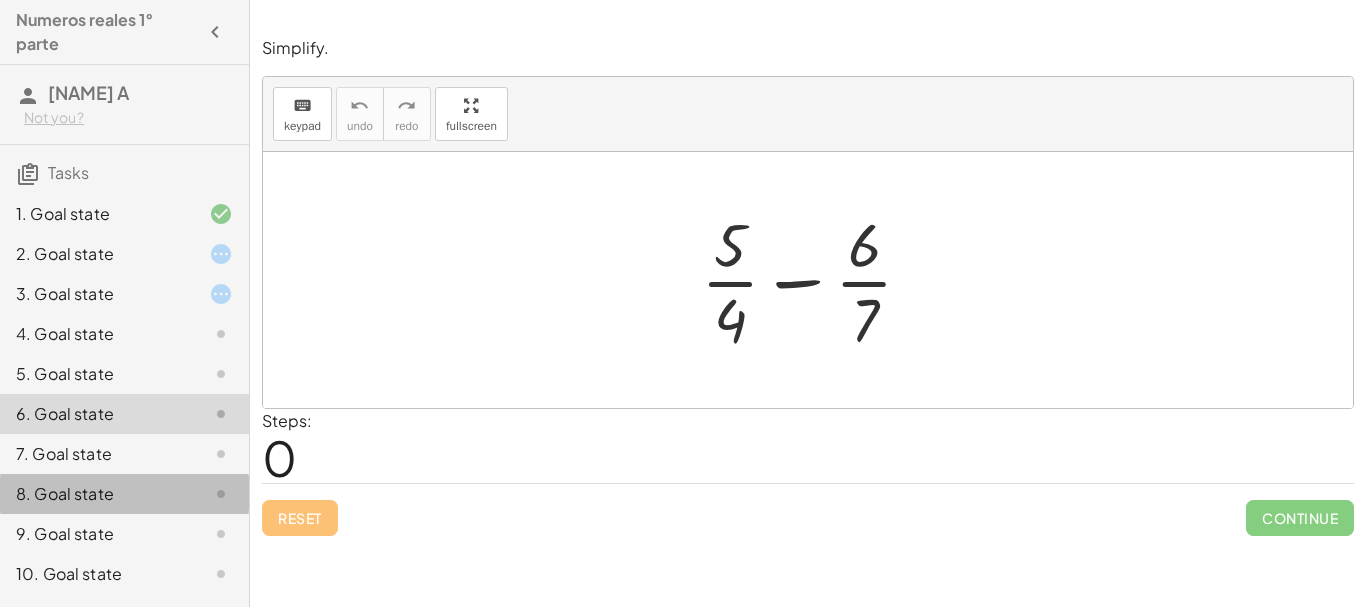 click on "8. Goal state" 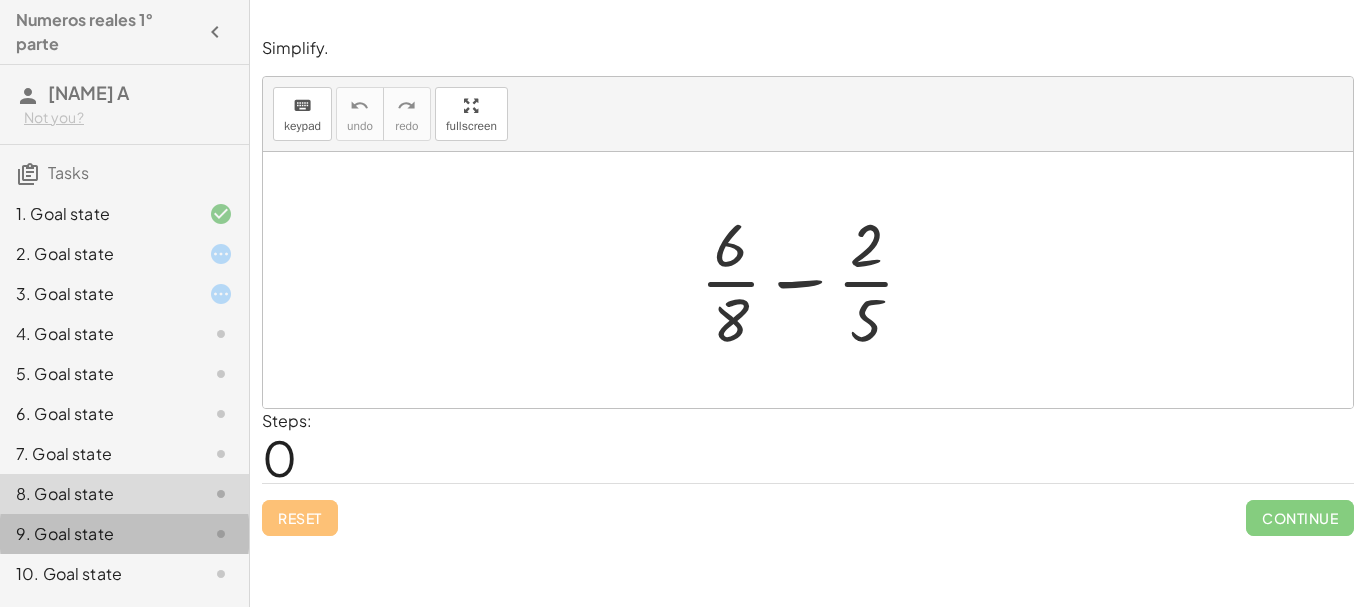 click on "9. Goal state" 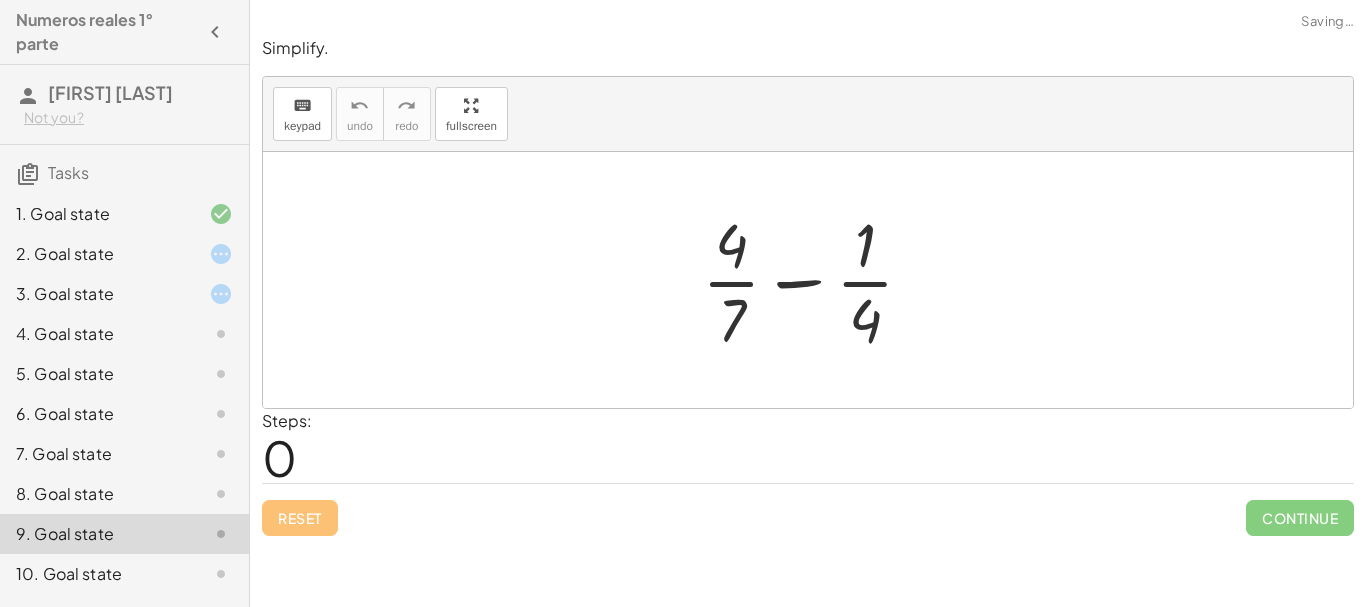 scroll, scrollTop: 0, scrollLeft: 0, axis: both 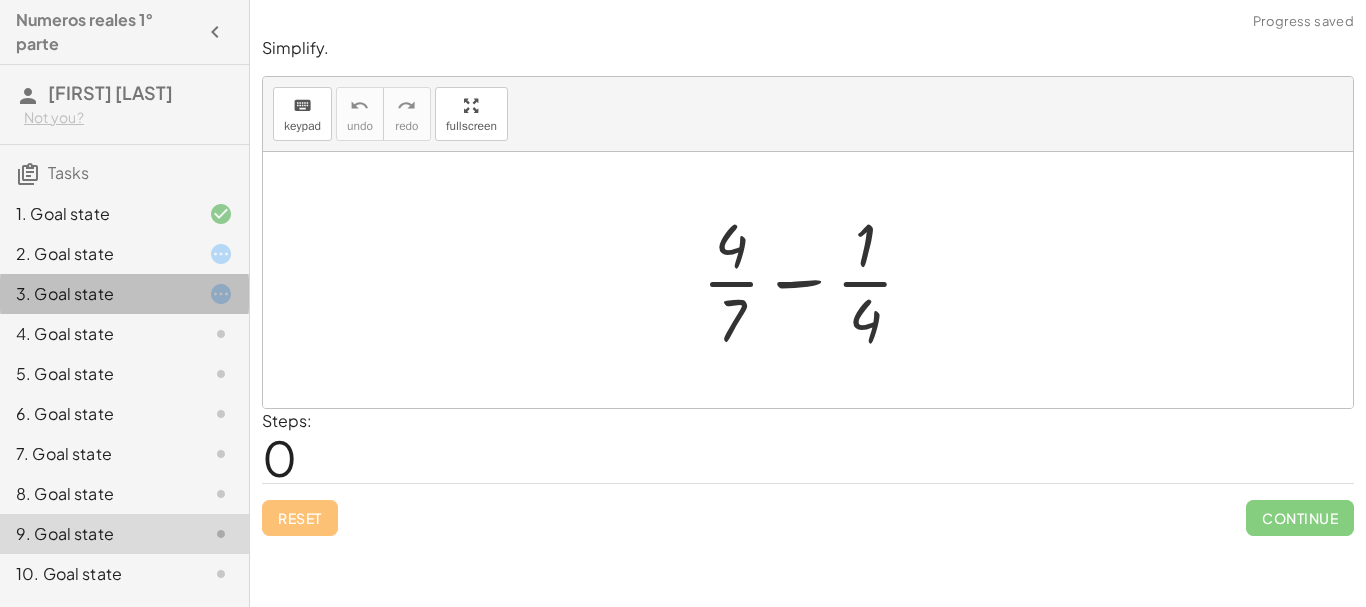 click on "3. Goal state" 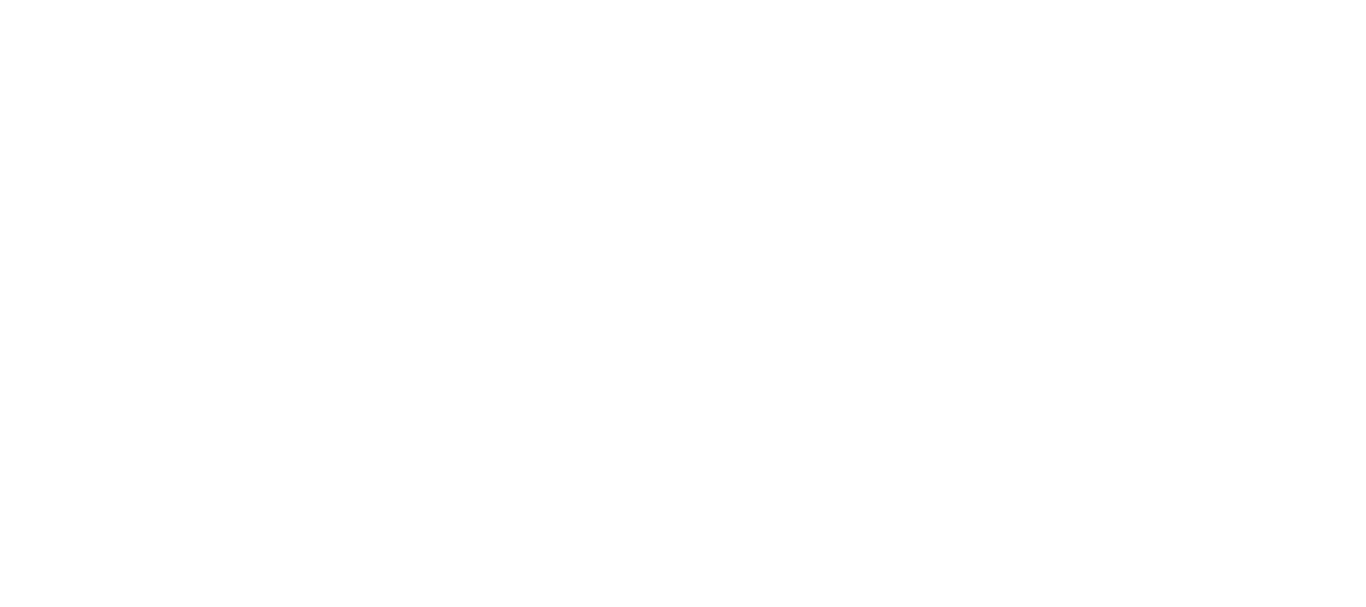 scroll, scrollTop: 0, scrollLeft: 0, axis: both 